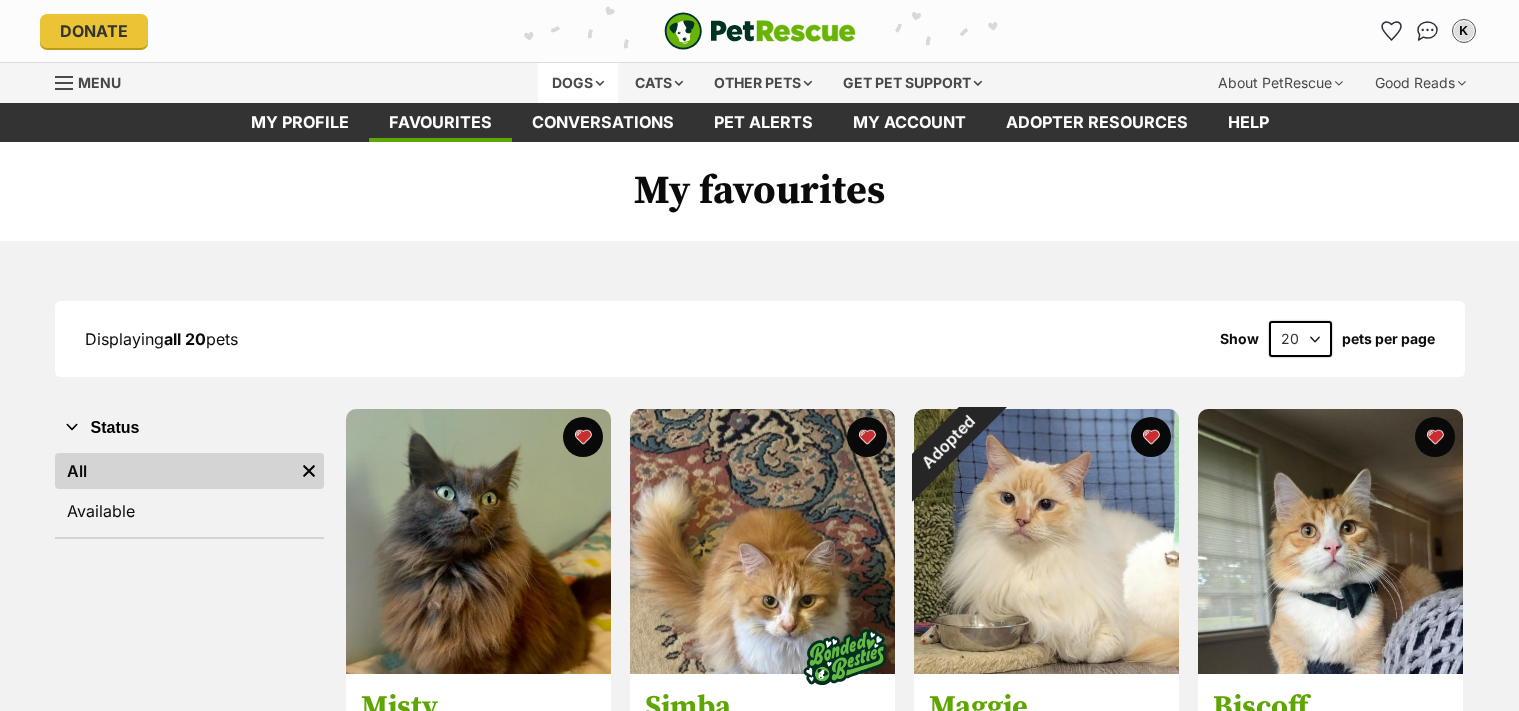 scroll, scrollTop: 0, scrollLeft: 0, axis: both 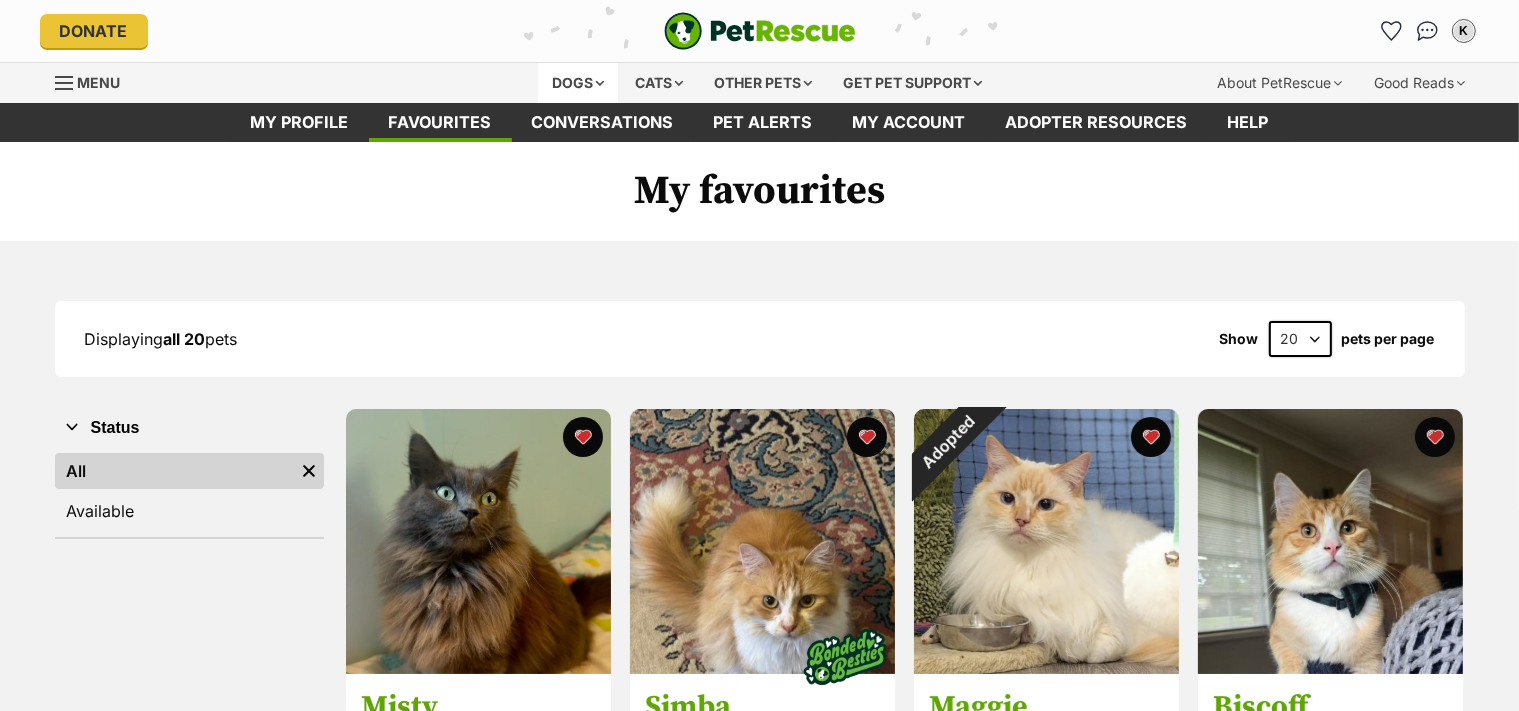 click on "Dogs" at bounding box center (578, 83) 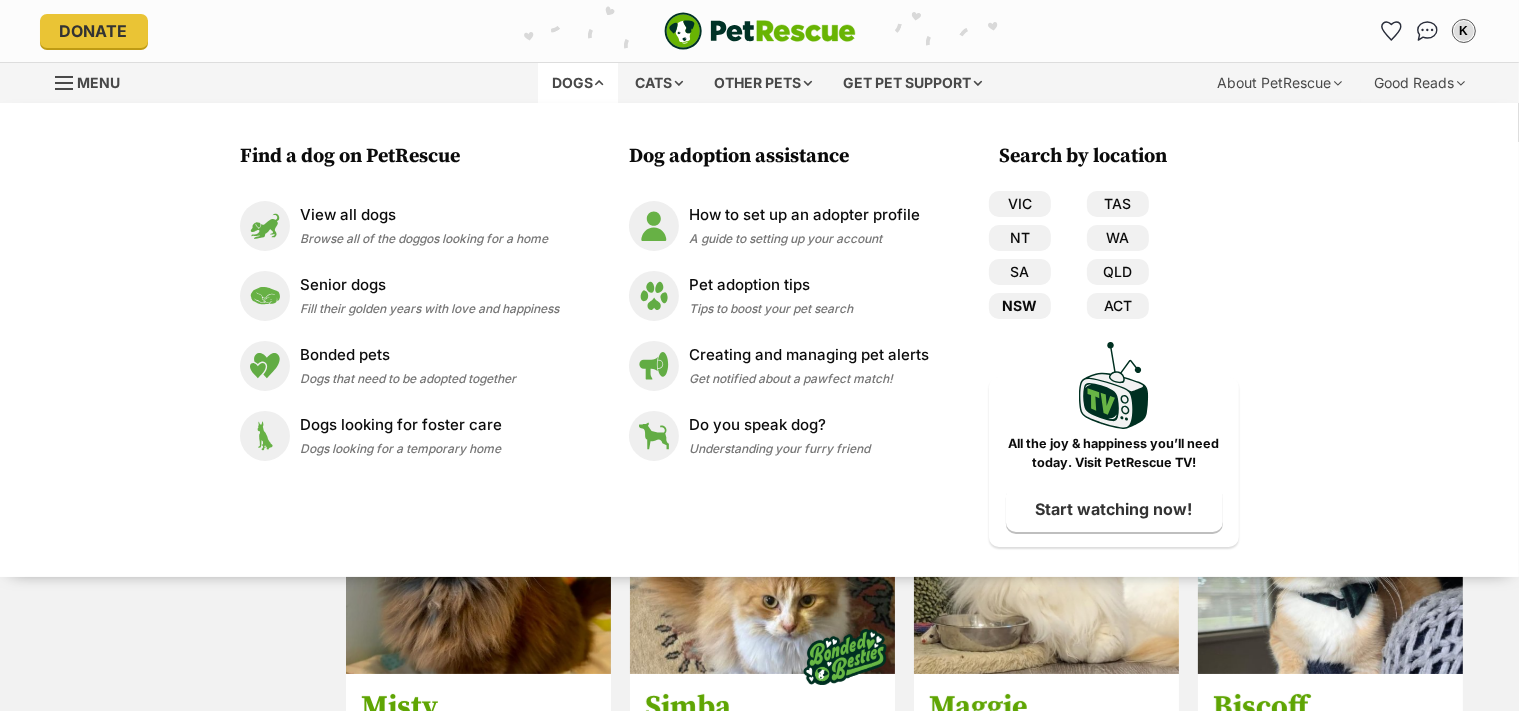scroll, scrollTop: 0, scrollLeft: 0, axis: both 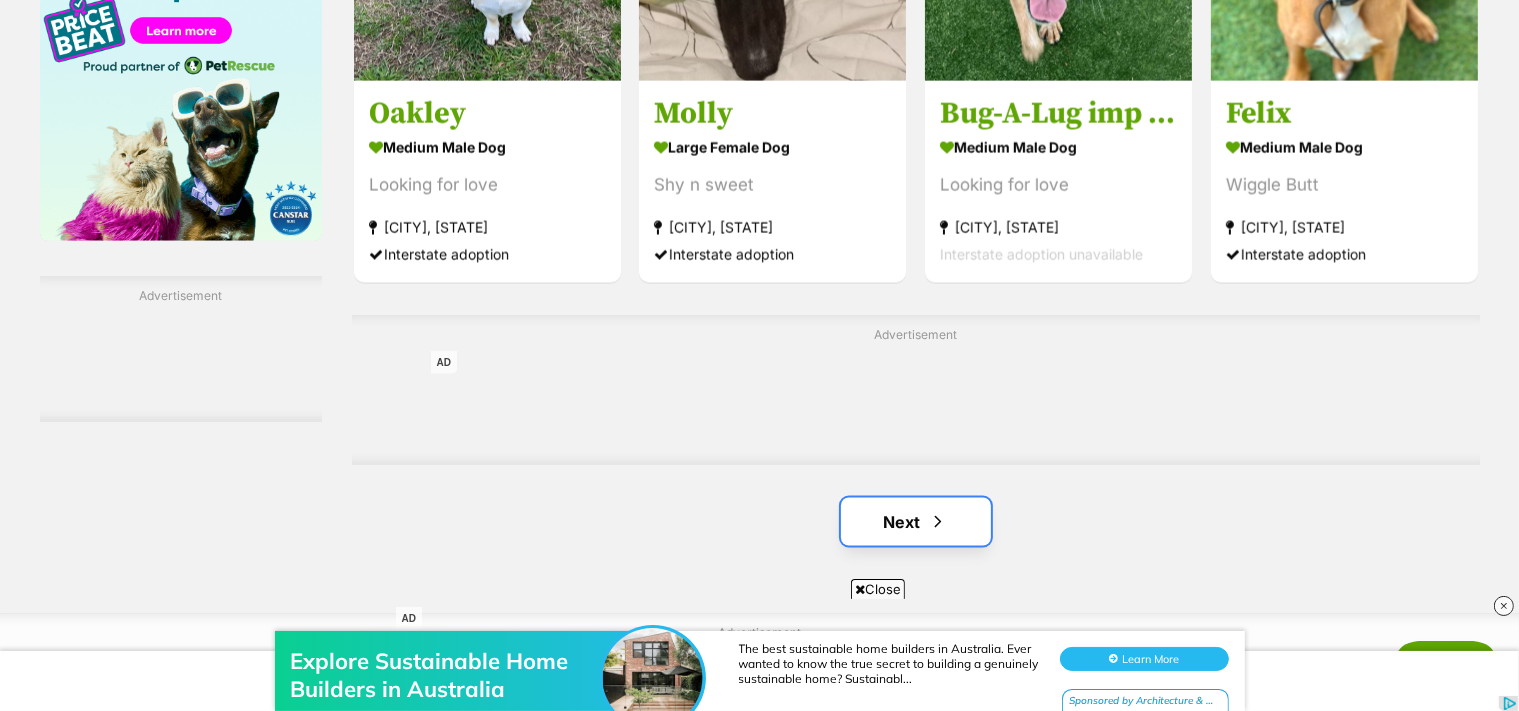 click on "Next" at bounding box center (916, 522) 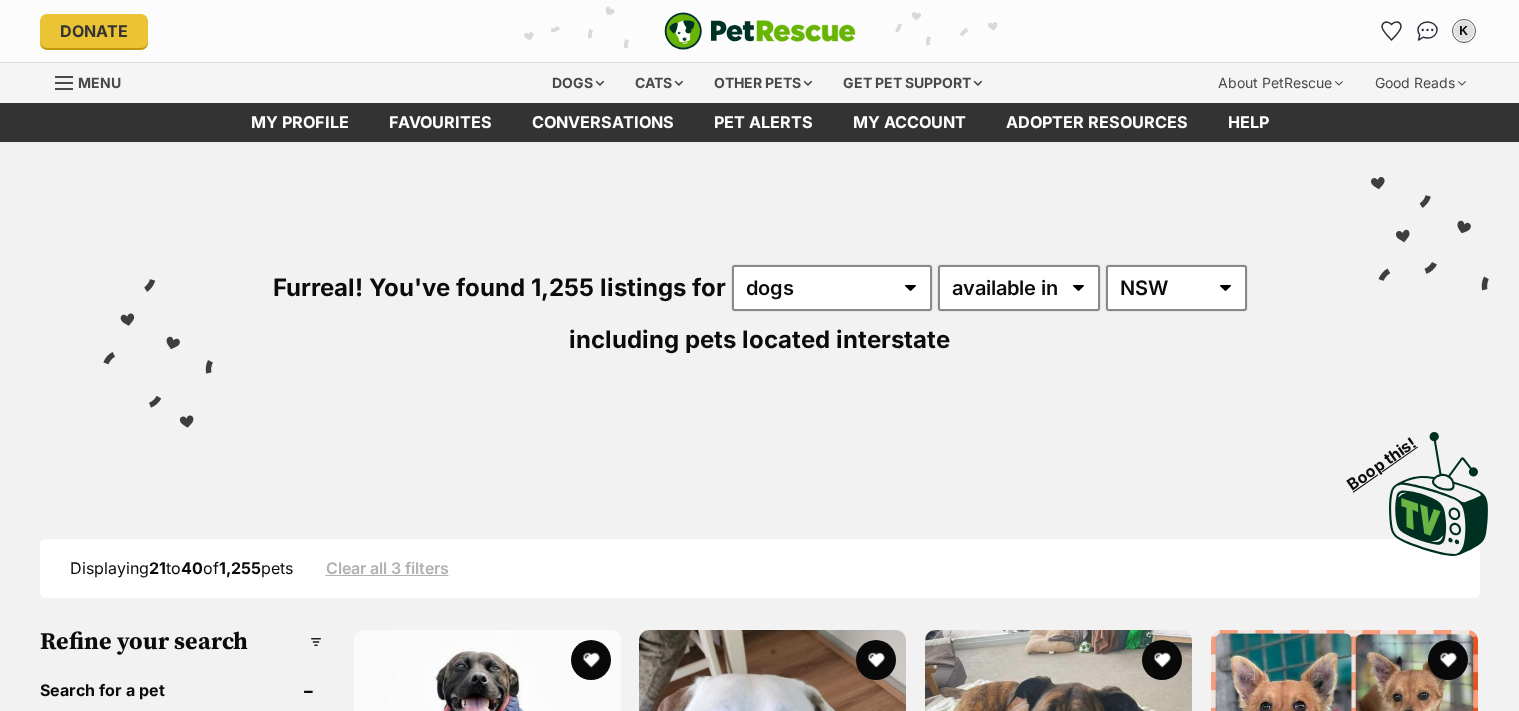 scroll, scrollTop: 0, scrollLeft: 0, axis: both 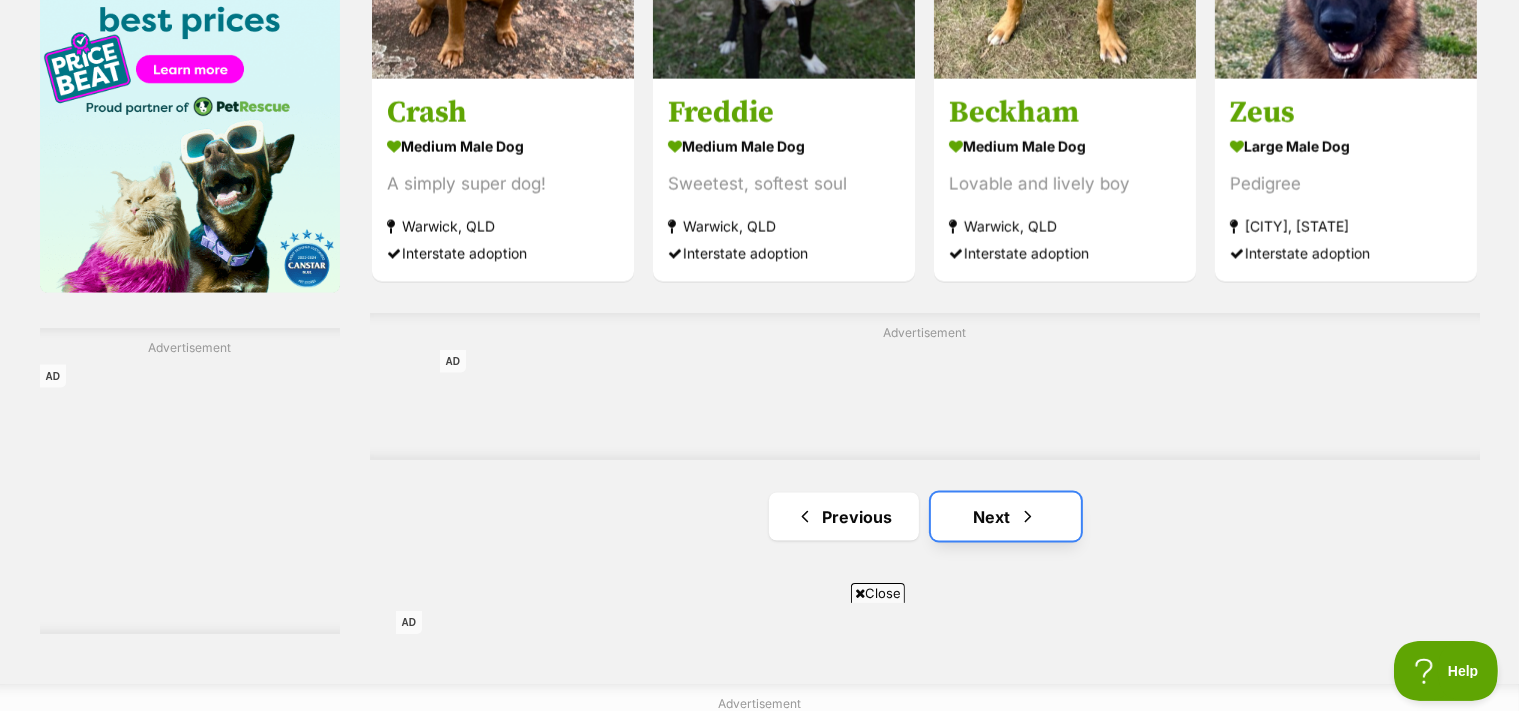 click at bounding box center (1028, 517) 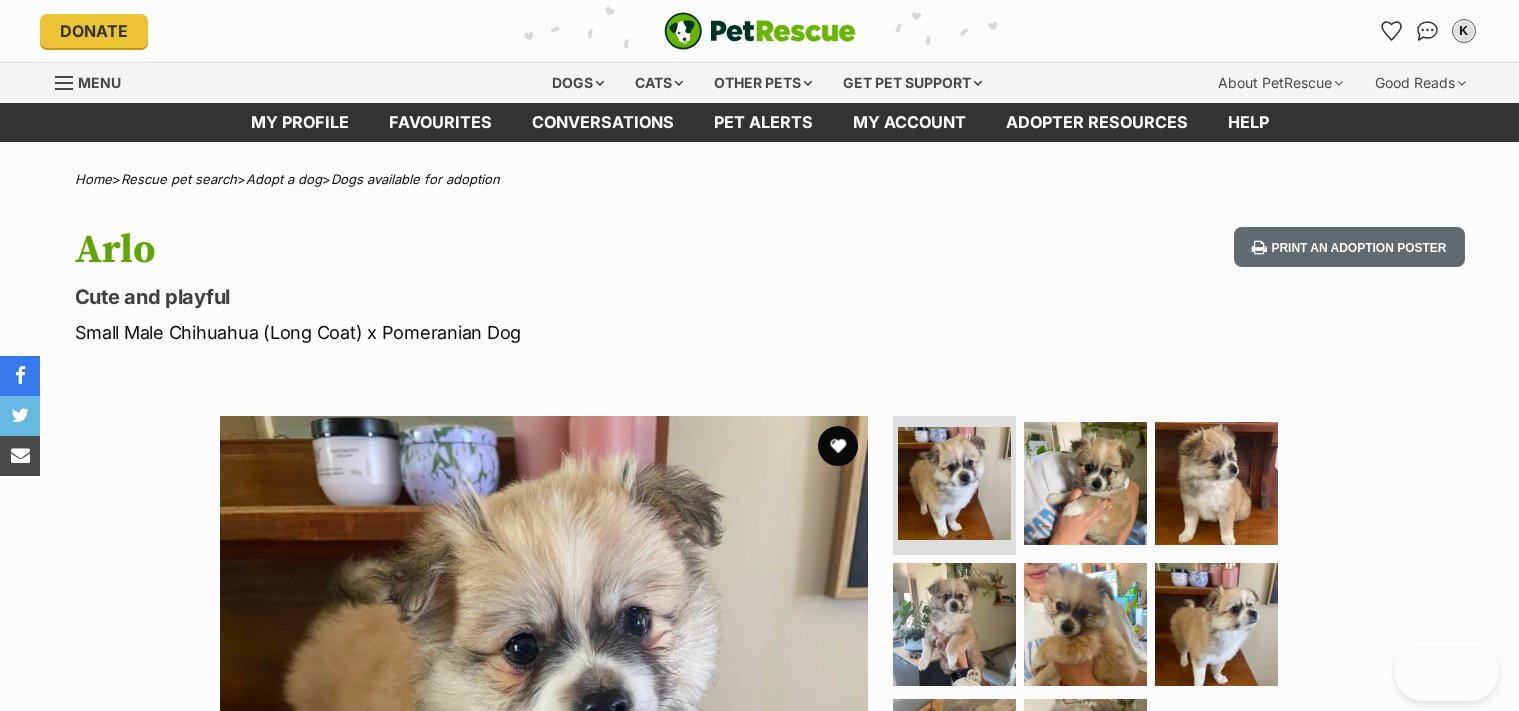 scroll, scrollTop: 0, scrollLeft: 0, axis: both 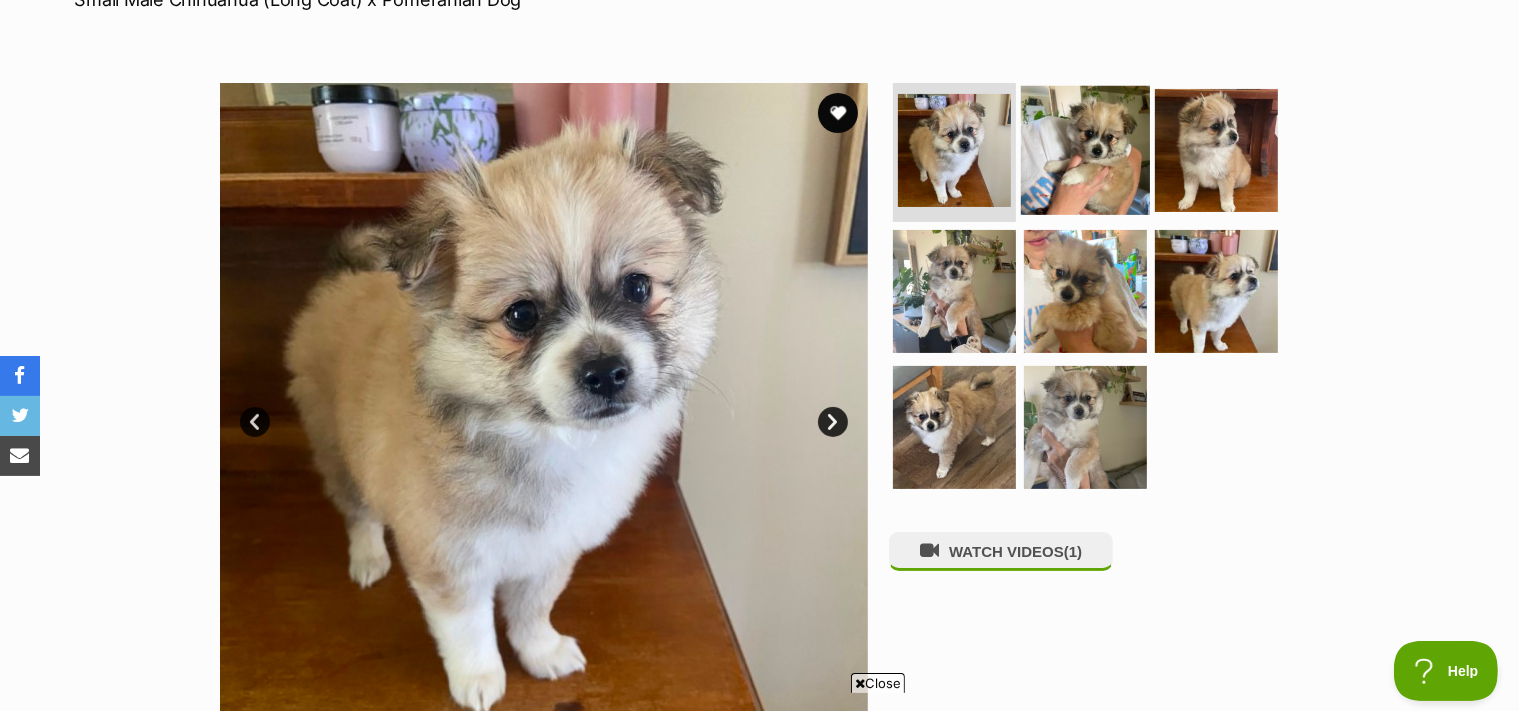 click at bounding box center [1085, 149] 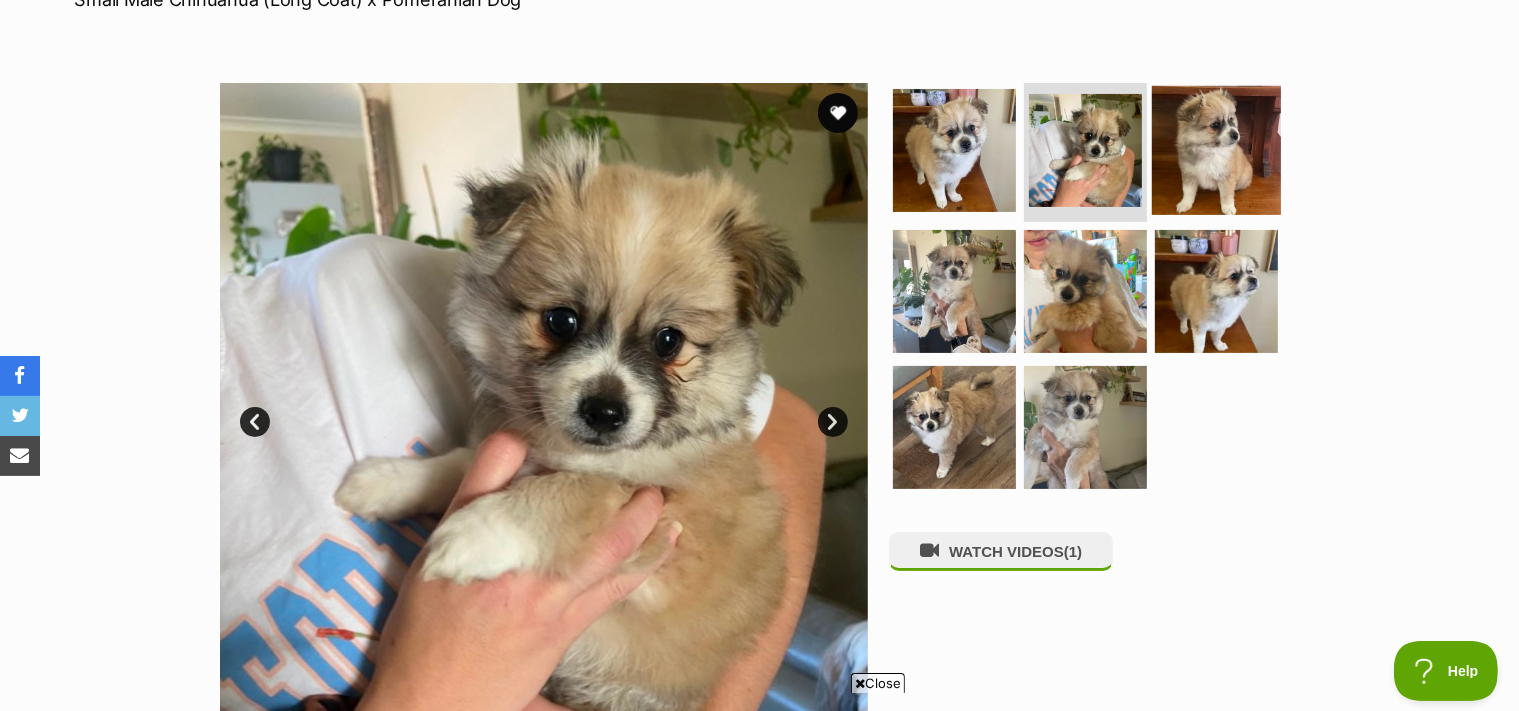 scroll, scrollTop: 0, scrollLeft: 0, axis: both 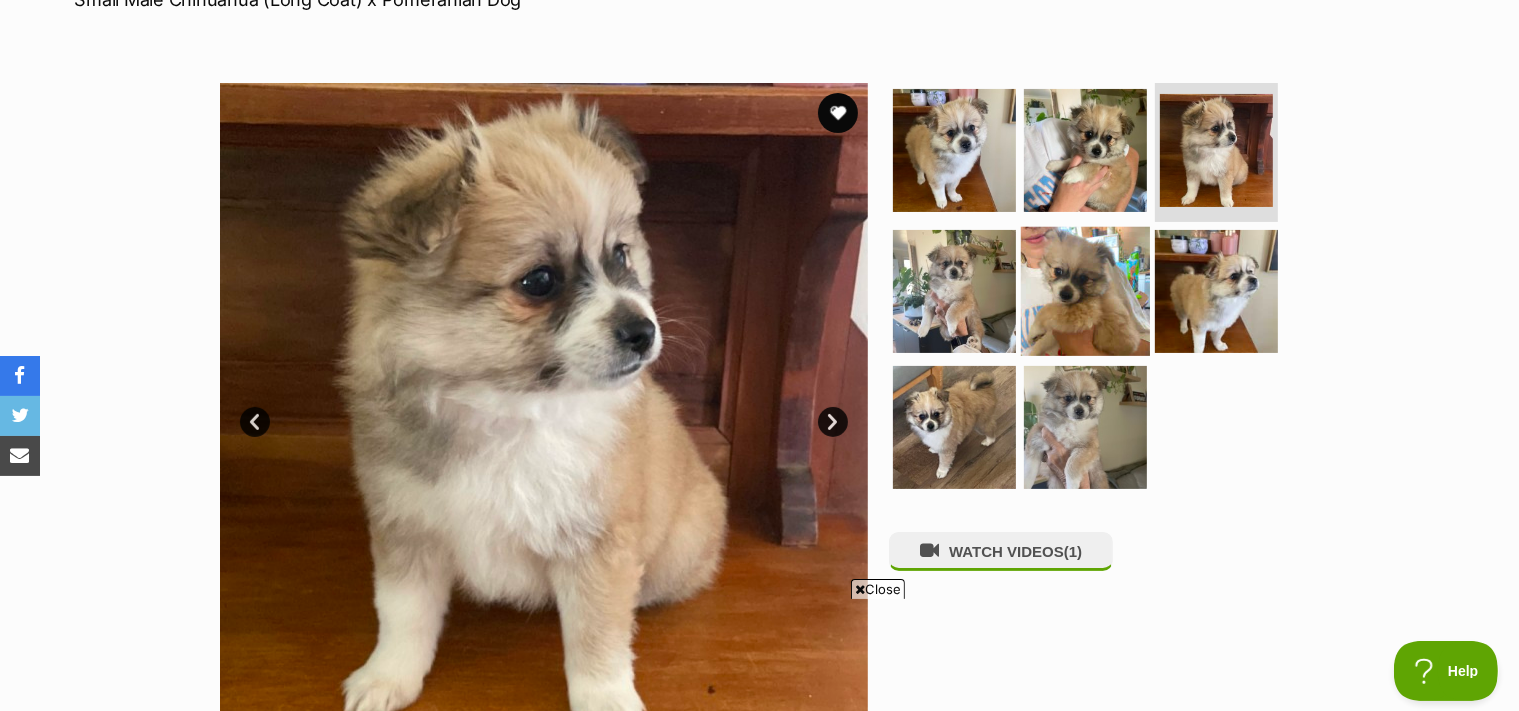 click at bounding box center [1085, 291] 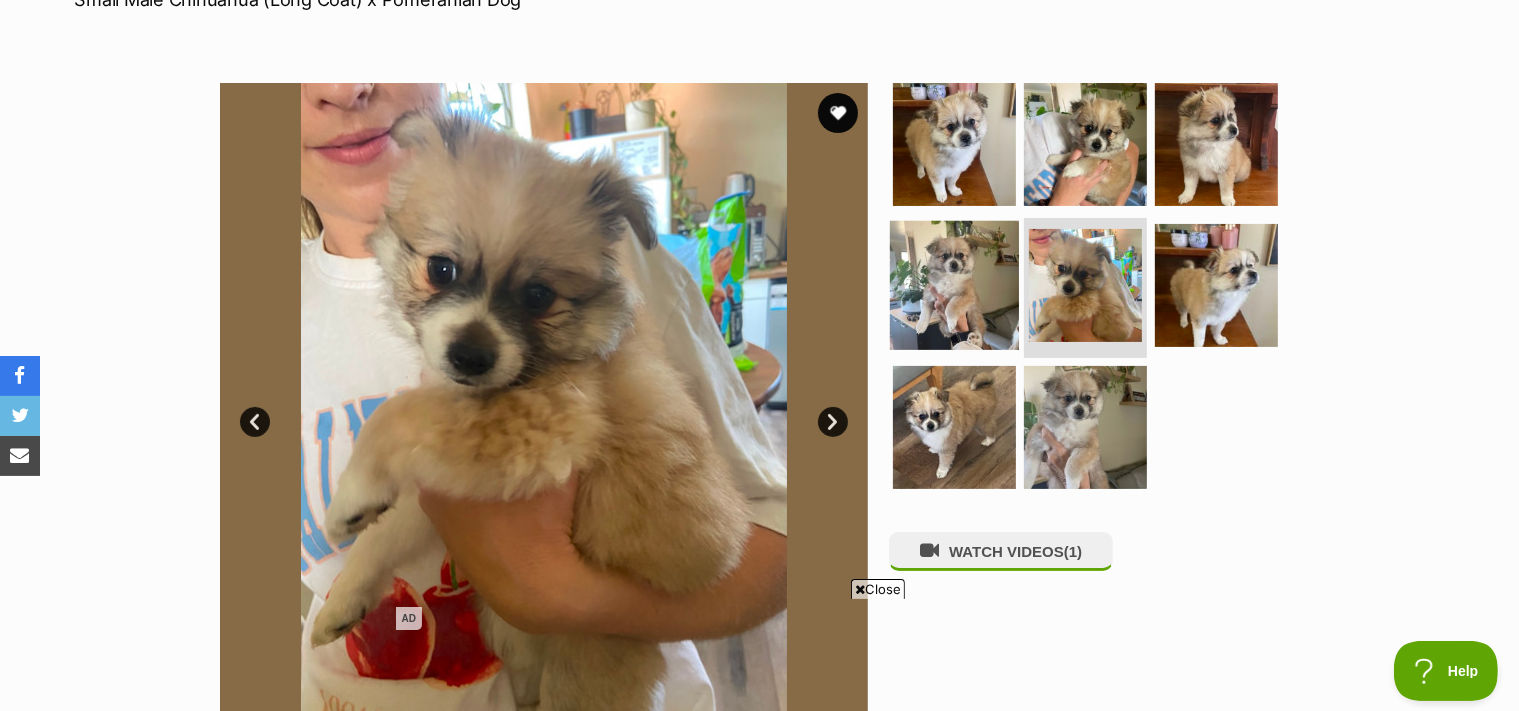 click at bounding box center [954, 285] 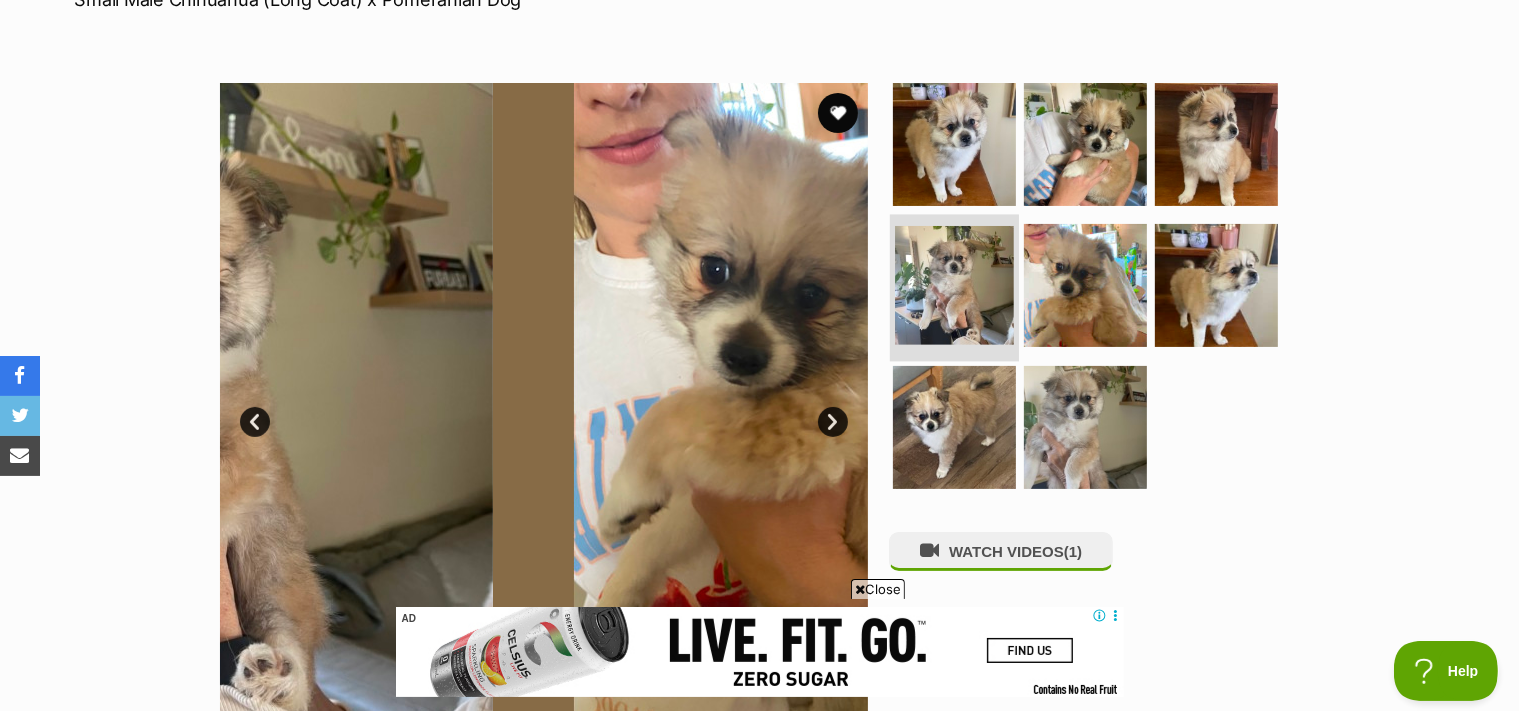 scroll, scrollTop: 0, scrollLeft: 0, axis: both 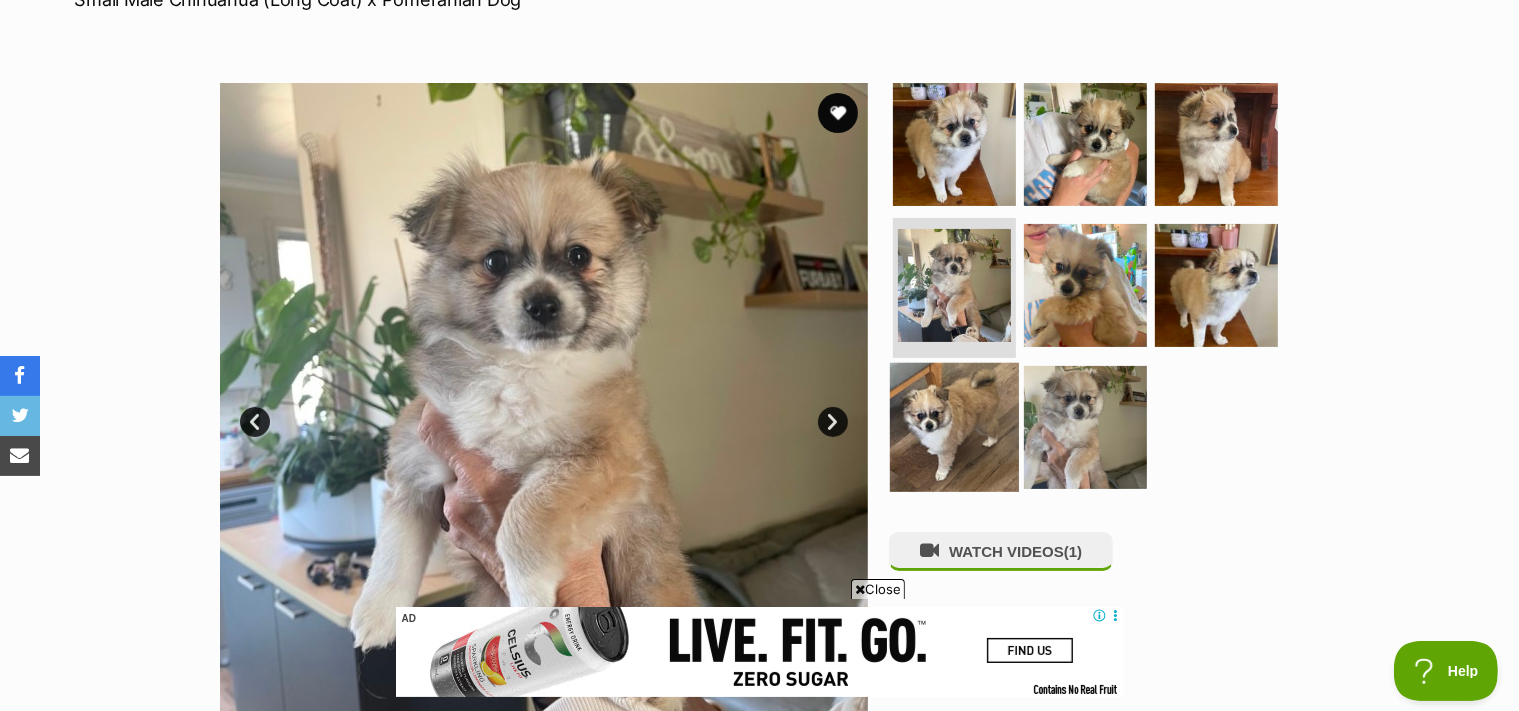 click at bounding box center (954, 427) 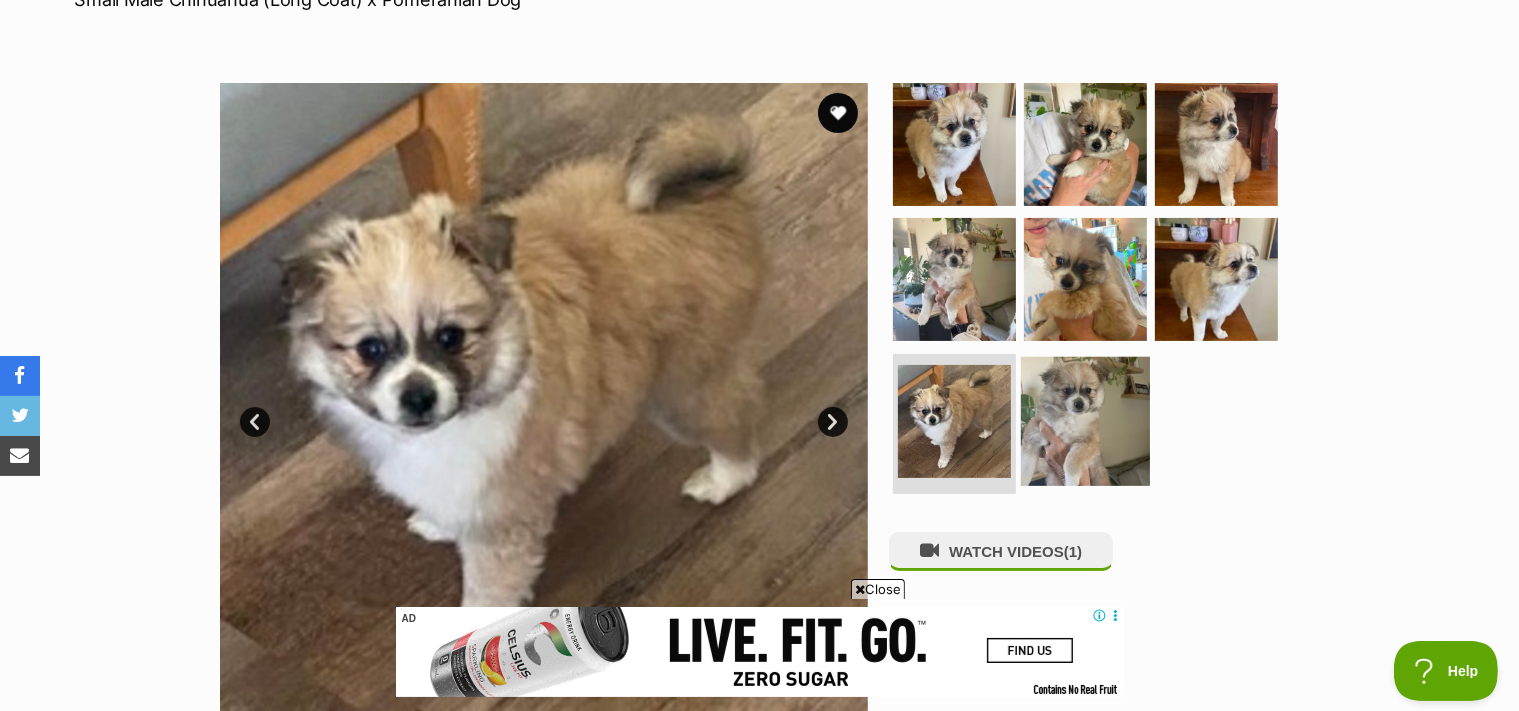 click at bounding box center [1085, 421] 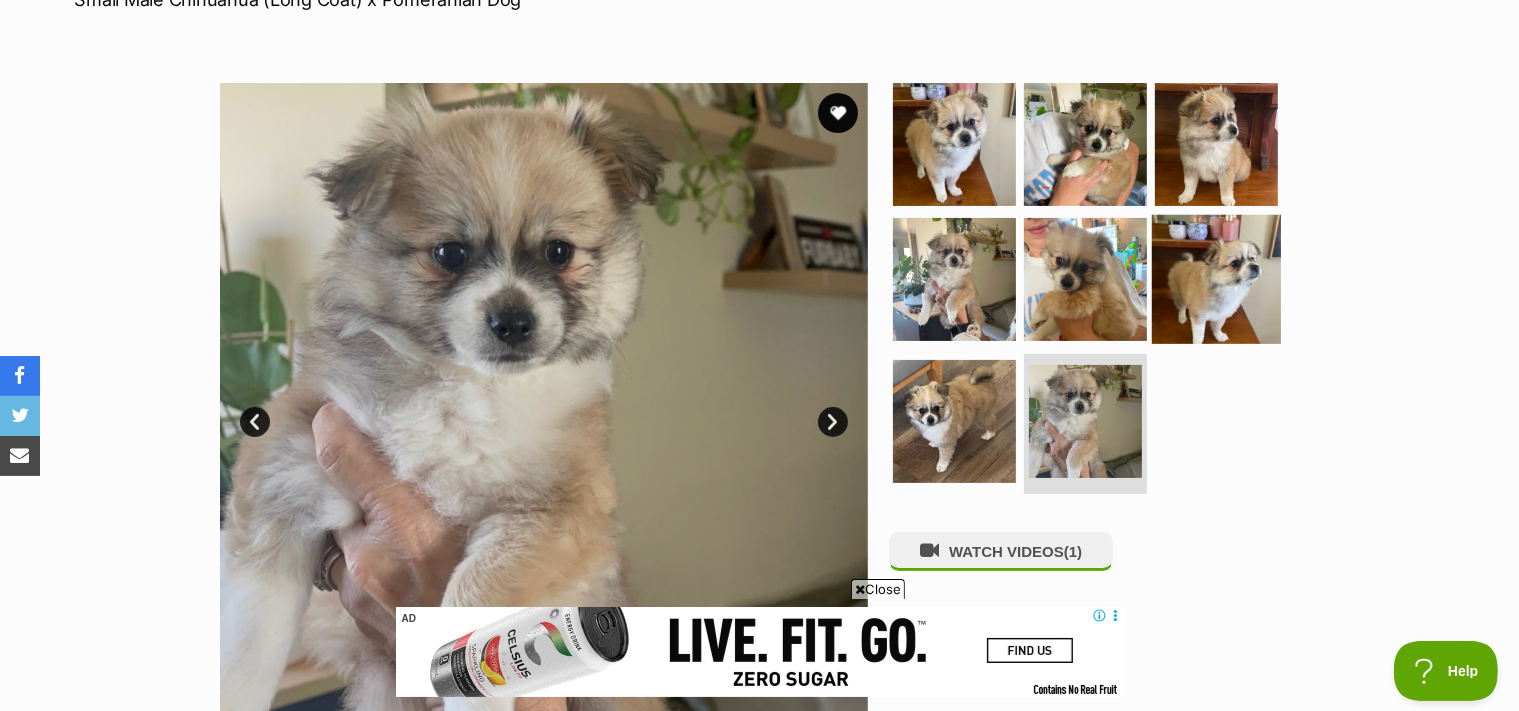 click at bounding box center (1216, 279) 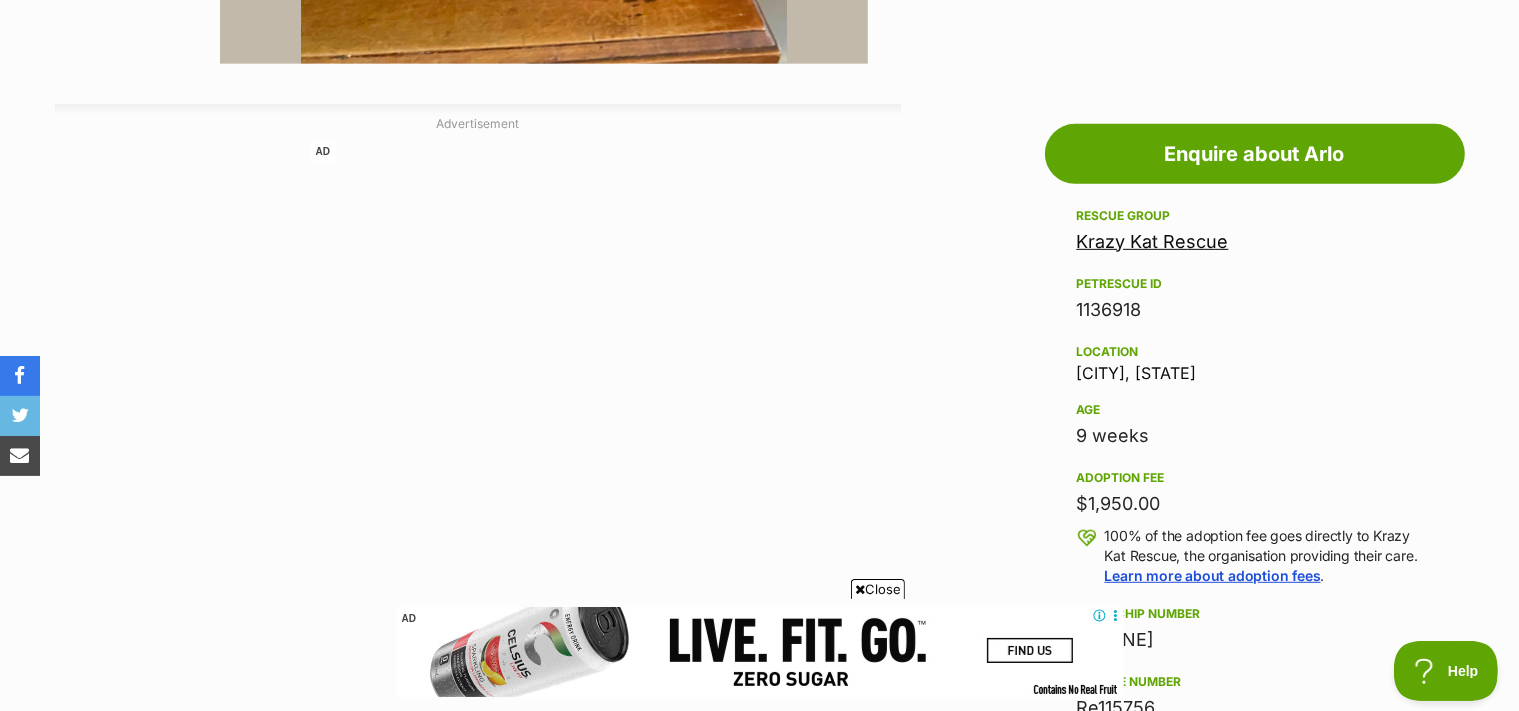 scroll, scrollTop: 1333, scrollLeft: 0, axis: vertical 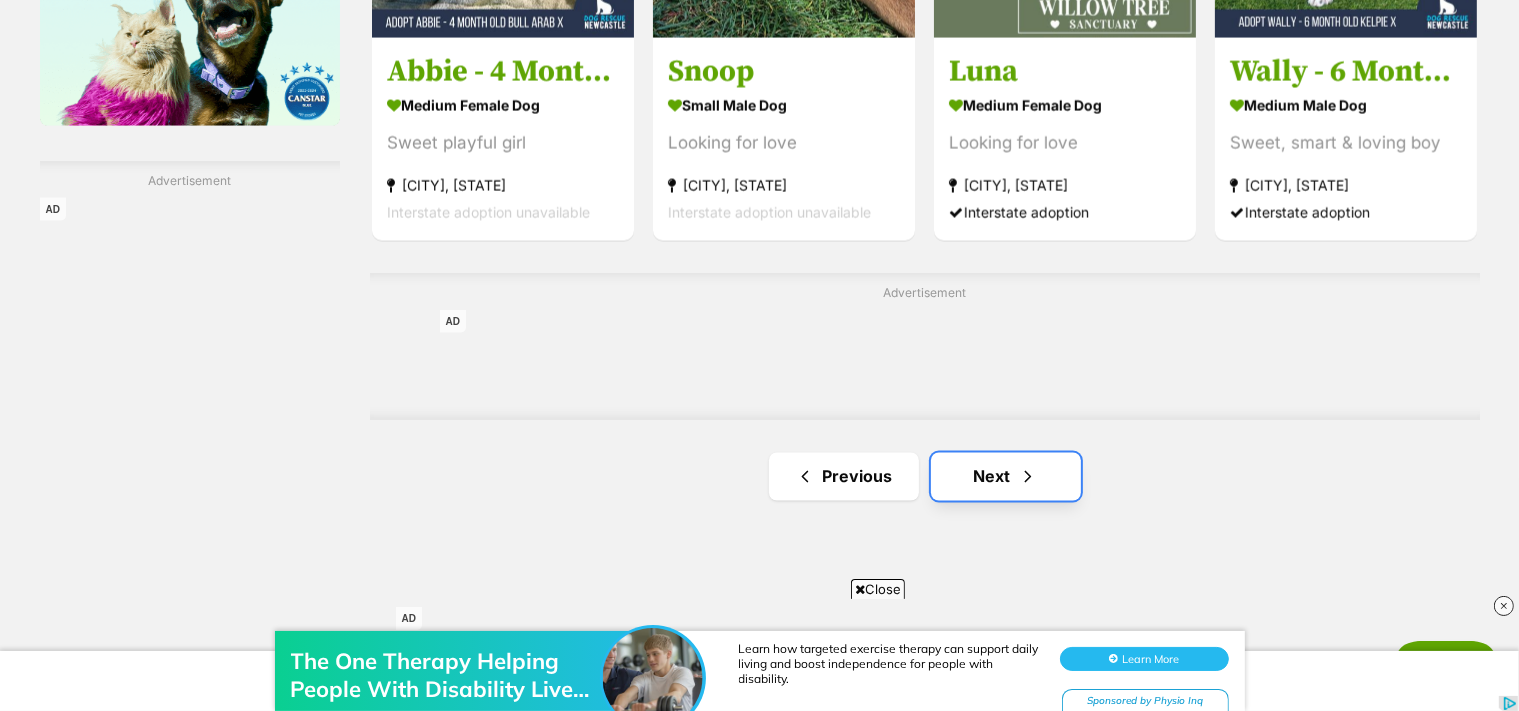 click on "Next" at bounding box center (1006, 477) 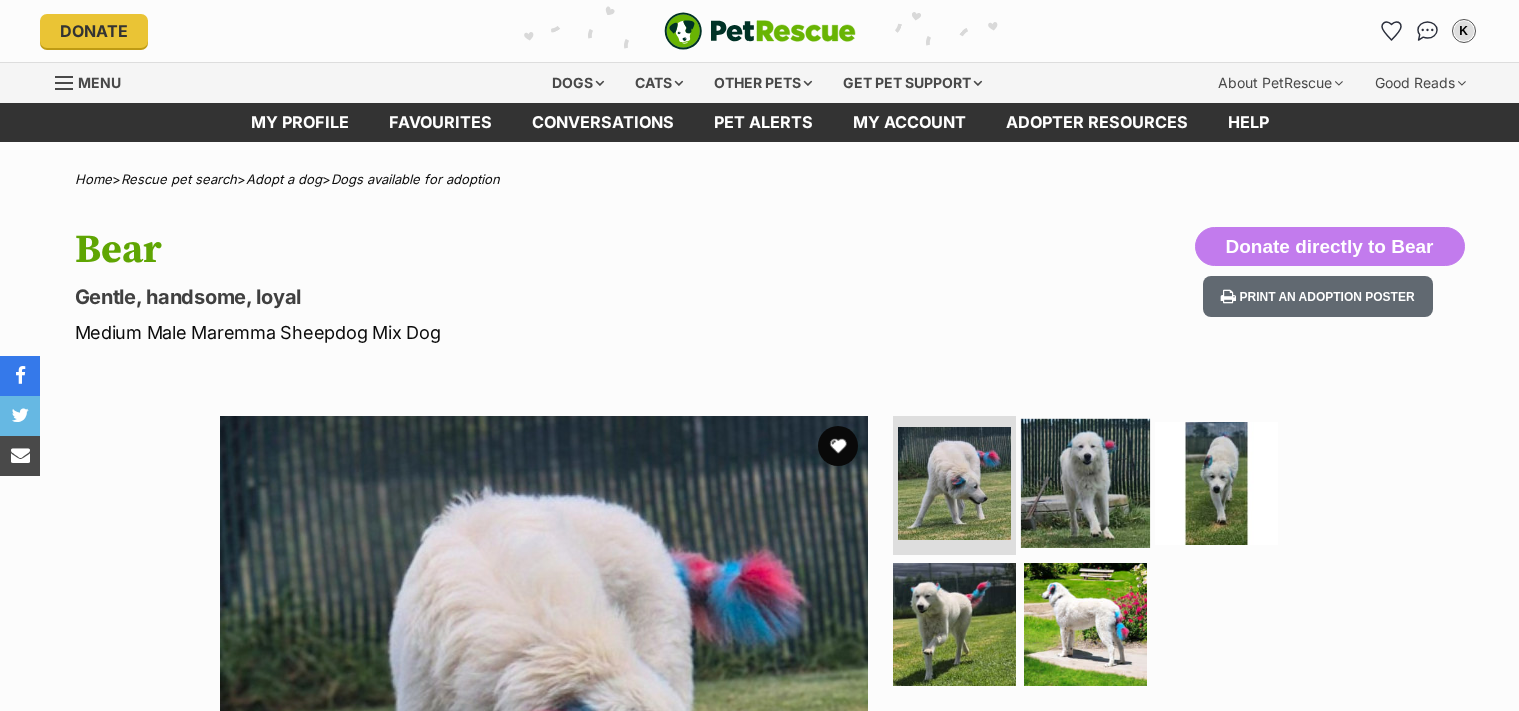 scroll, scrollTop: 0, scrollLeft: 0, axis: both 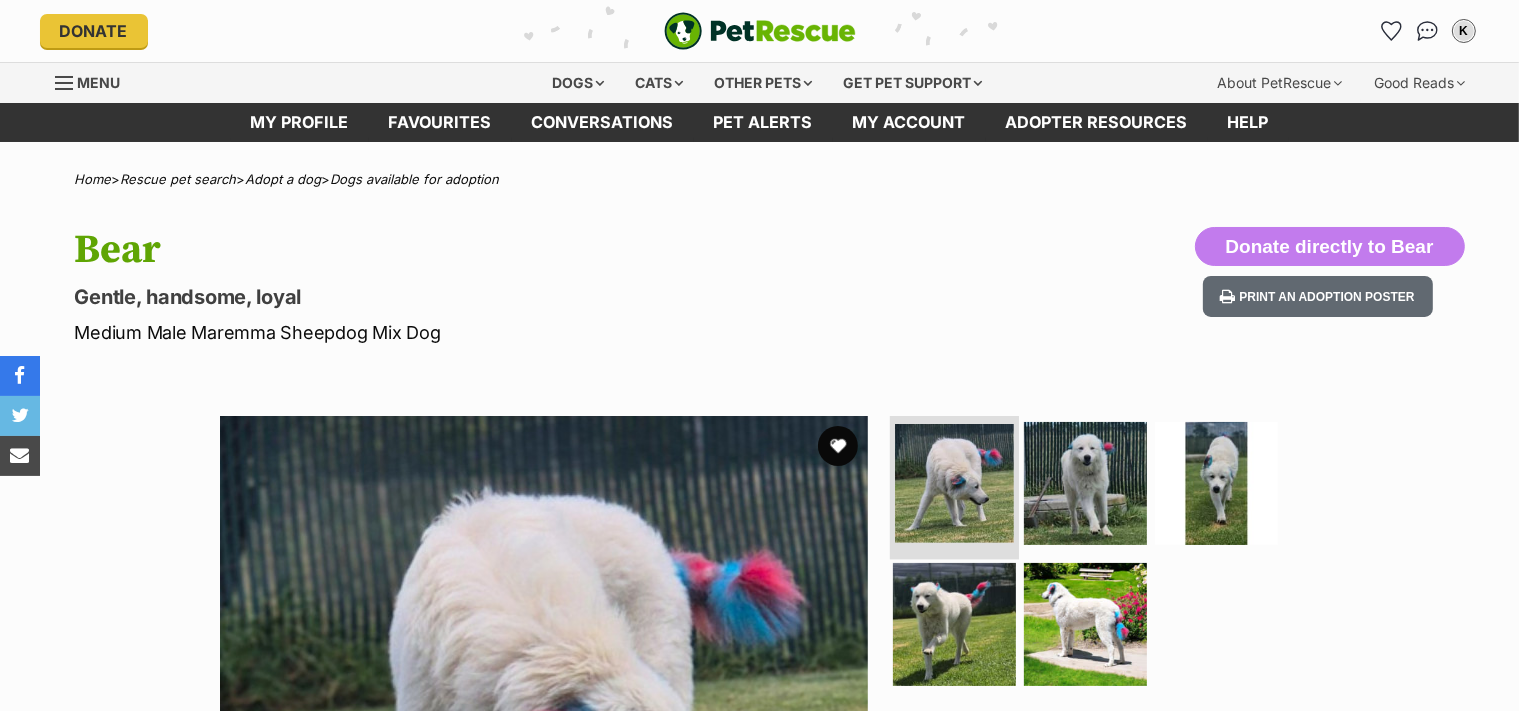 click at bounding box center (954, 483) 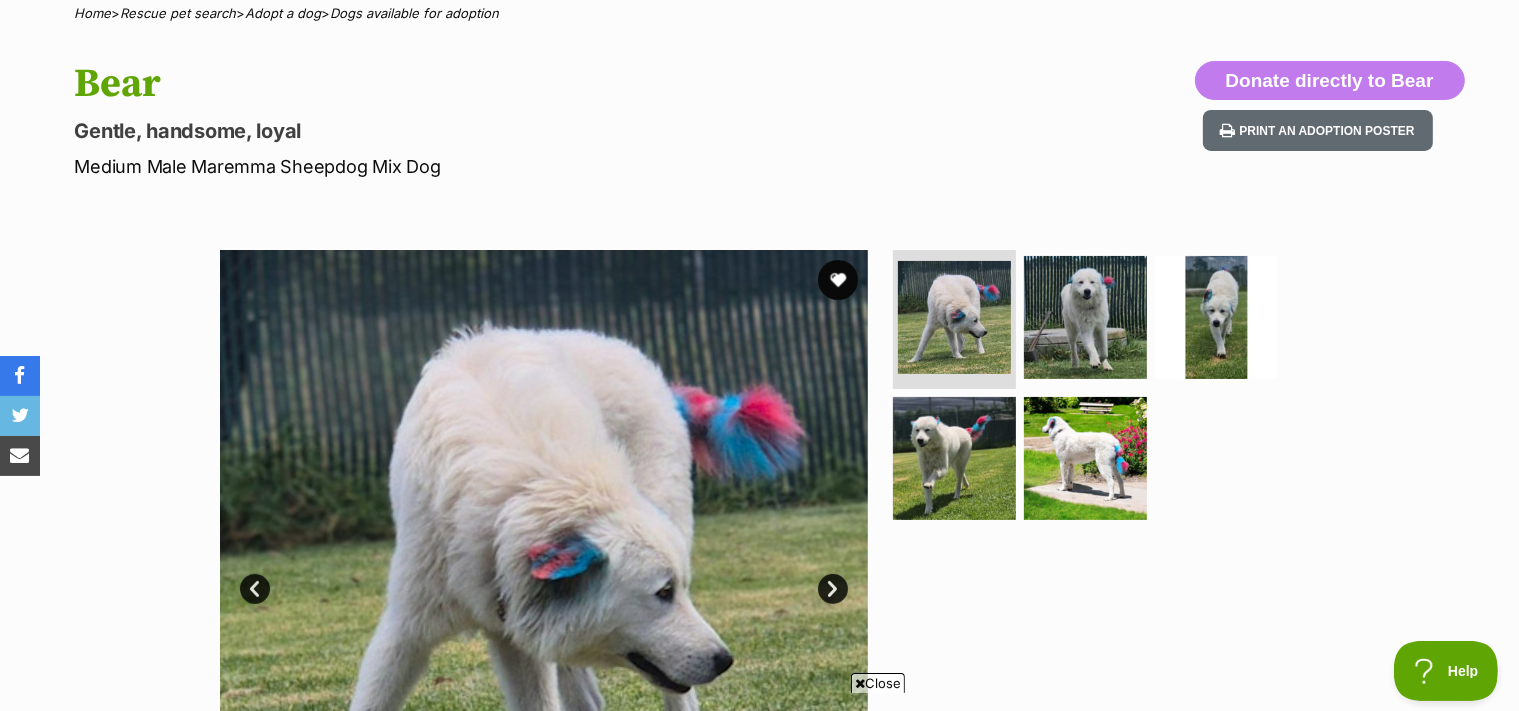 scroll, scrollTop: 833, scrollLeft: 0, axis: vertical 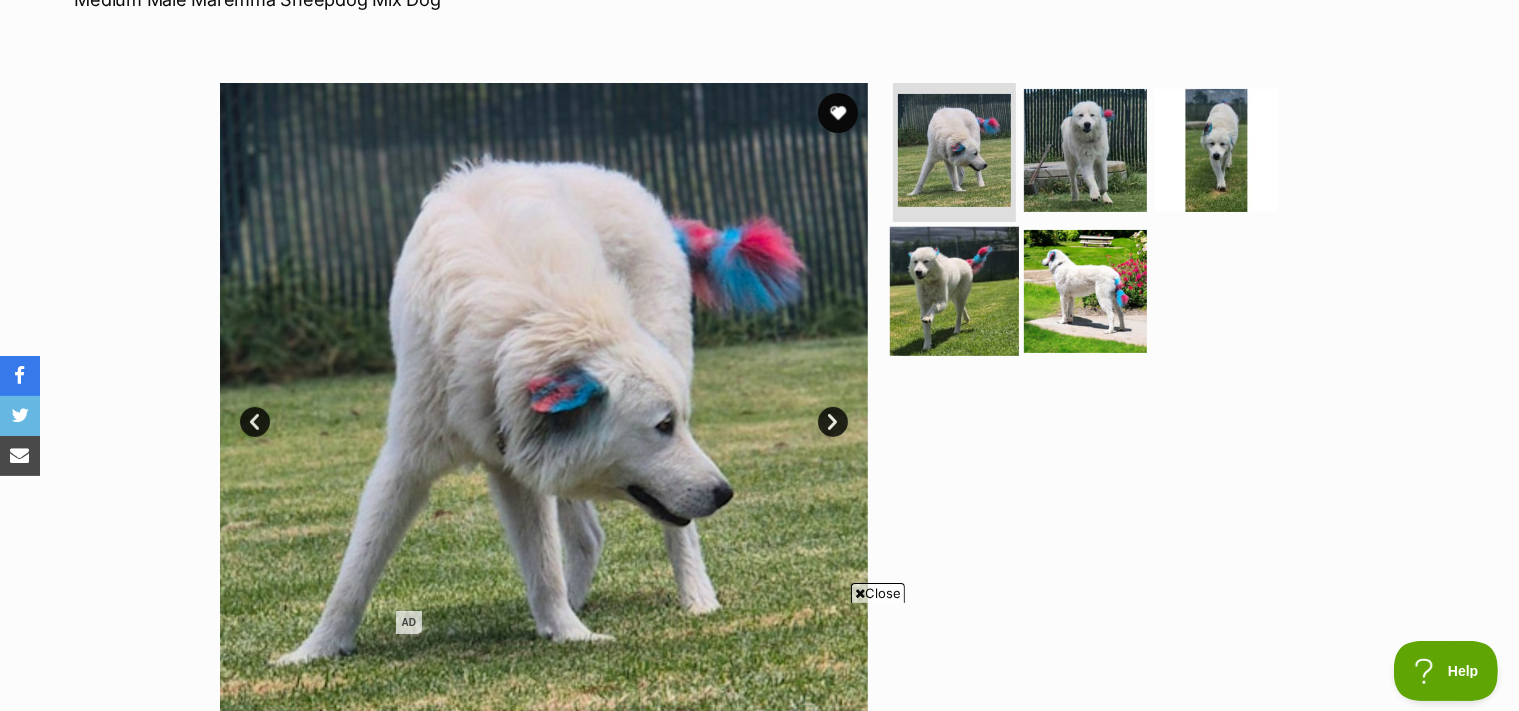 click at bounding box center (954, 291) 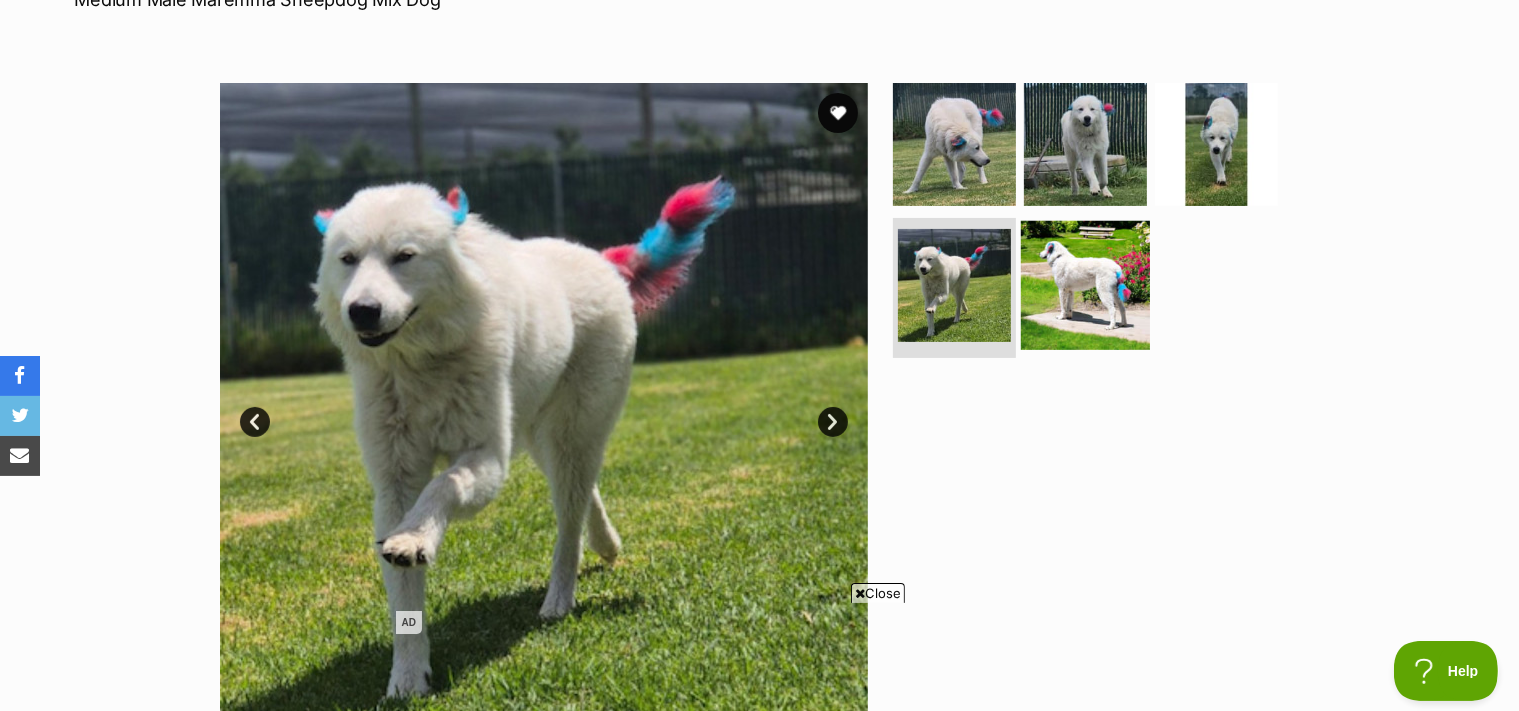 click at bounding box center [1085, 285] 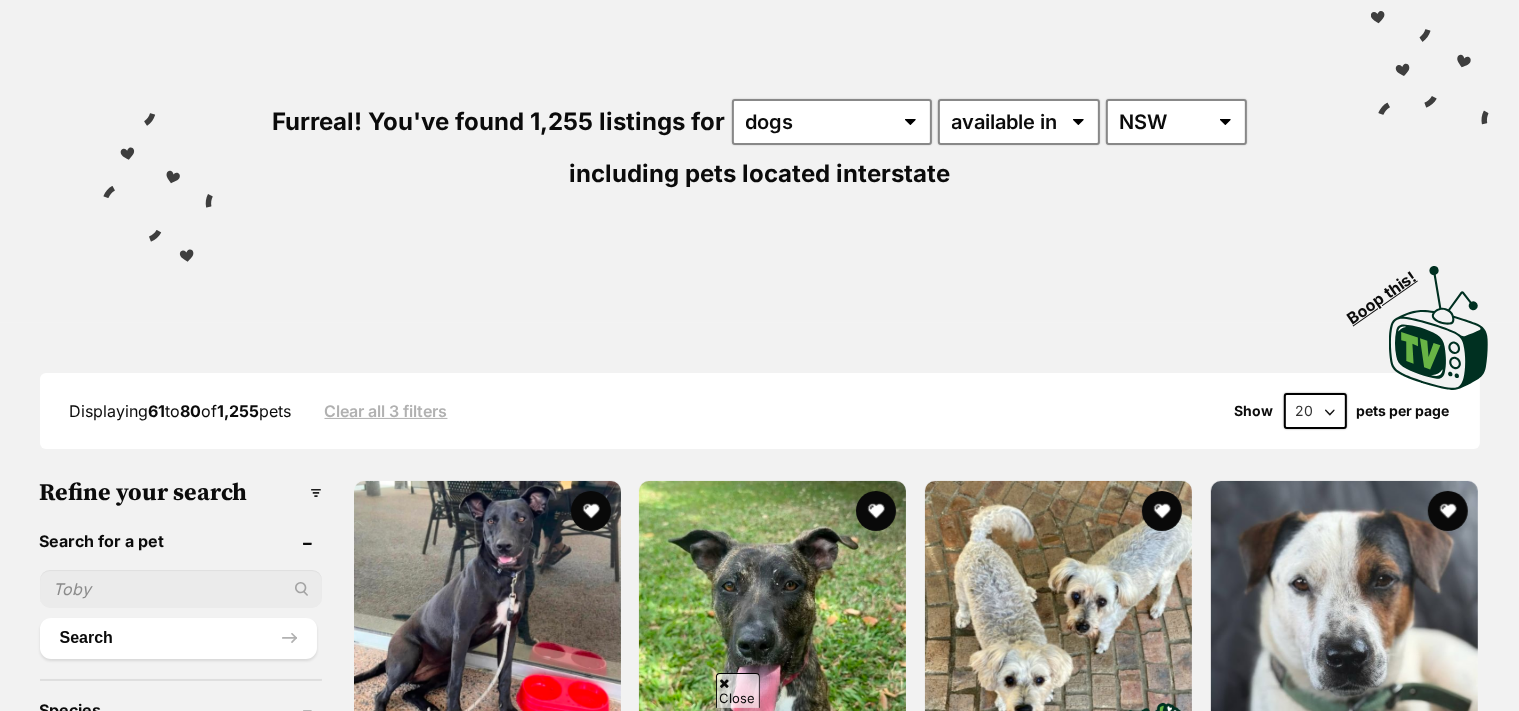 scroll, scrollTop: 166, scrollLeft: 0, axis: vertical 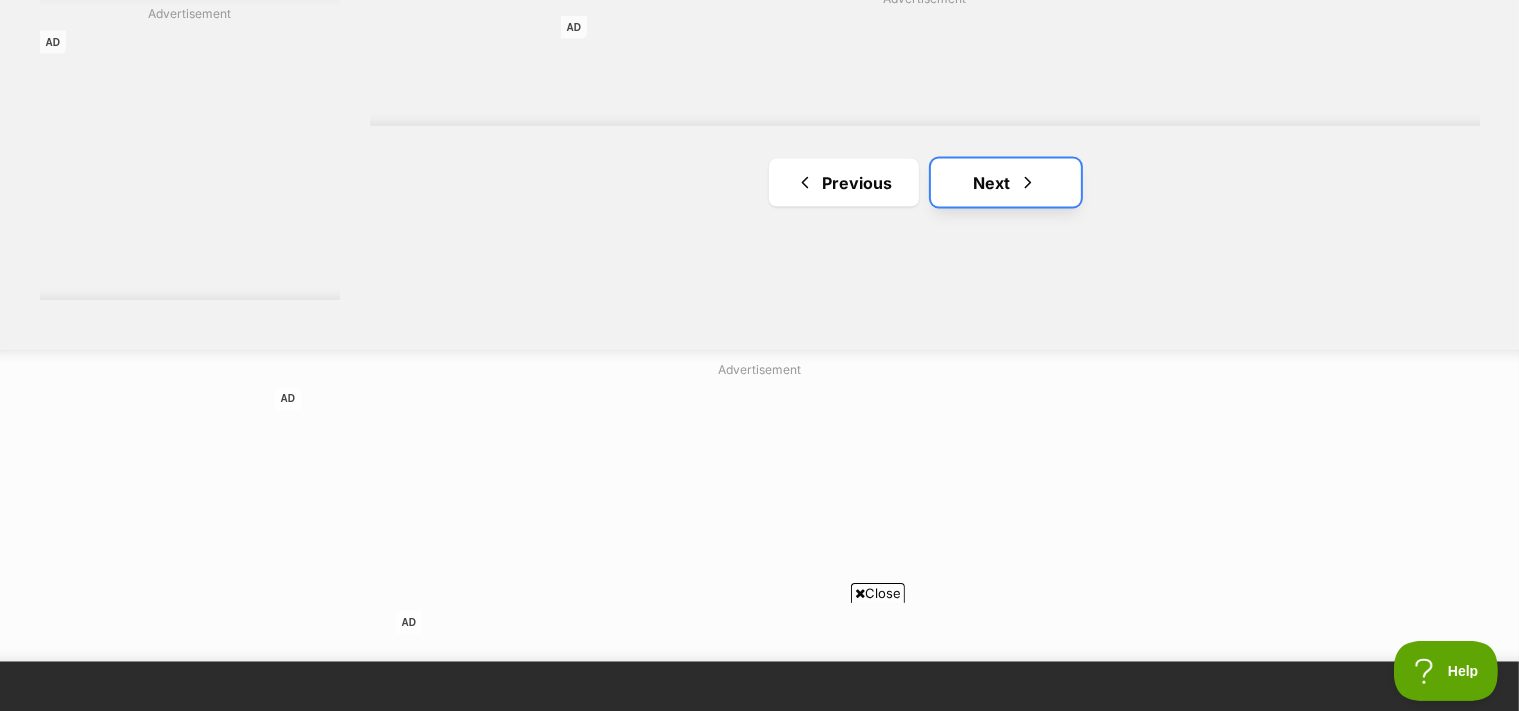 click on "Next" at bounding box center (1006, 183) 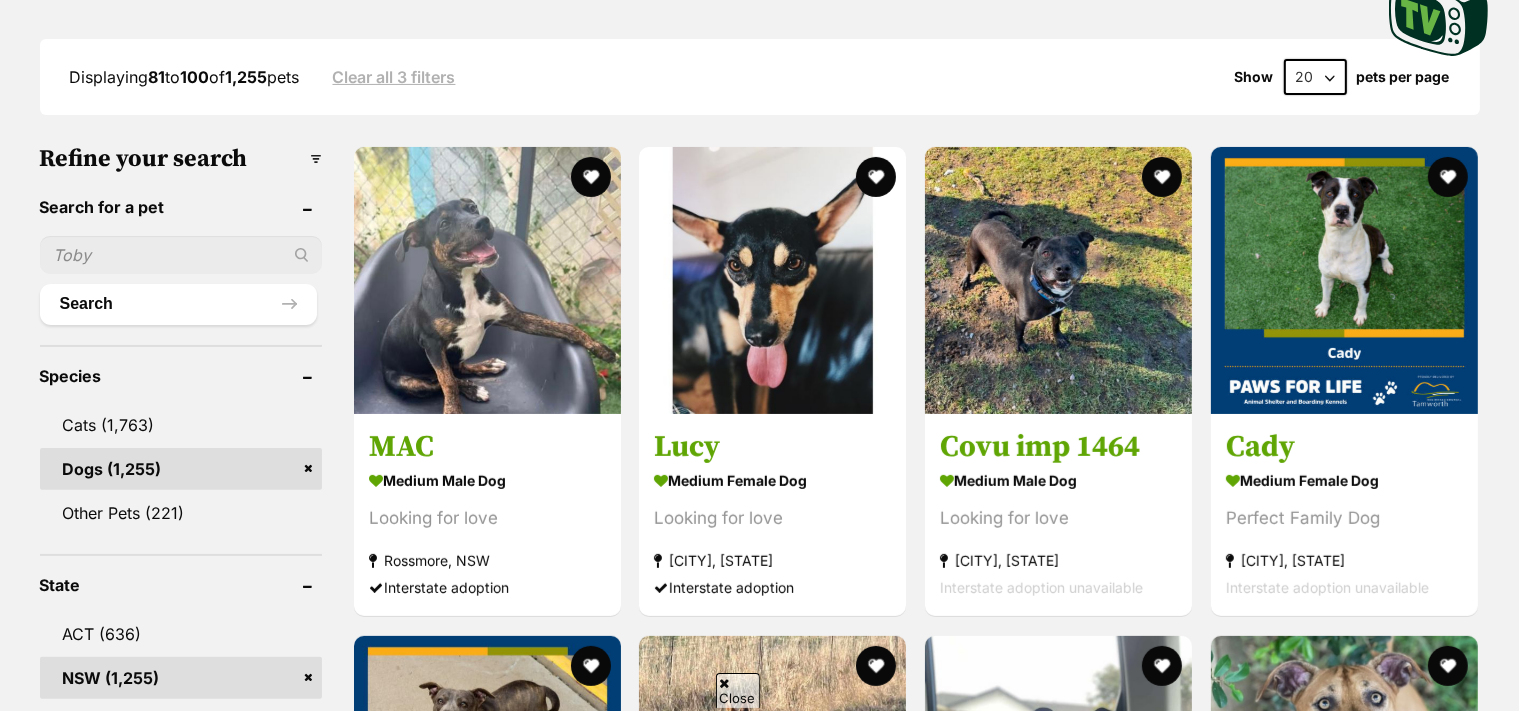 scroll, scrollTop: 500, scrollLeft: 0, axis: vertical 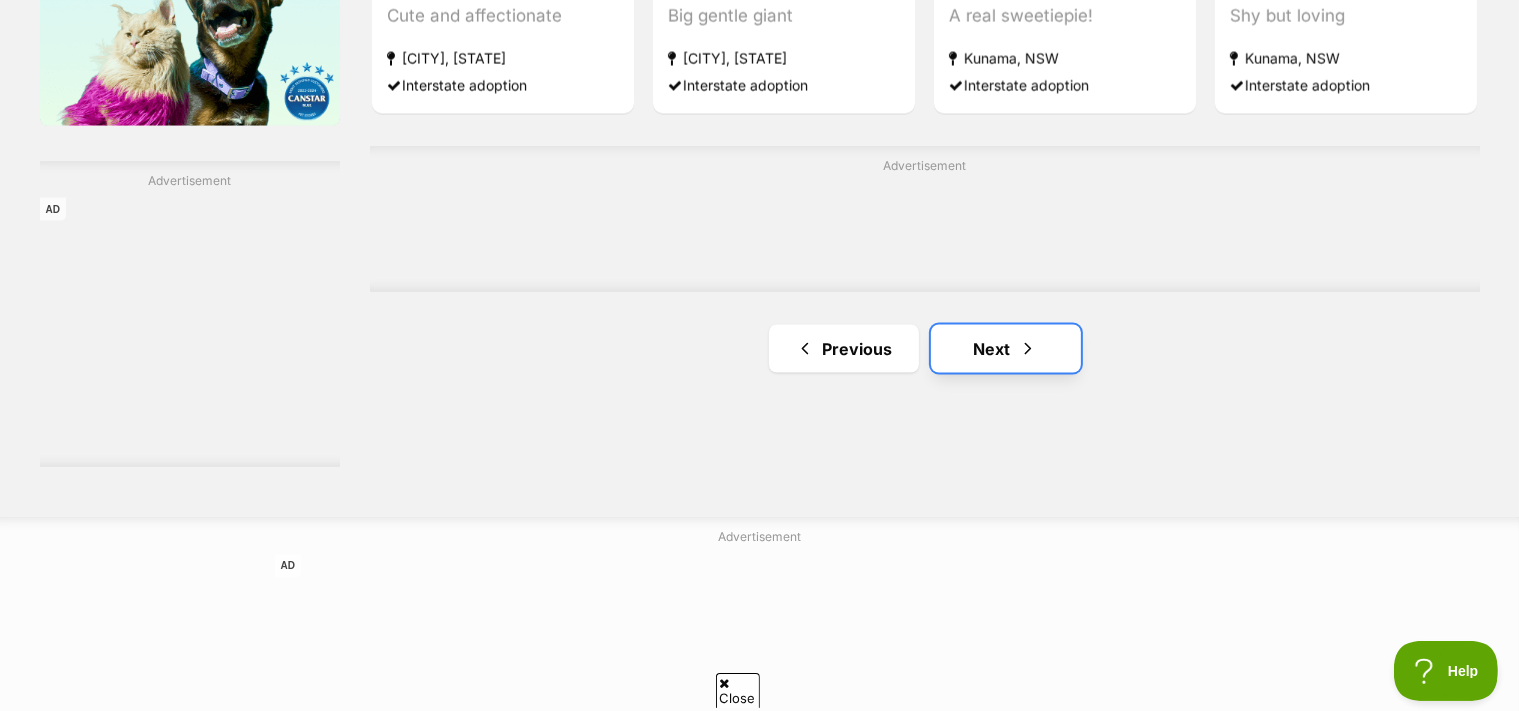 click on "Next" at bounding box center (1006, 349) 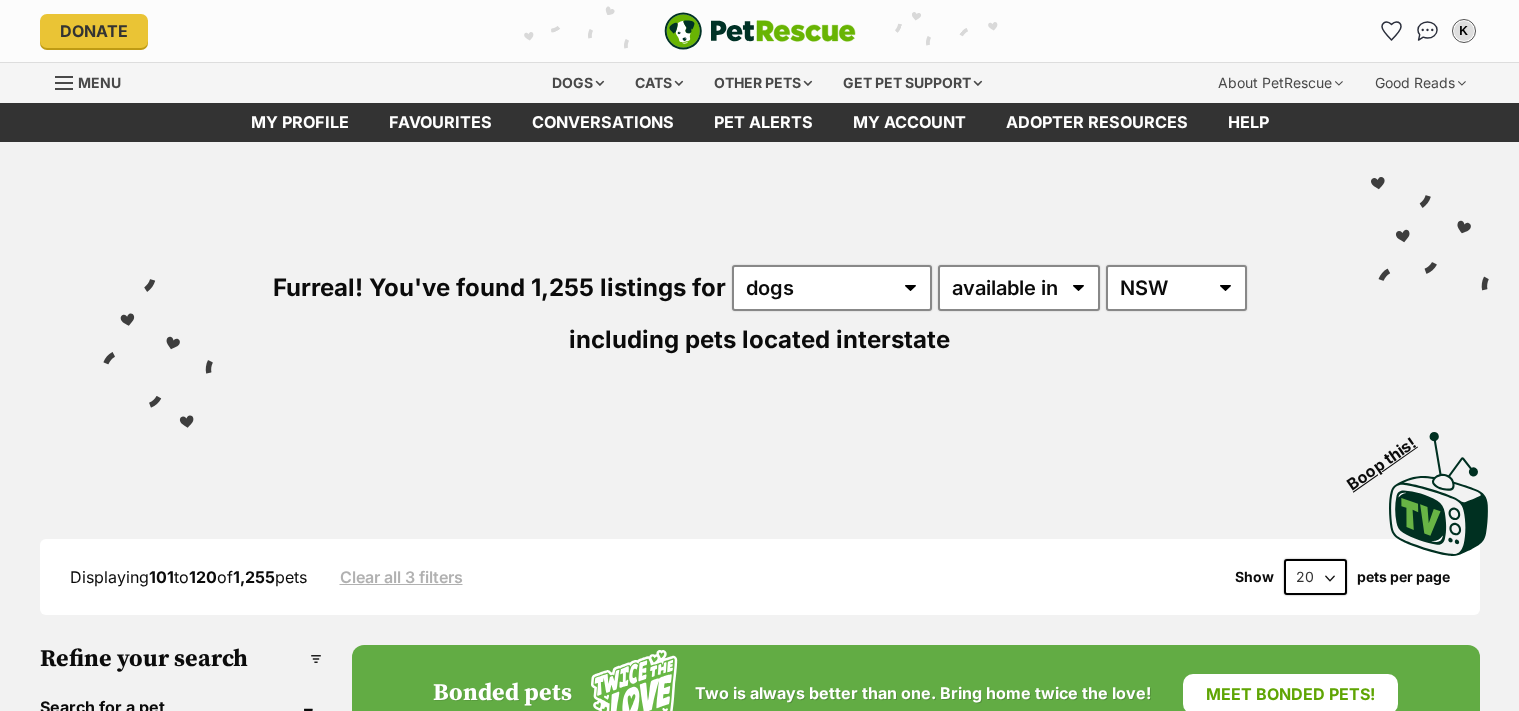 scroll, scrollTop: 0, scrollLeft: 0, axis: both 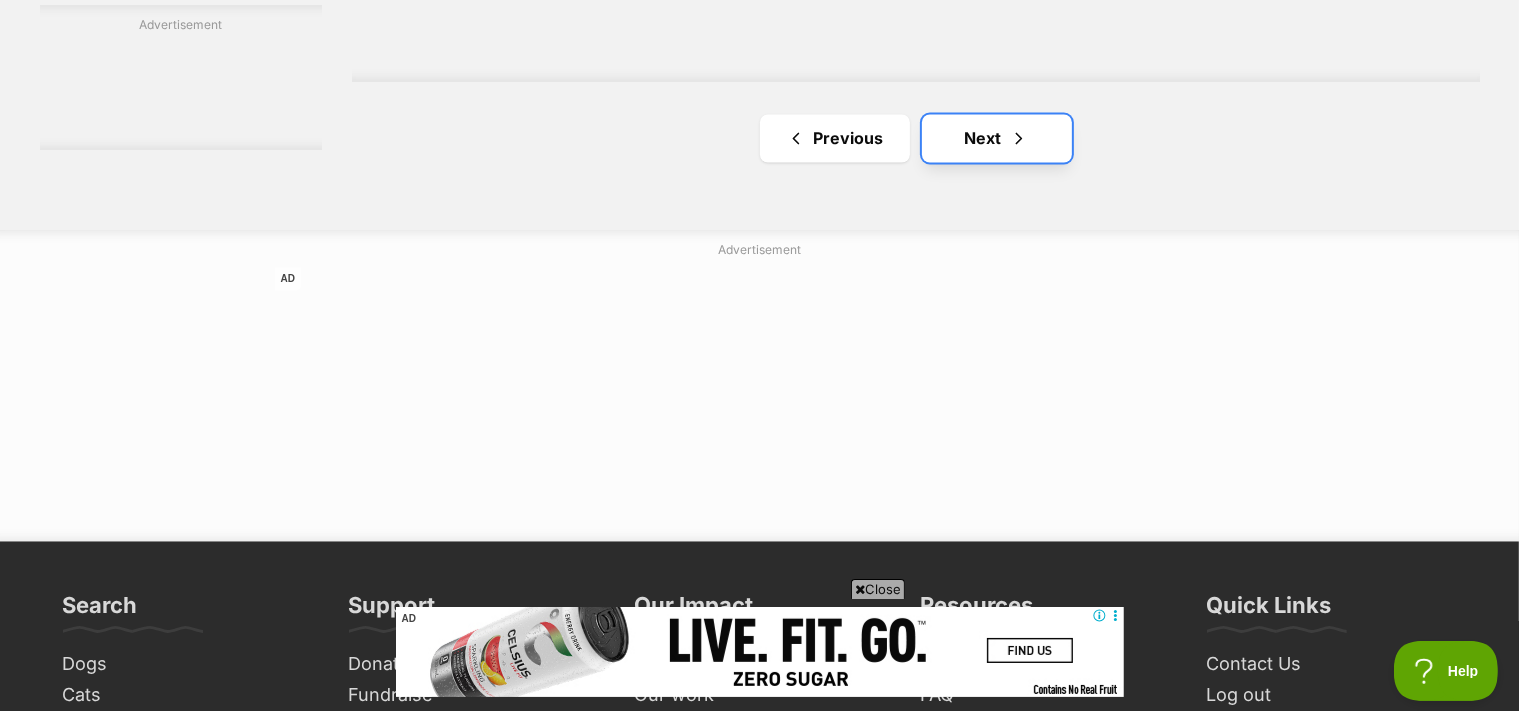 click on "Next" at bounding box center [997, 139] 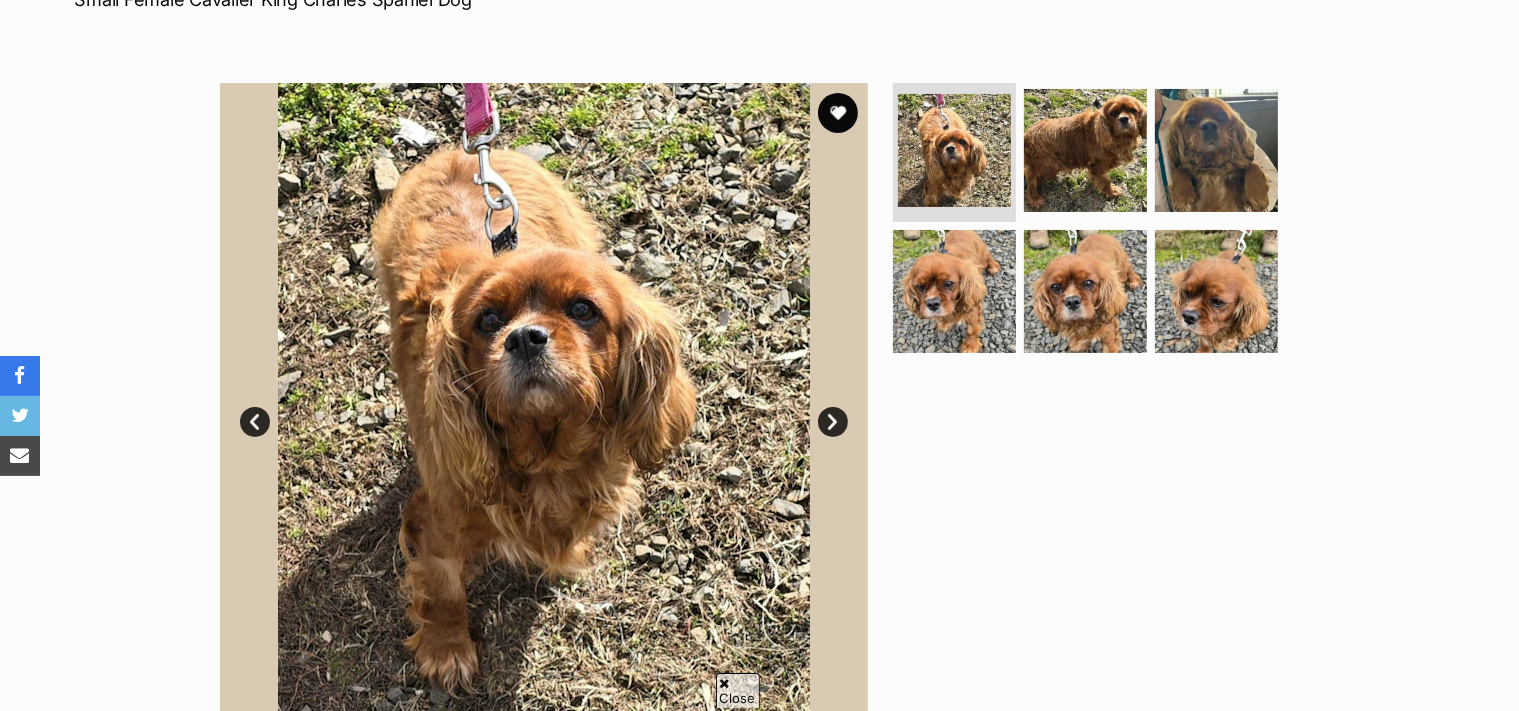 scroll, scrollTop: 333, scrollLeft: 0, axis: vertical 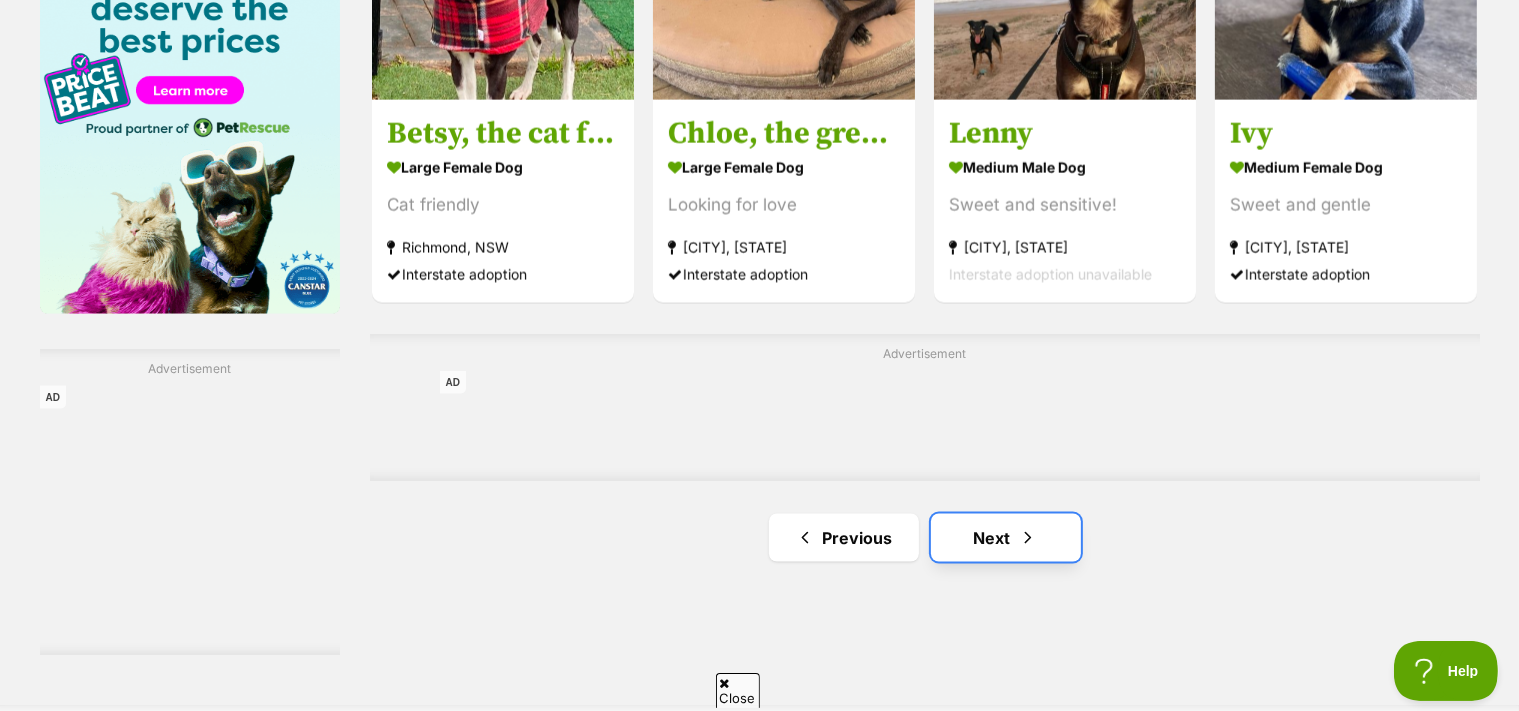 click on "Next" at bounding box center (1006, 538) 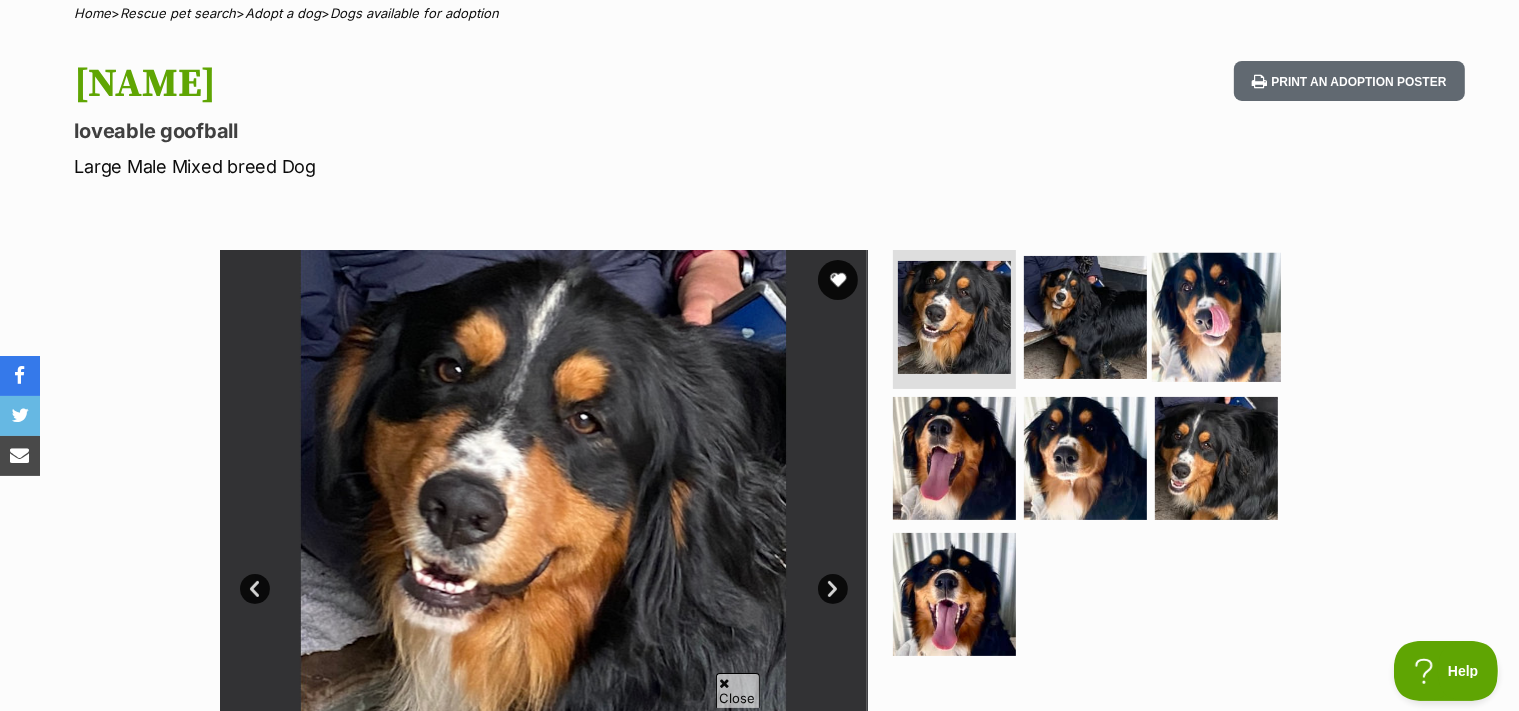 scroll, scrollTop: 333, scrollLeft: 0, axis: vertical 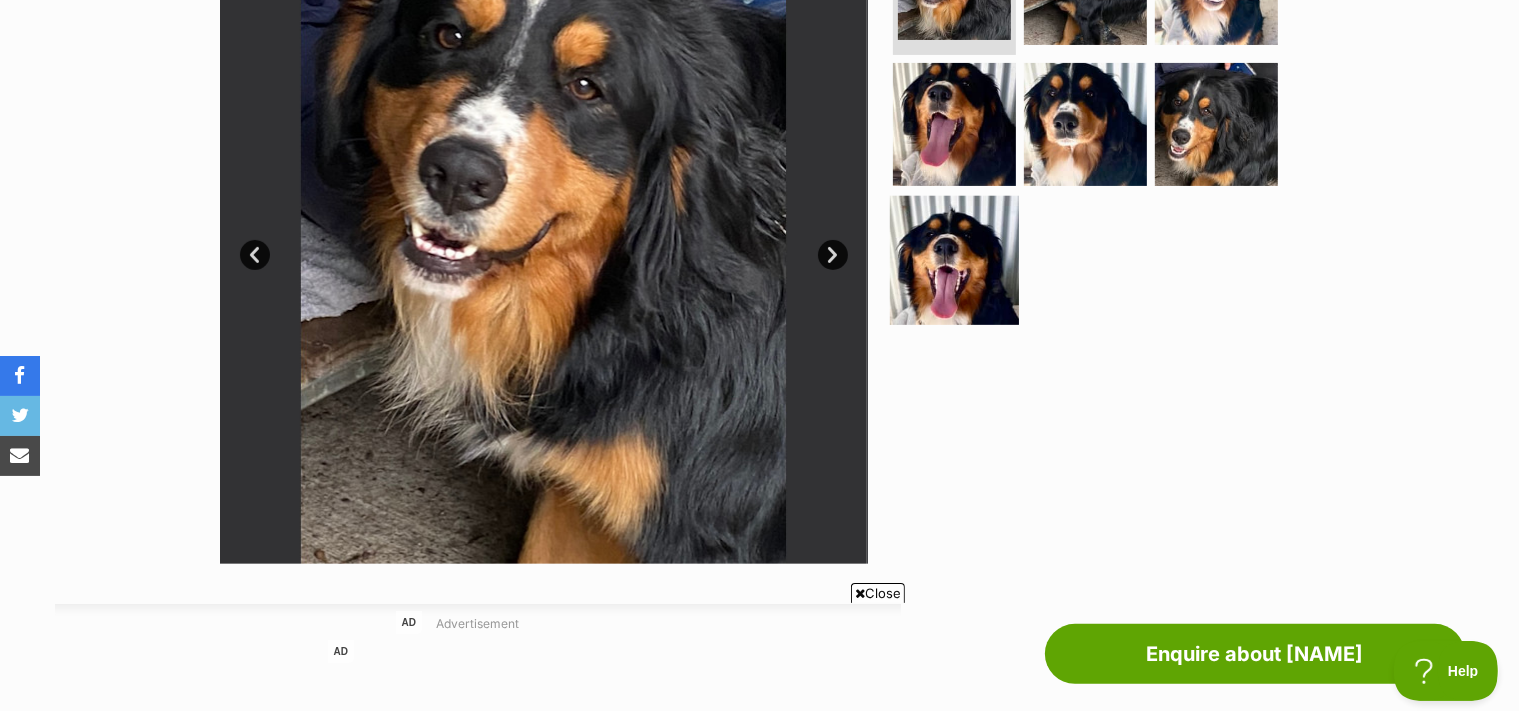click at bounding box center (954, 260) 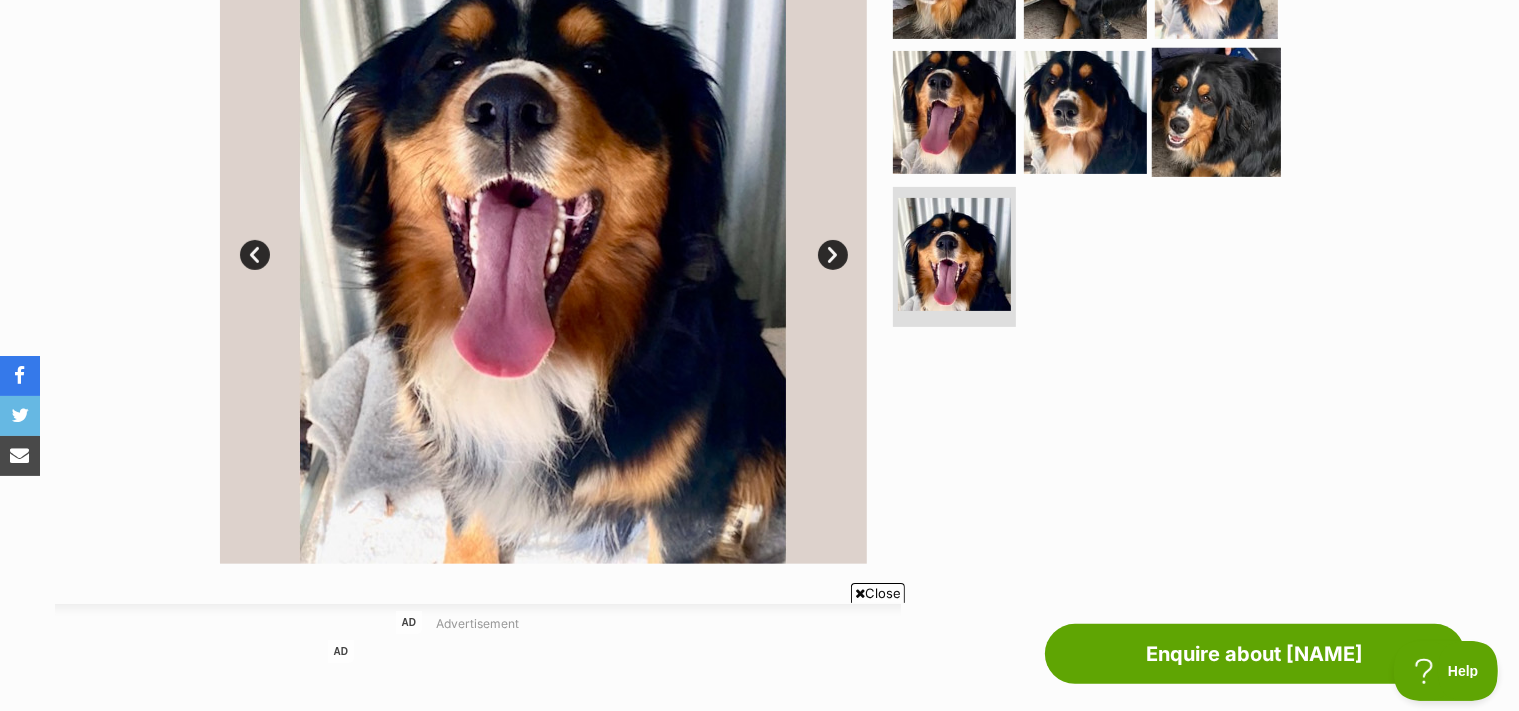 click at bounding box center [1216, 112] 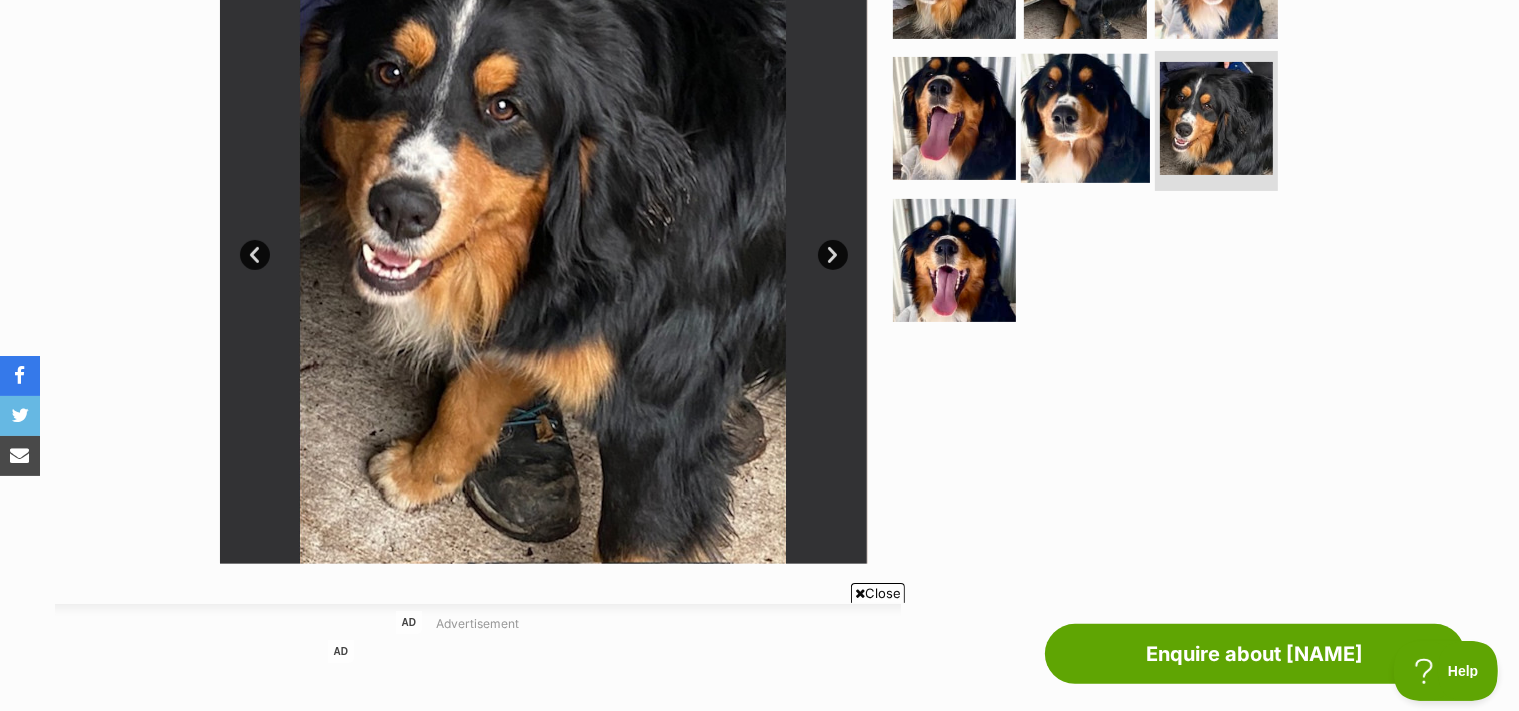 click at bounding box center (1085, 118) 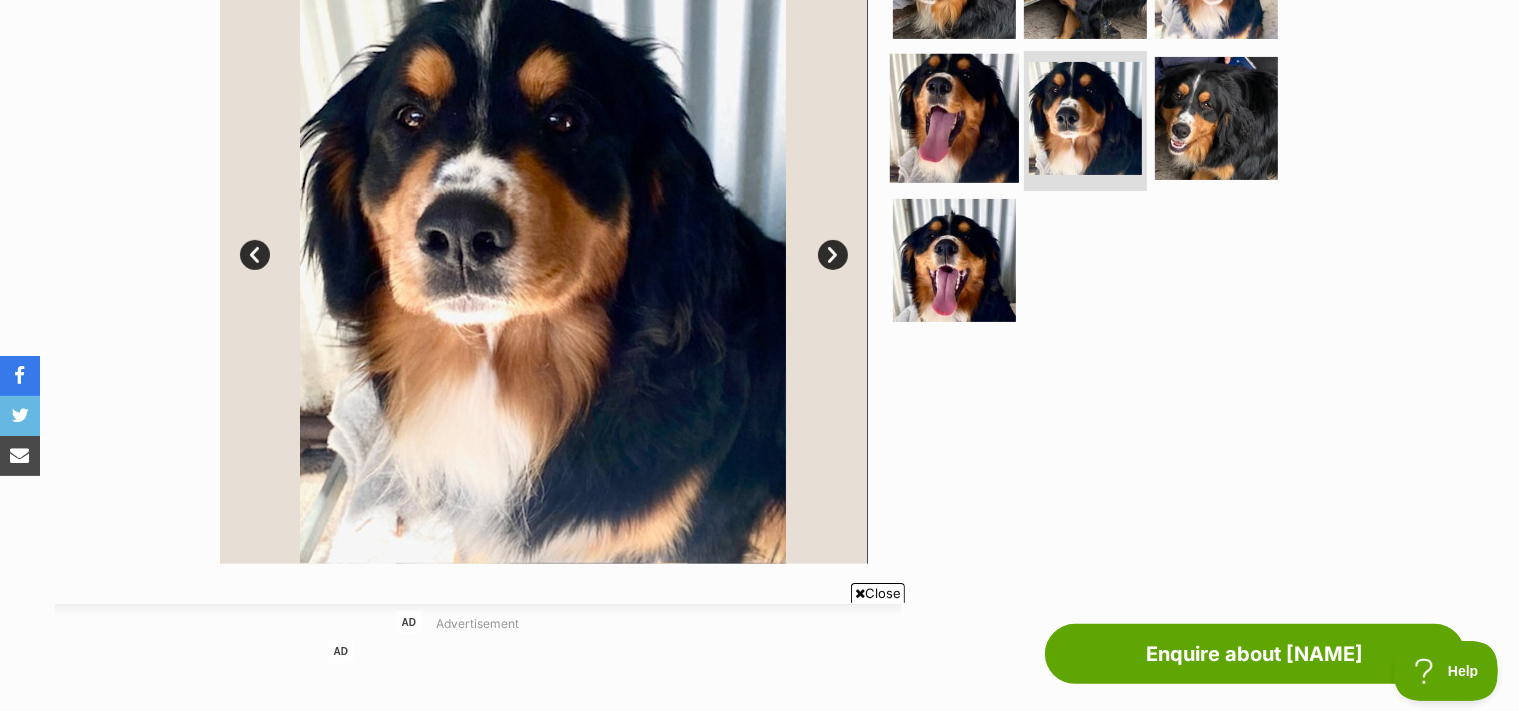 click at bounding box center (954, 118) 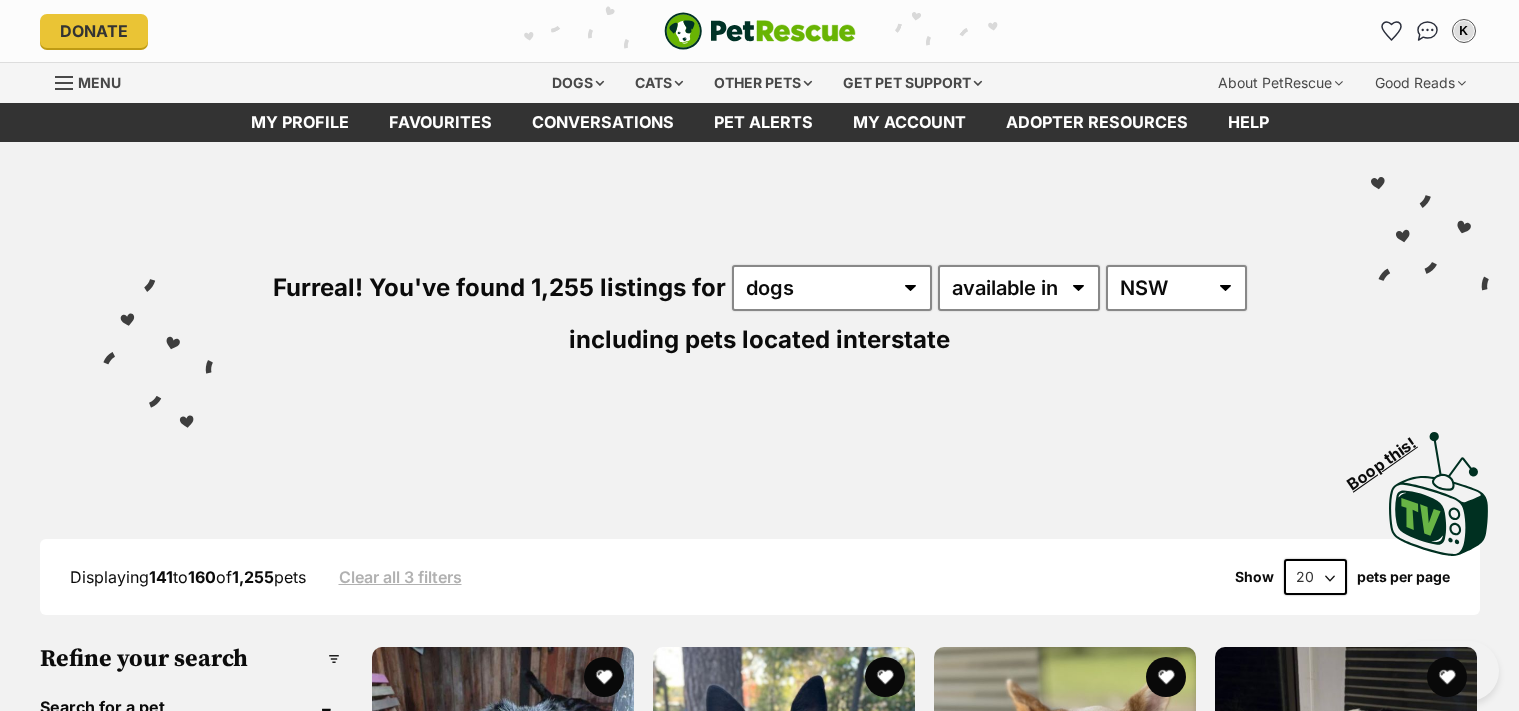 scroll, scrollTop: 0, scrollLeft: 0, axis: both 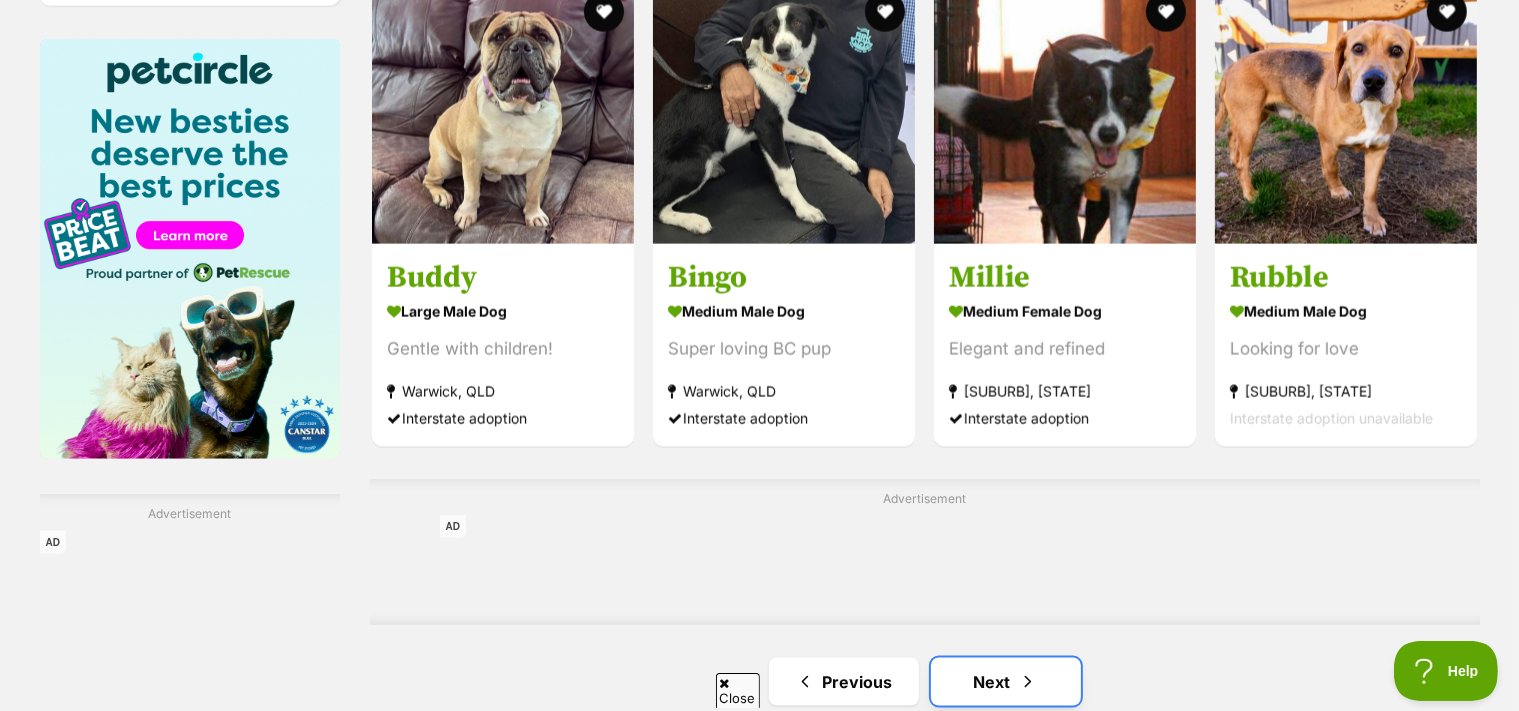 click on "Next" at bounding box center (1006, 682) 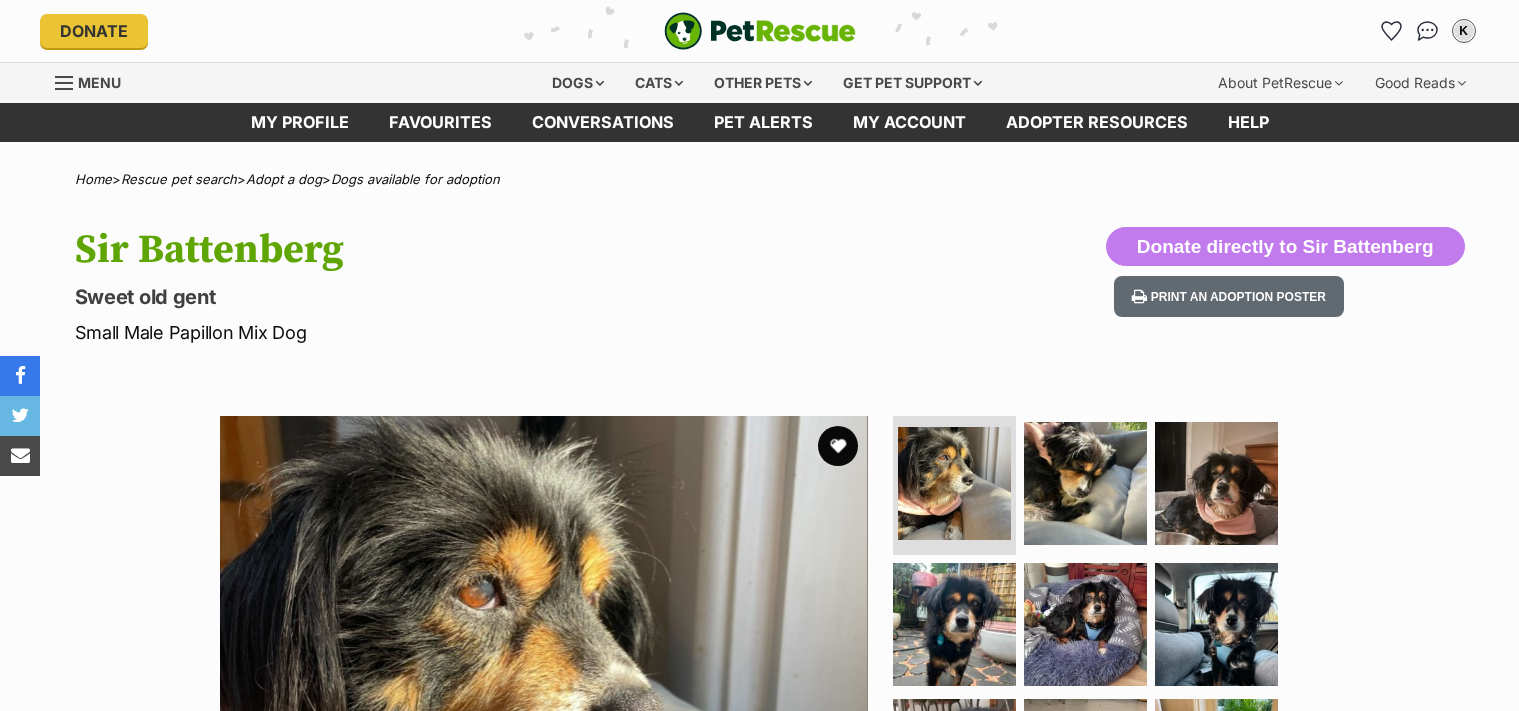 scroll, scrollTop: 0, scrollLeft: 0, axis: both 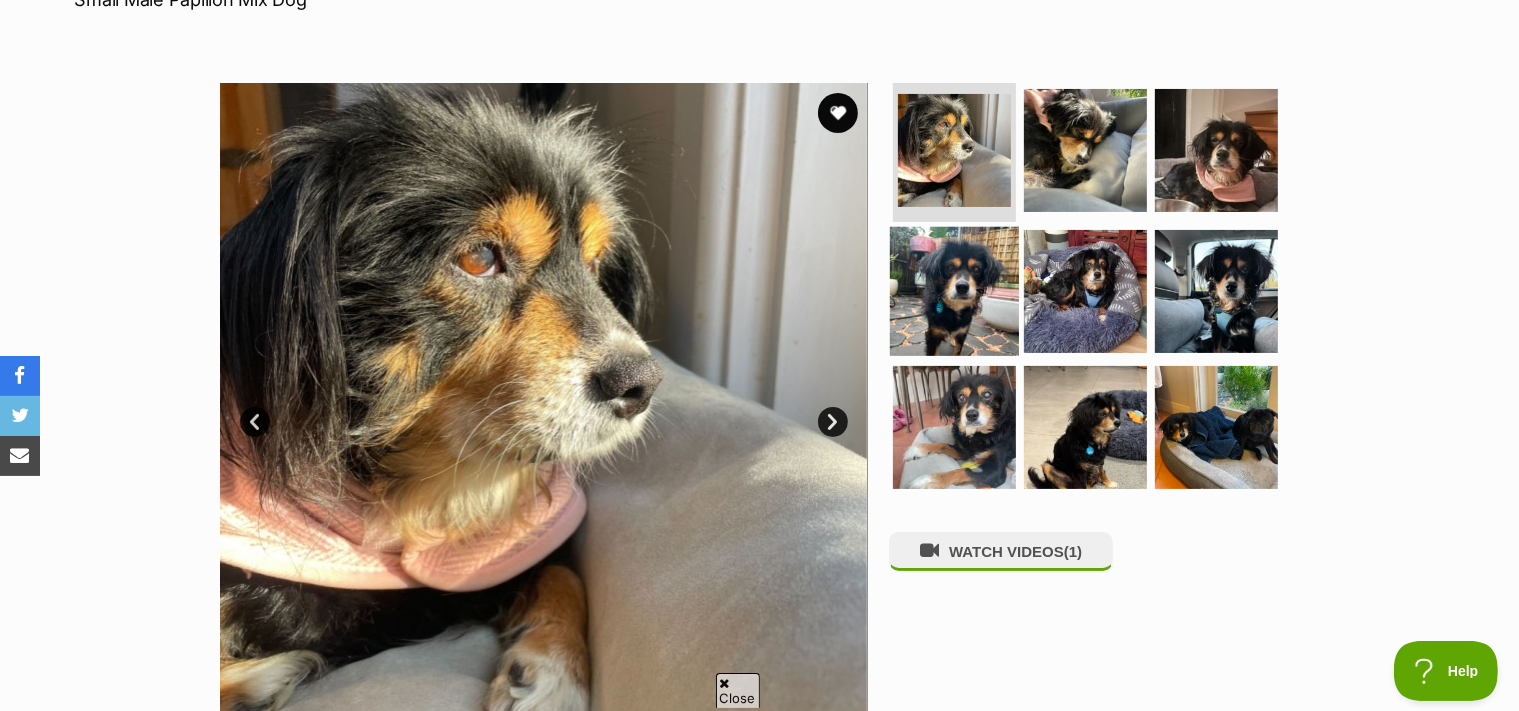 click at bounding box center [954, 291] 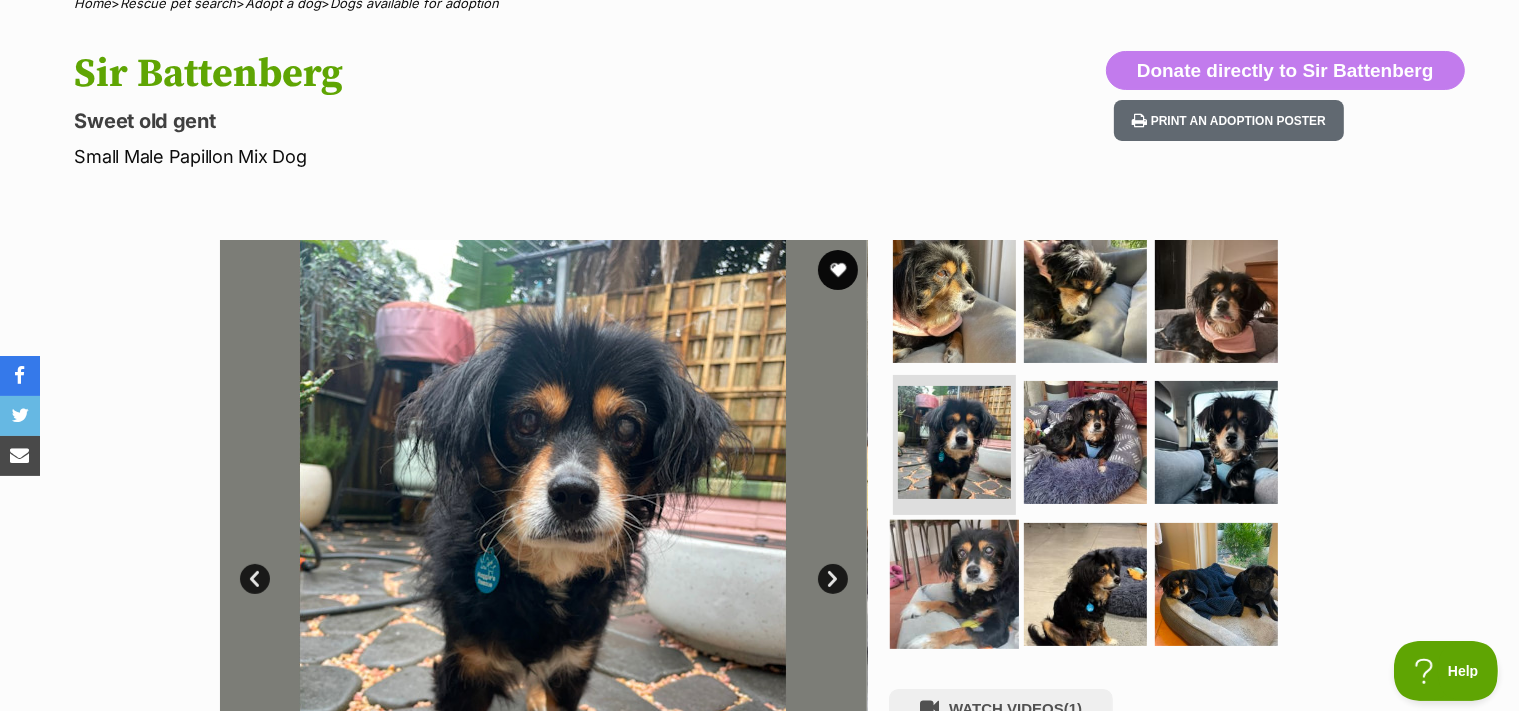 scroll, scrollTop: 9, scrollLeft: 0, axis: vertical 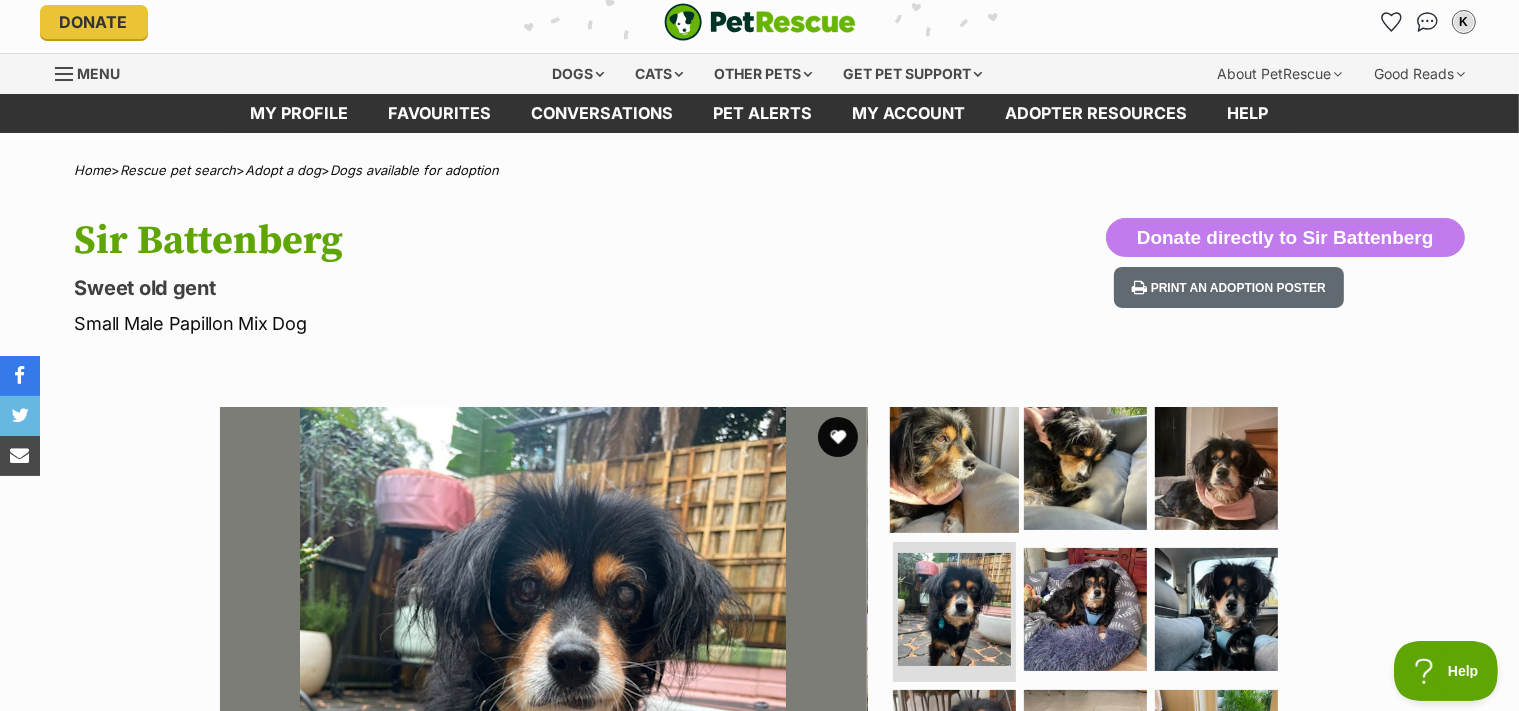 click at bounding box center (954, 467) 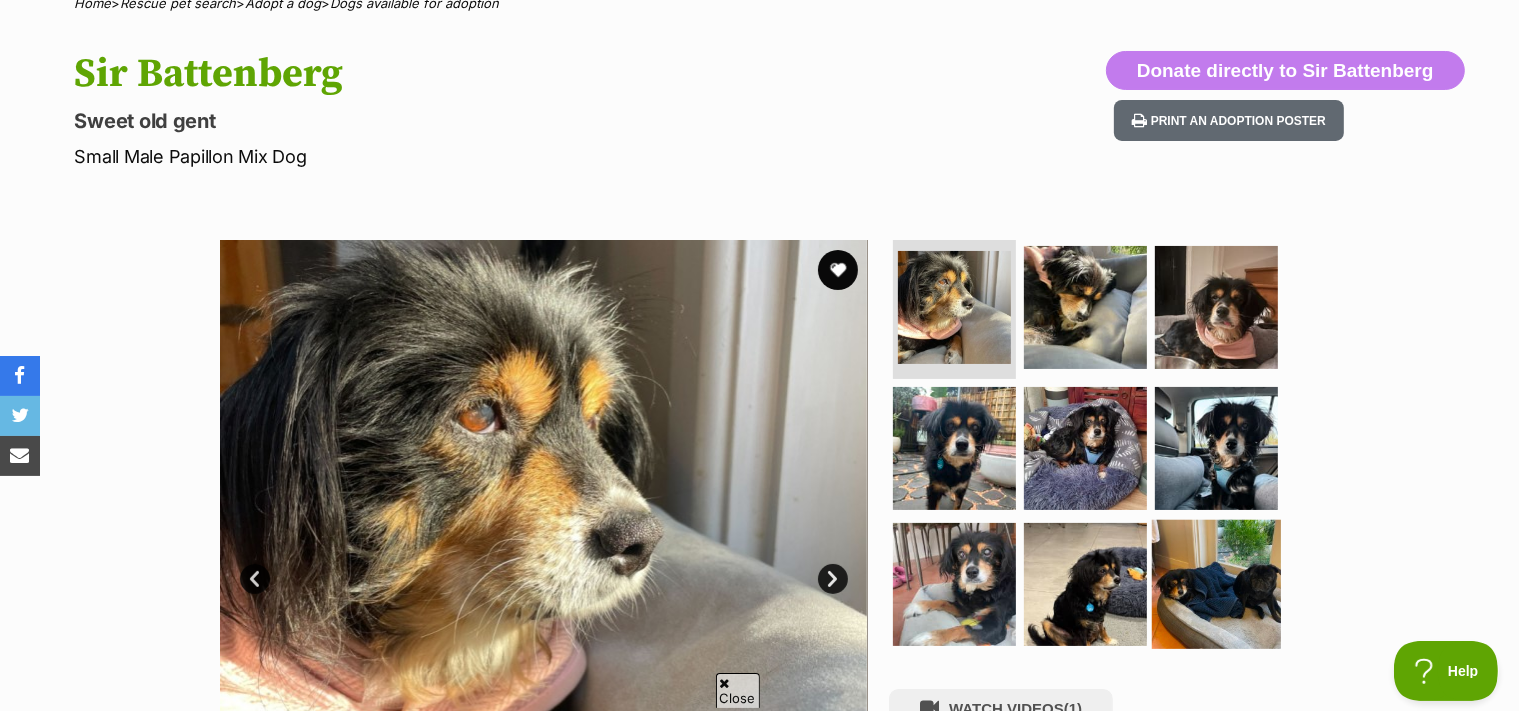 scroll, scrollTop: 343, scrollLeft: 0, axis: vertical 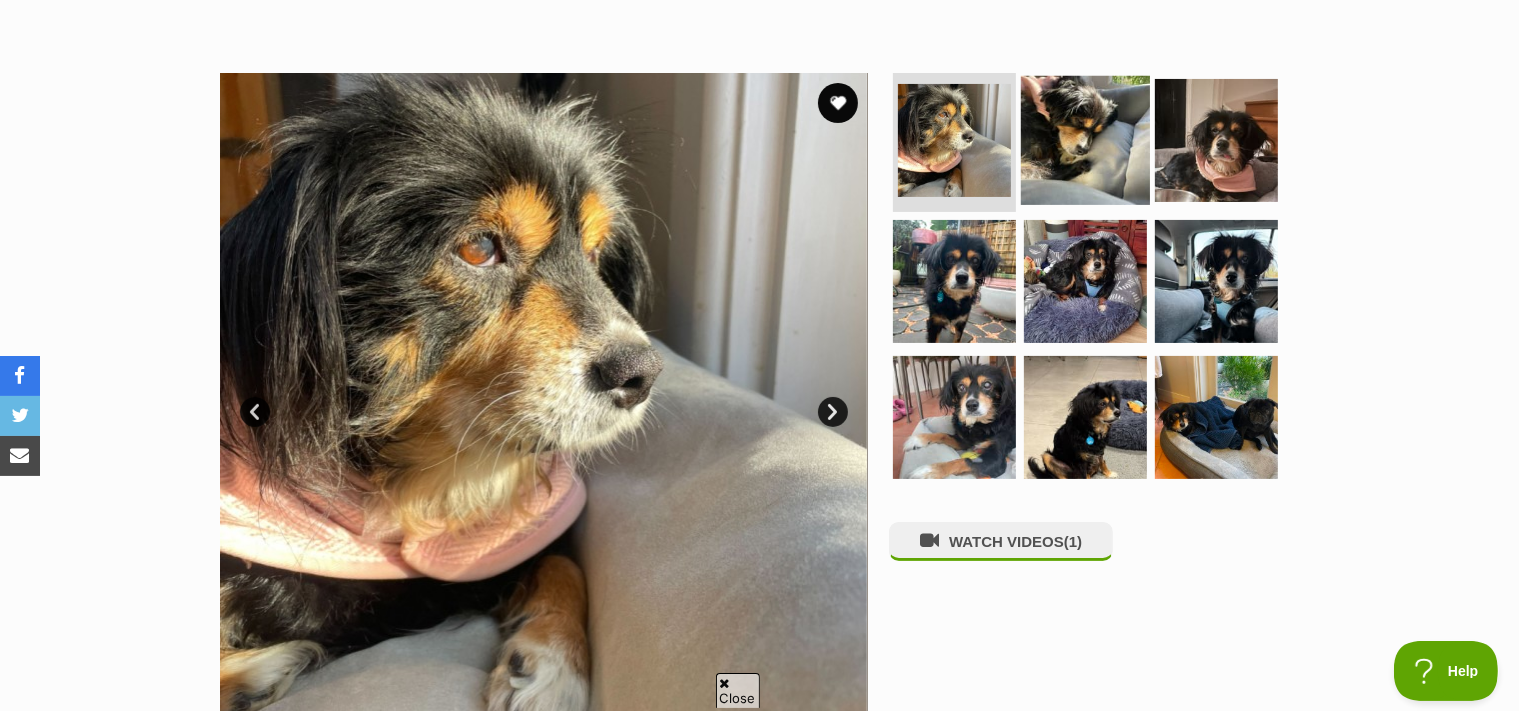 click at bounding box center [1085, 139] 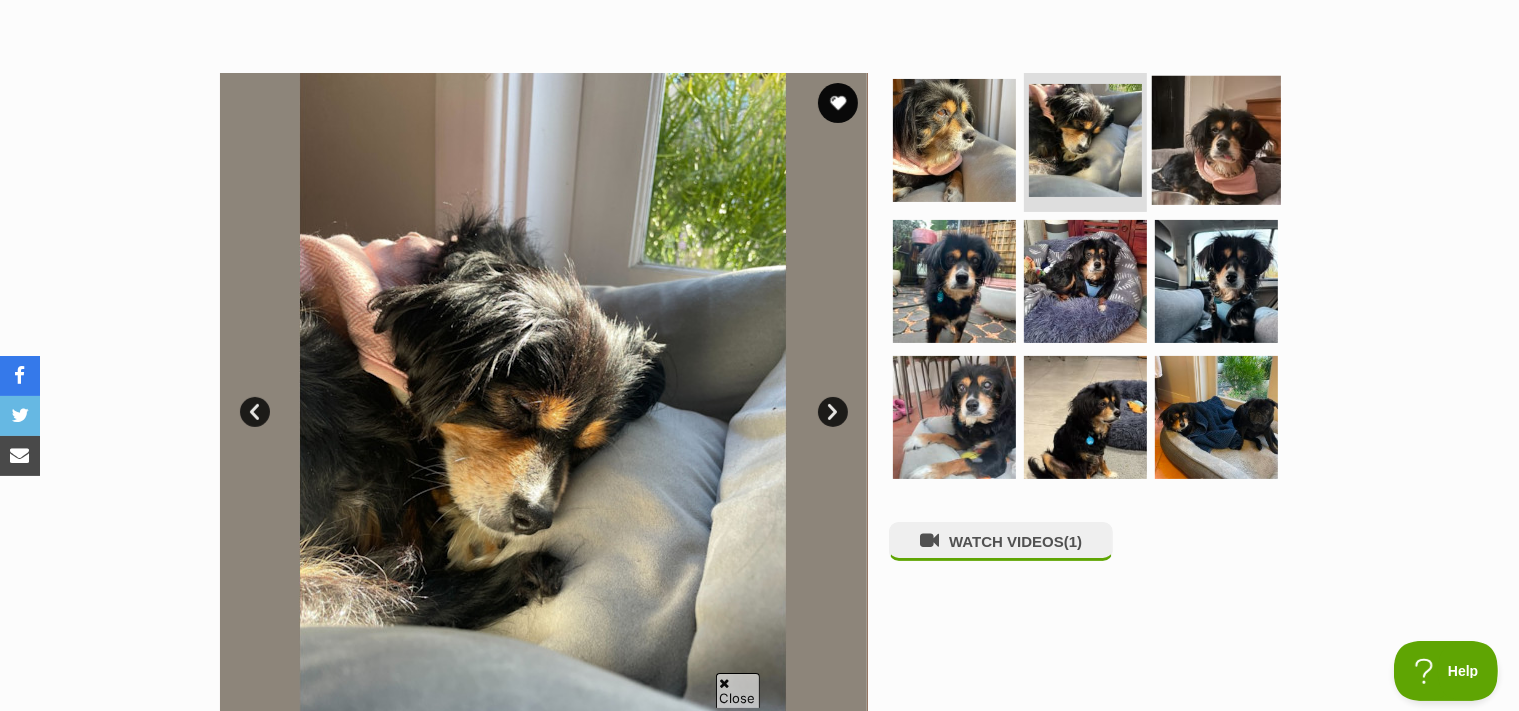 click at bounding box center (1216, 139) 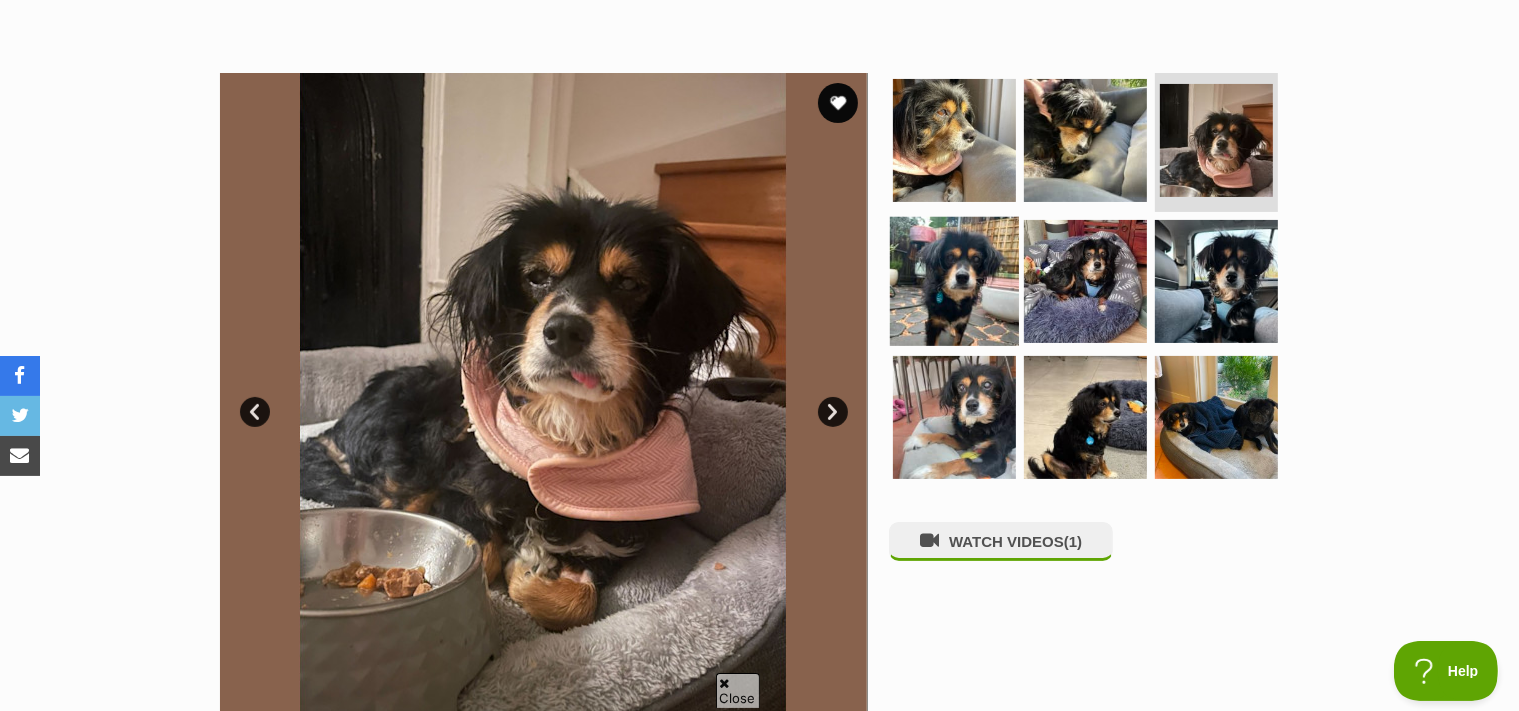 click at bounding box center [954, 281] 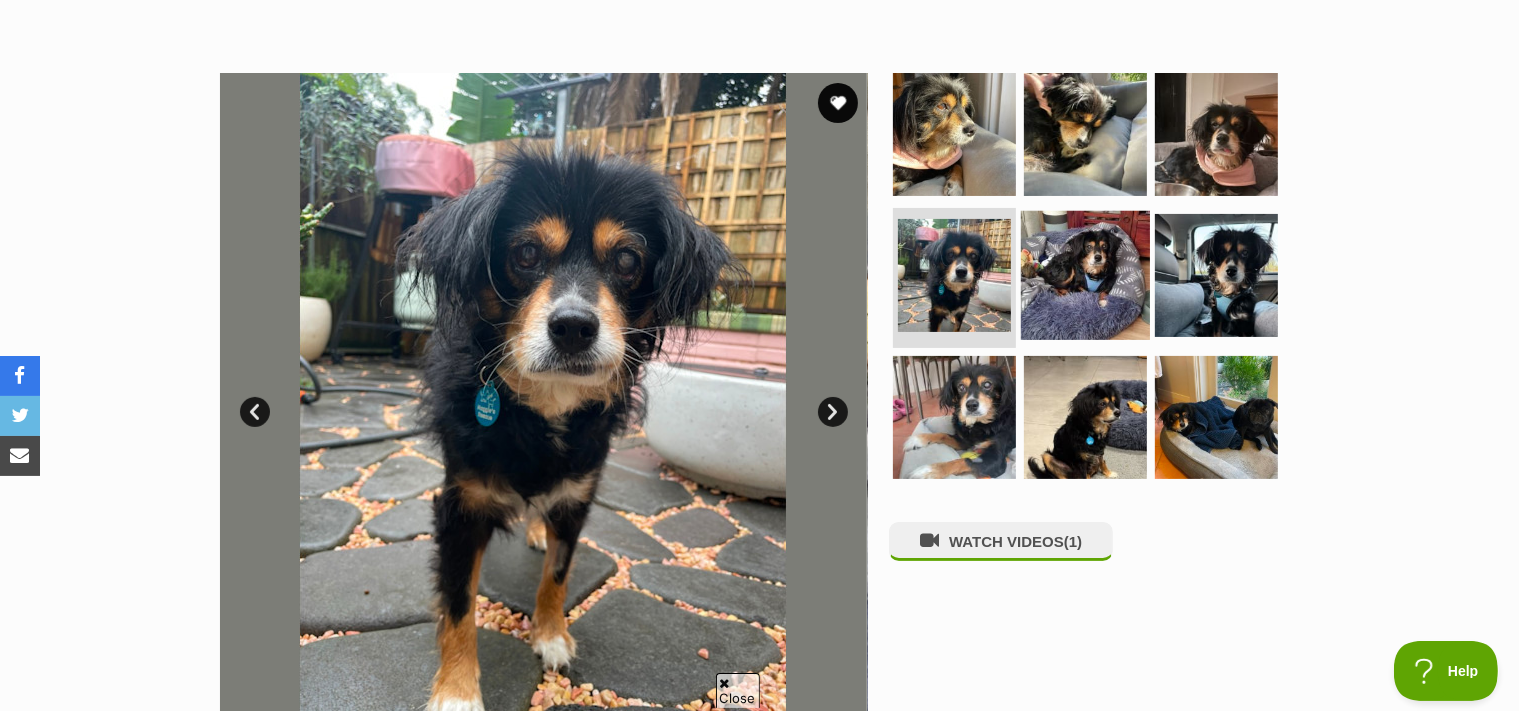 click at bounding box center [1085, 275] 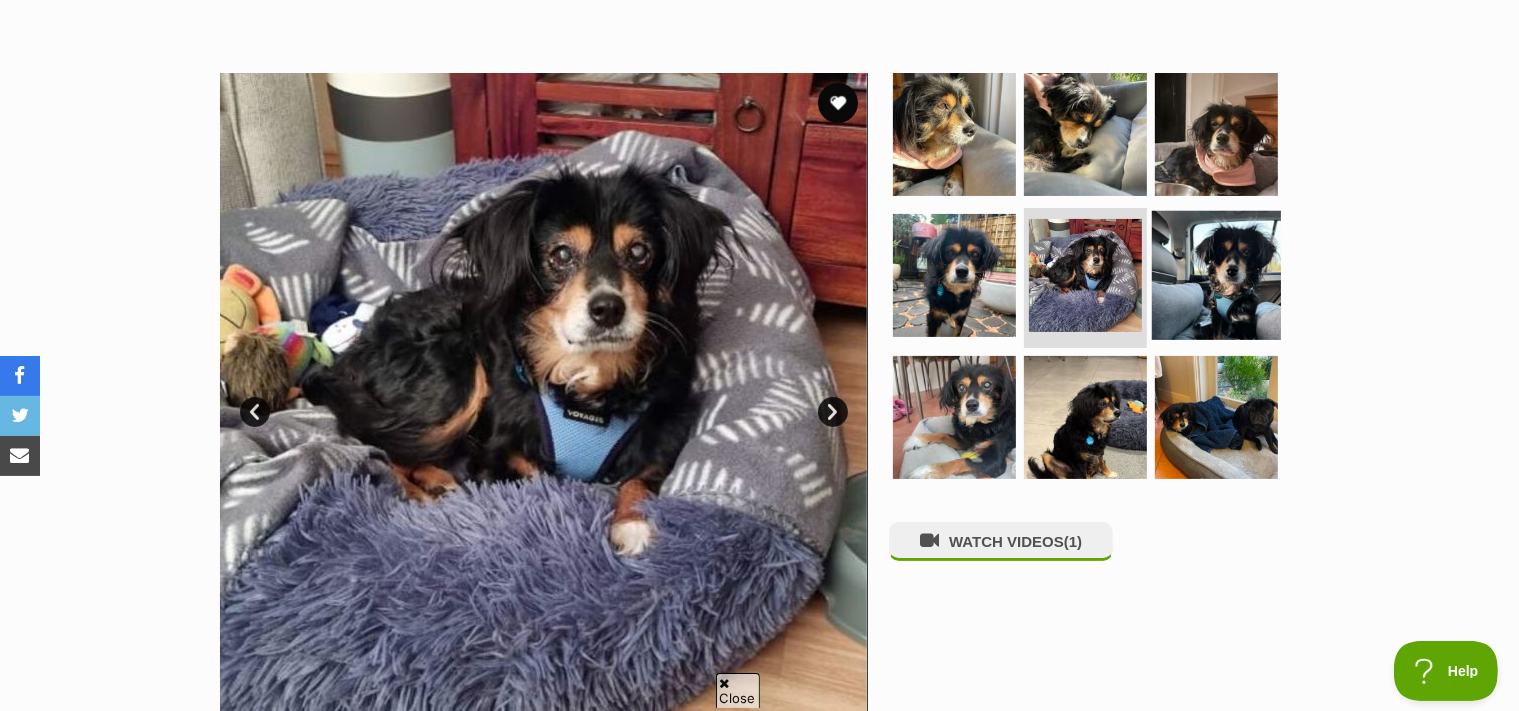 click at bounding box center [1216, 275] 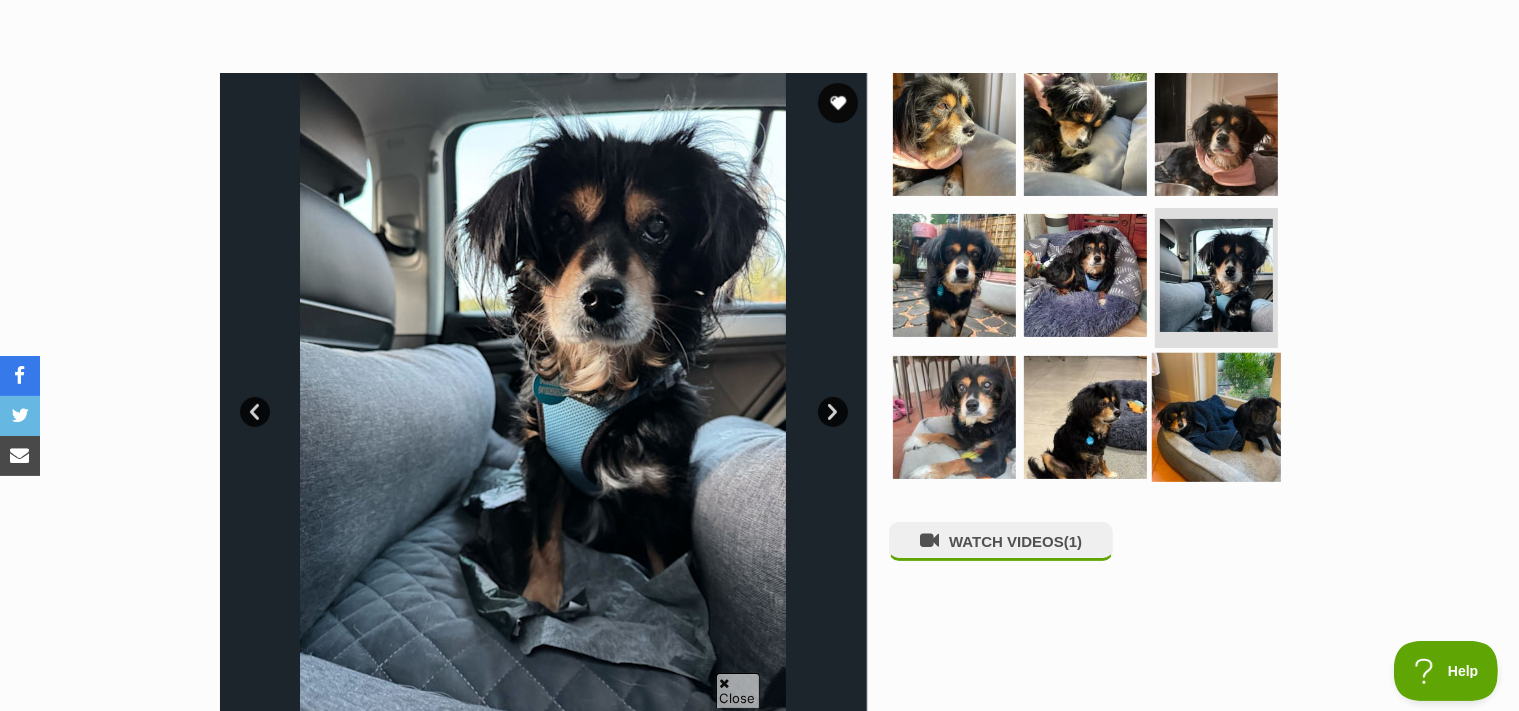 click at bounding box center [1216, 417] 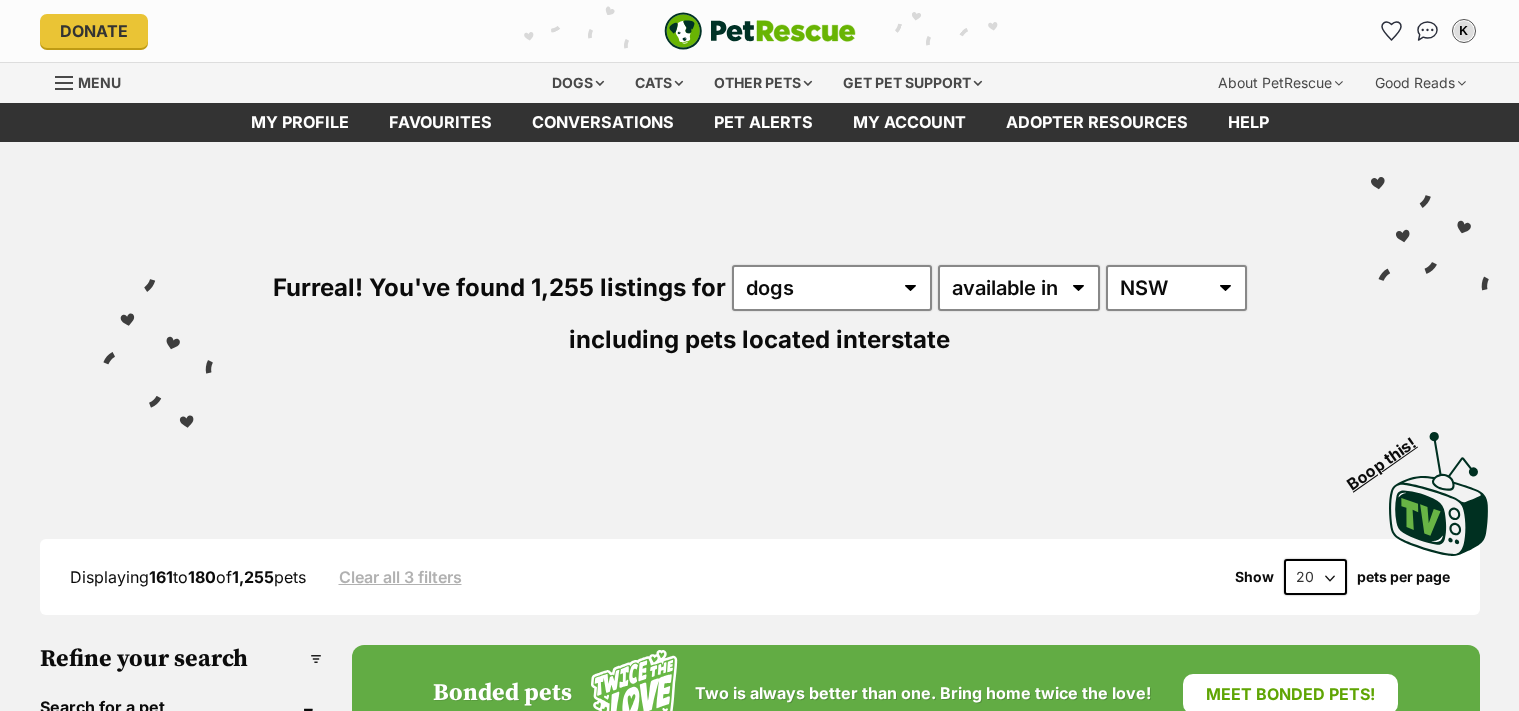 scroll, scrollTop: 0, scrollLeft: 0, axis: both 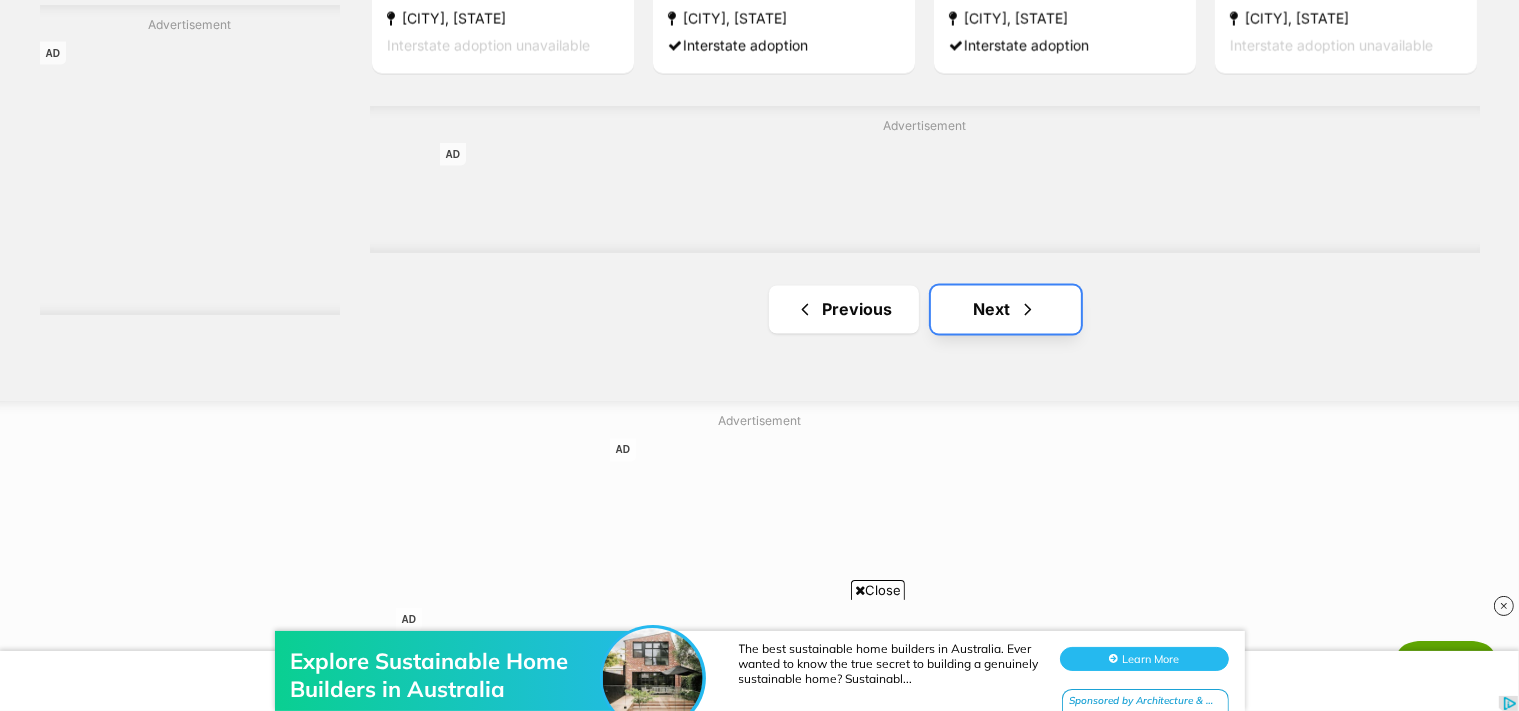click on "Next" at bounding box center (1006, 310) 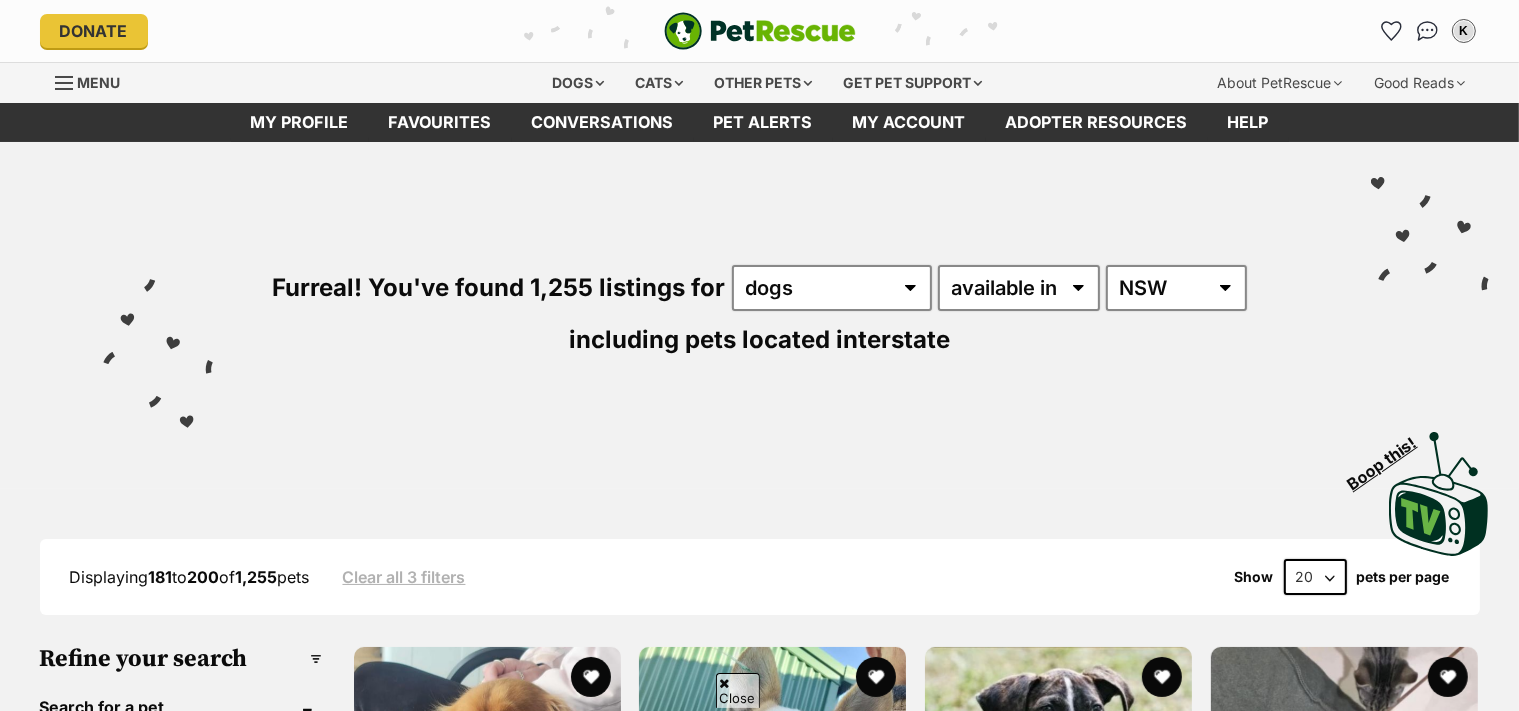 scroll, scrollTop: 333, scrollLeft: 0, axis: vertical 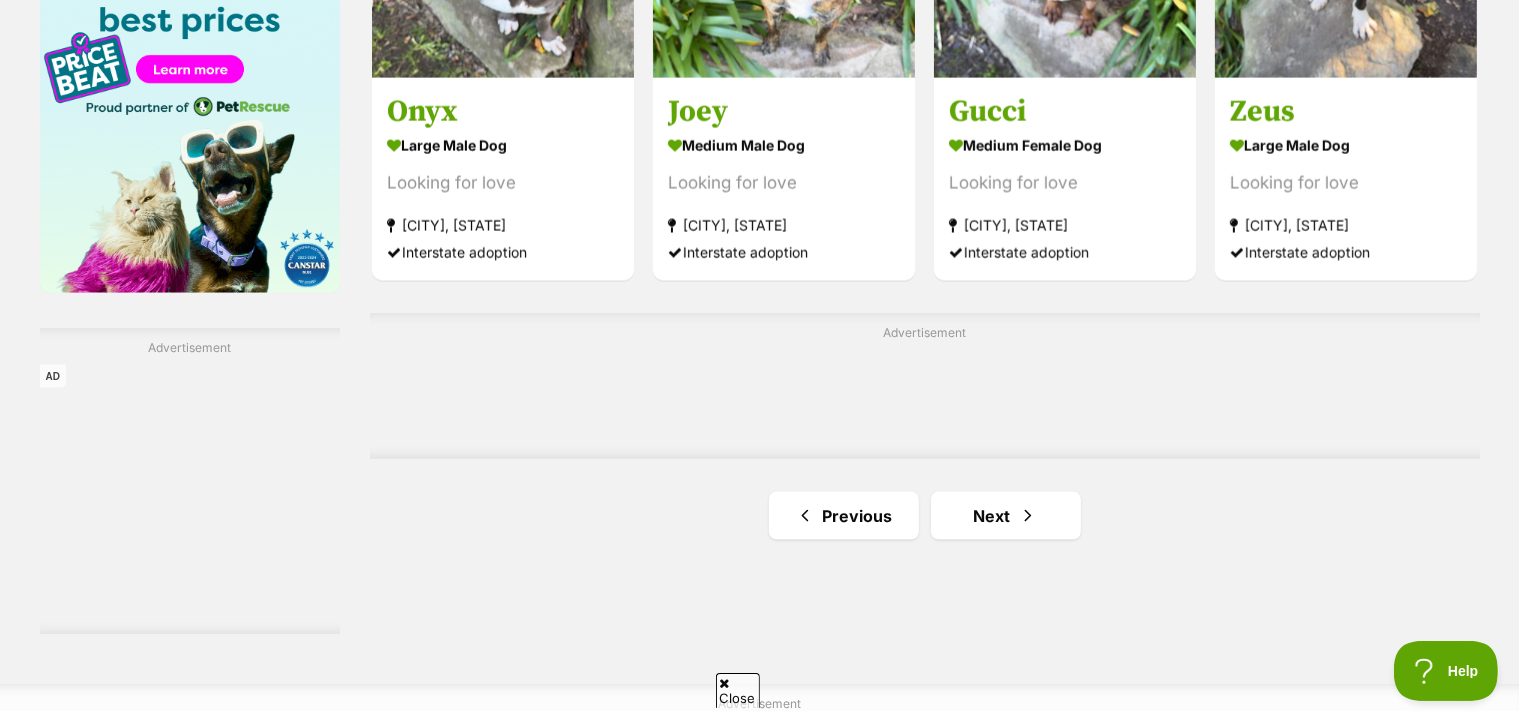 click on "[CITY], [STATE]
small female Dog
Lovely Nature
[CITY], [STATE]
Interstate adoption
[NAME]
small female Dog
Fun
[CITY], [STATE]
Interstate adoption
Xena
medium female Dog
Little Warrior Princess!
[CITY], [STATE]
Interstate adoption
Conrad
medium male Dog
Butter wouldn't melt ;)
[CITY], [STATE]
Interstate adoption
Mack
medium male Dog
Looking for love
[CITY], [STATE]
Interstate adoption unavailable
Andy
medium male Dog
Looking for love
[CITY], [STATE]
Interstate adoption
Advertisement
Zara
small female Dog
Looking for love
[CITY], [STATE]
Interstate adoption unavailable
Goku" at bounding box center (925, -943) 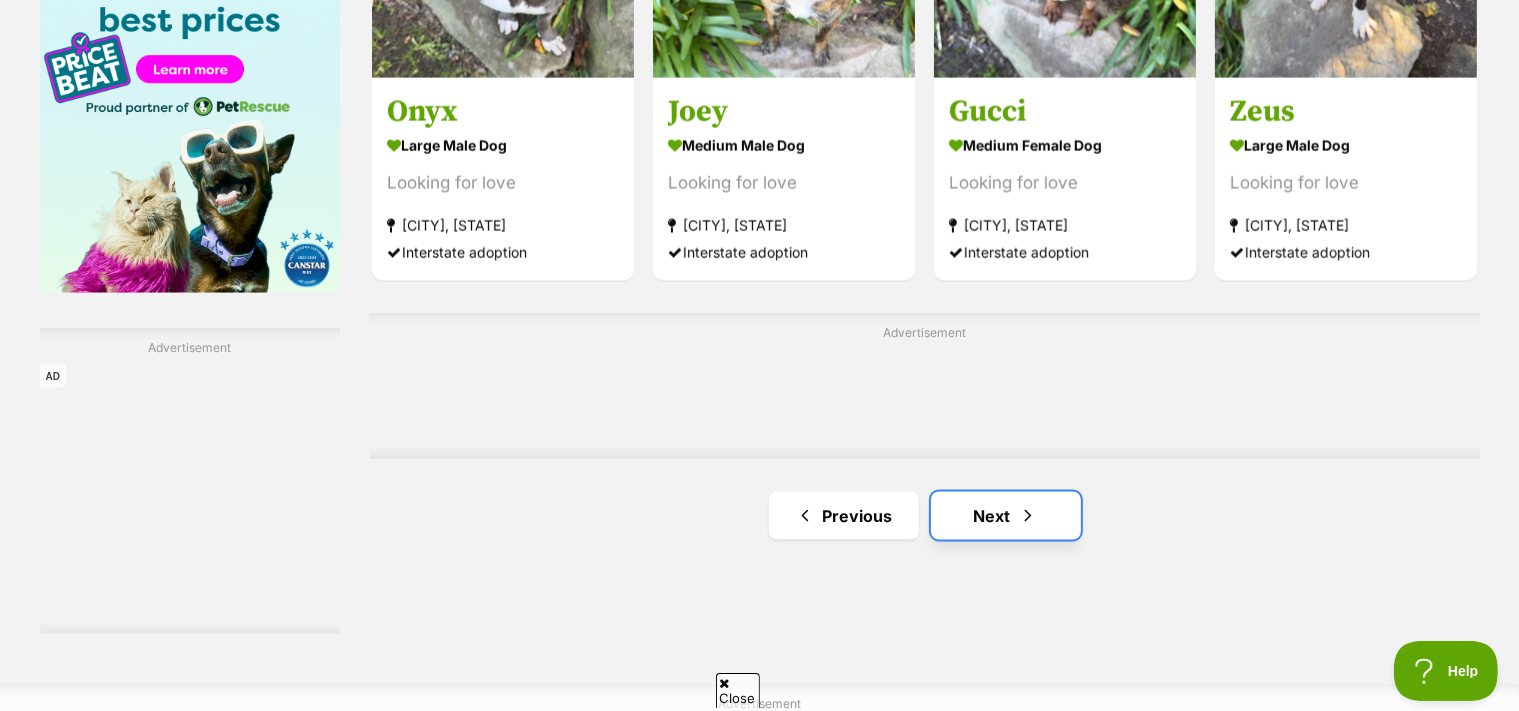 click on "Next" at bounding box center (1006, 516) 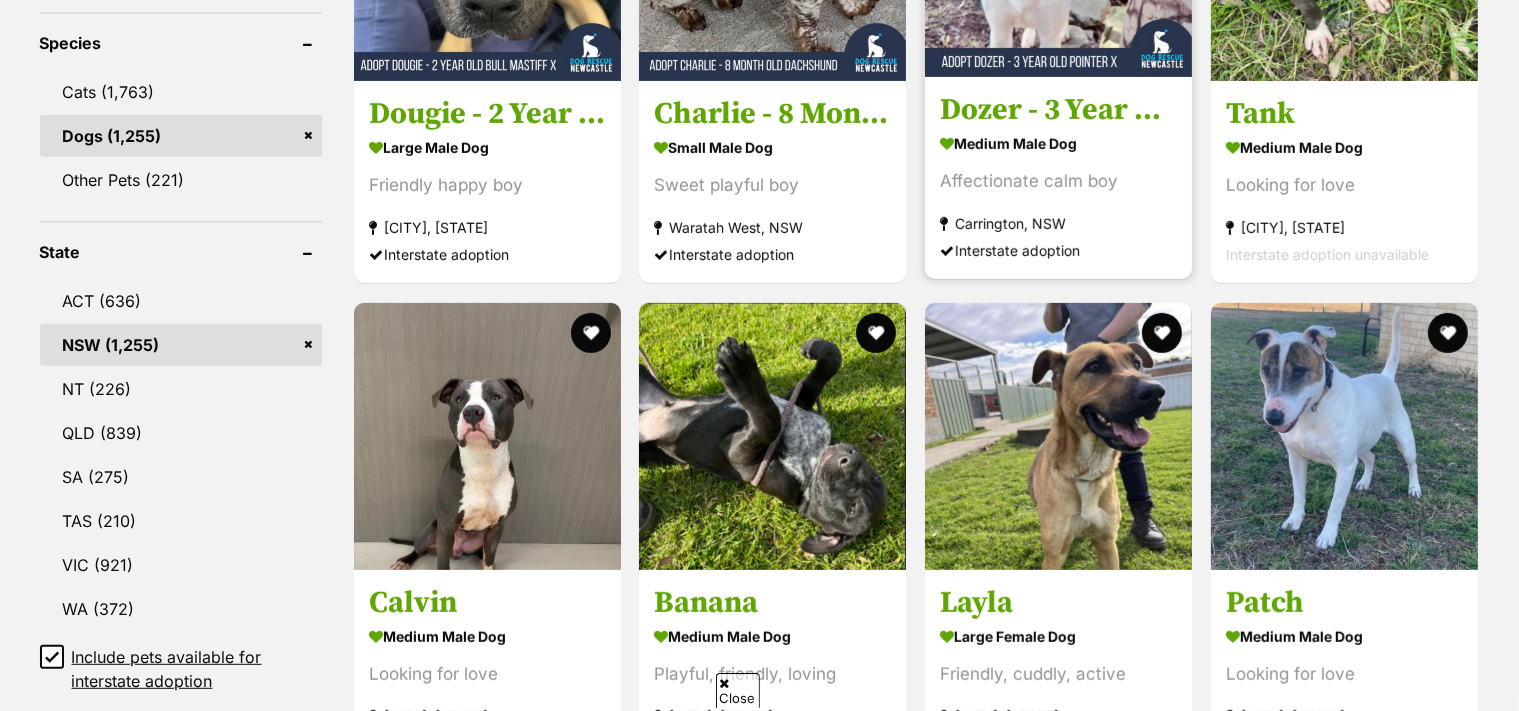 scroll, scrollTop: 666, scrollLeft: 0, axis: vertical 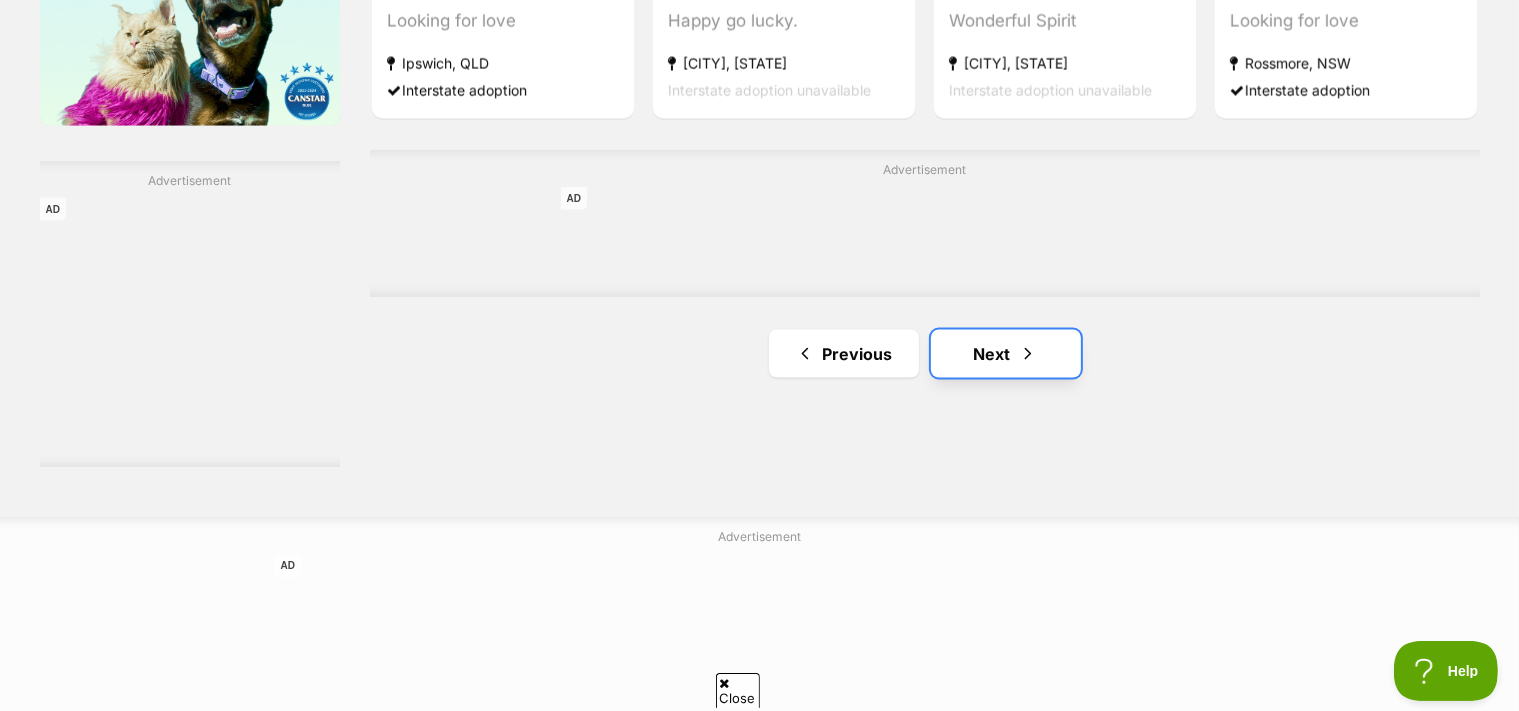 click on "Next" at bounding box center (1006, 354) 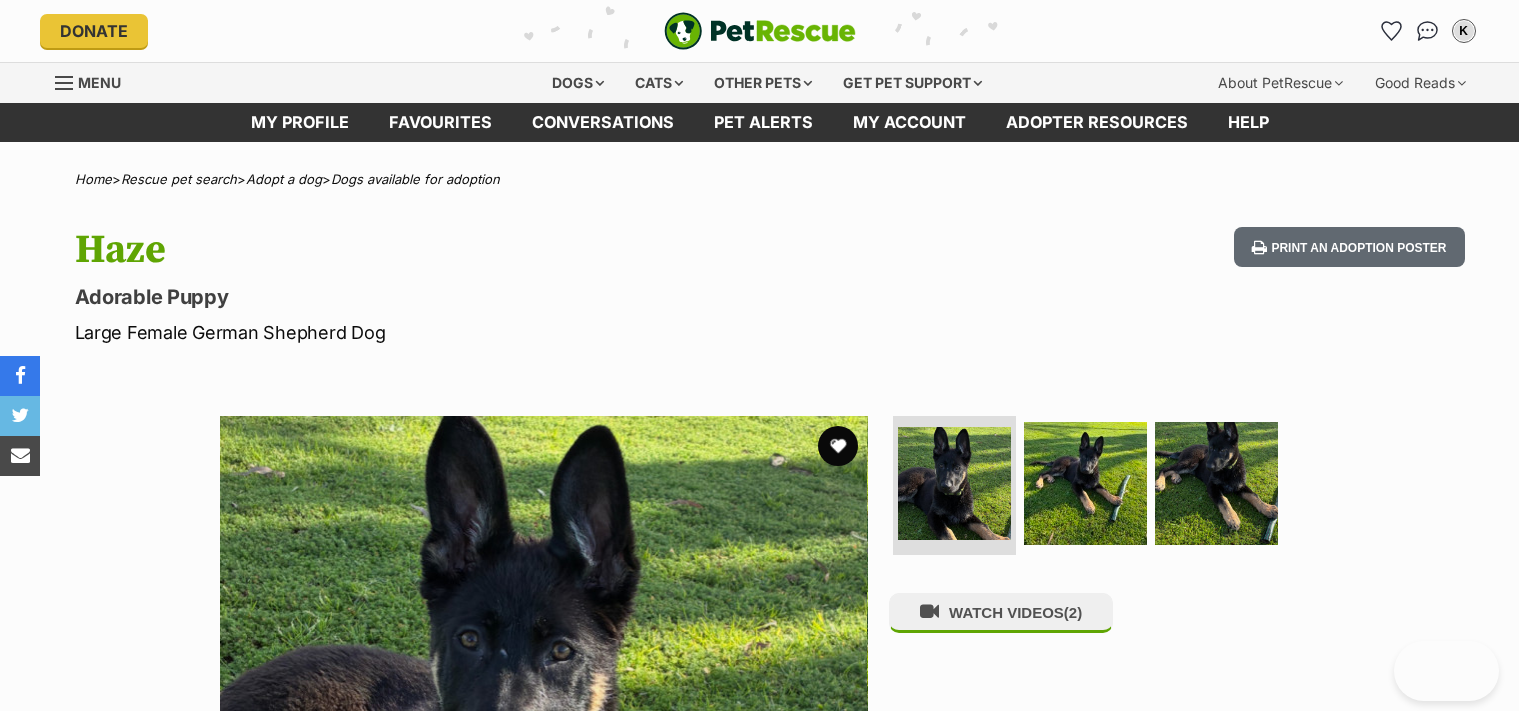 scroll, scrollTop: 0, scrollLeft: 0, axis: both 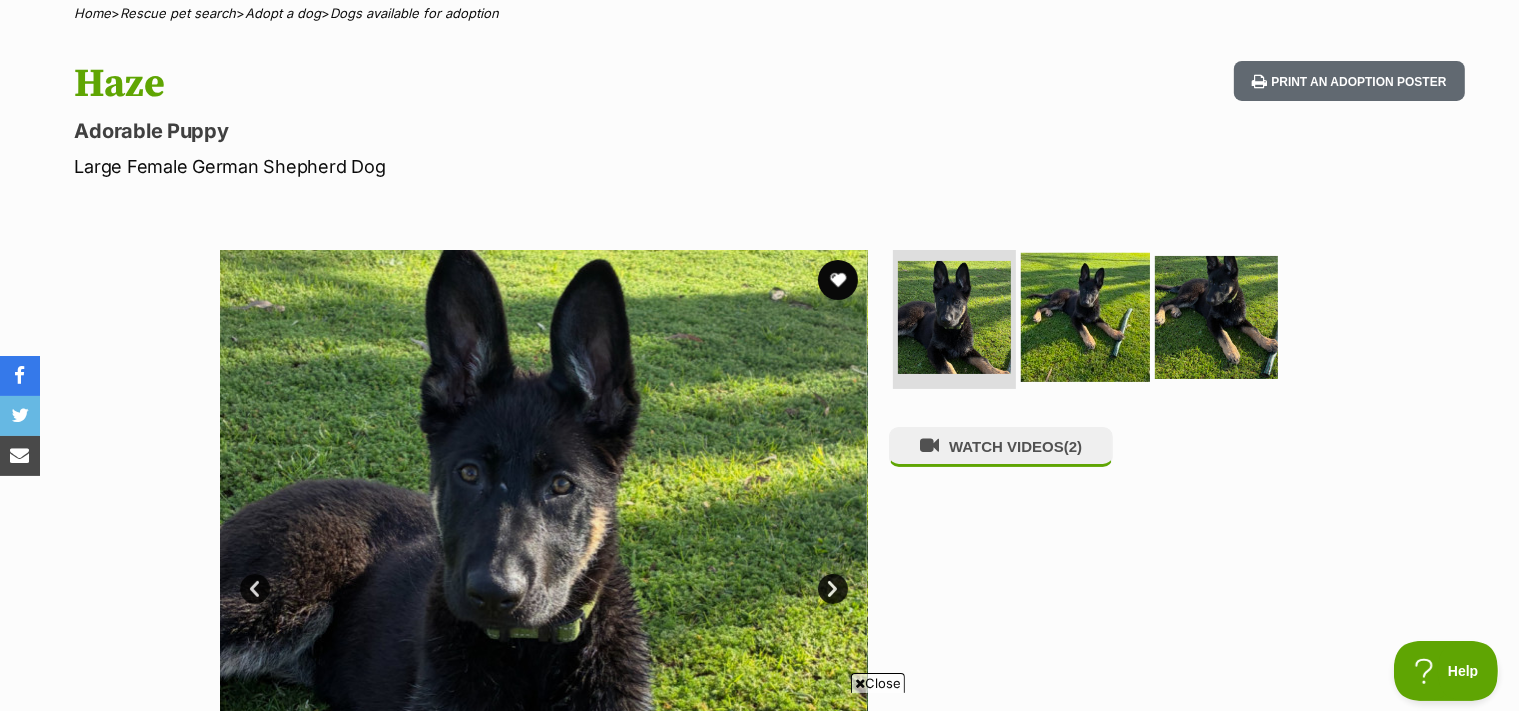click at bounding box center (1085, 316) 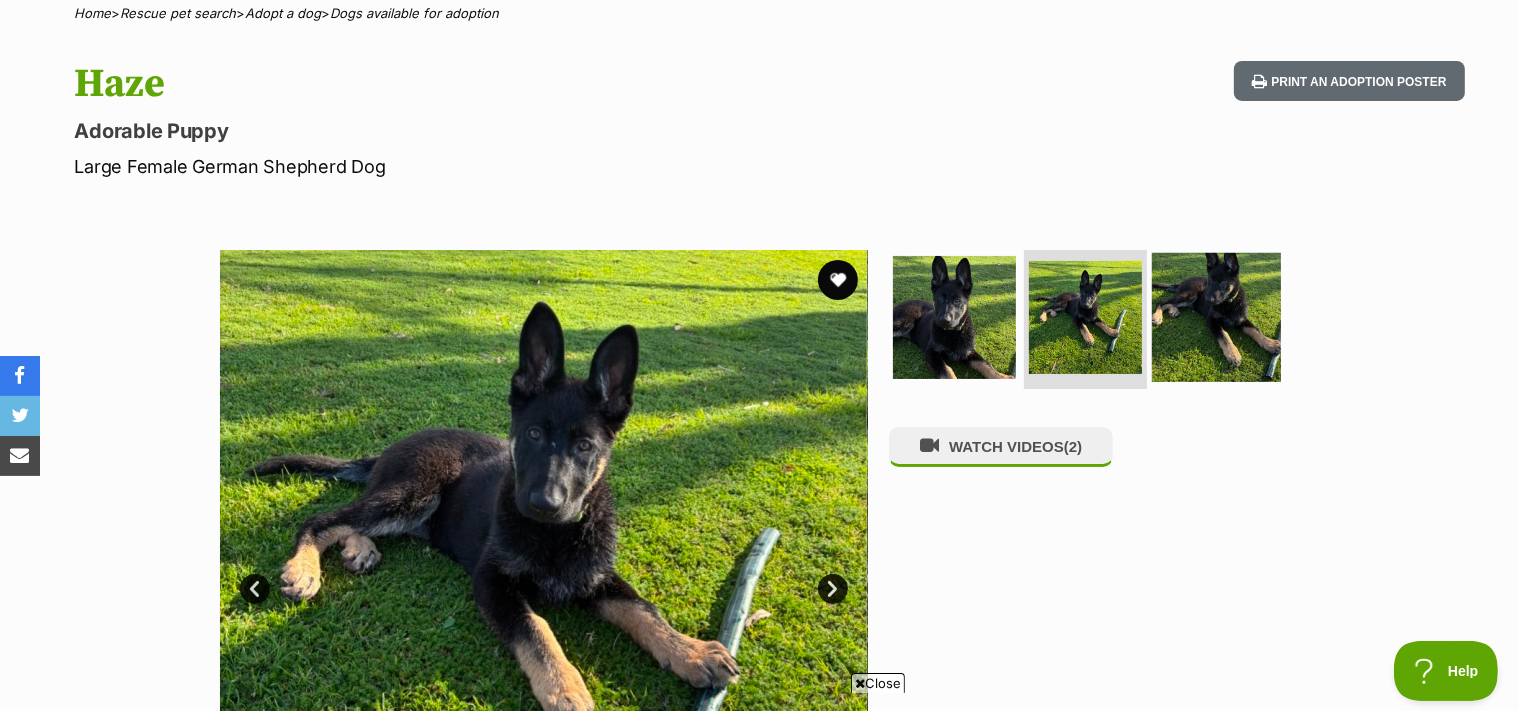 click at bounding box center (1216, 316) 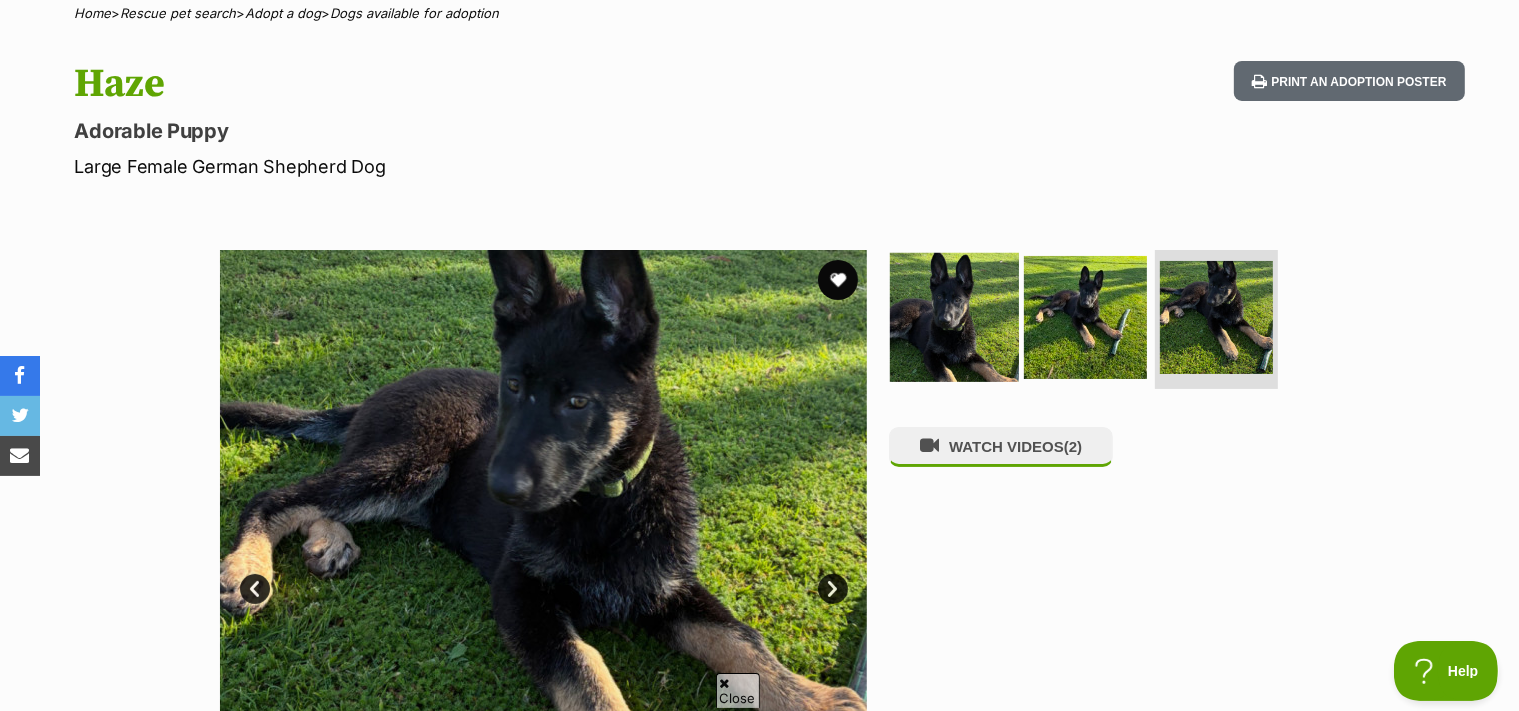 click at bounding box center [954, 316] 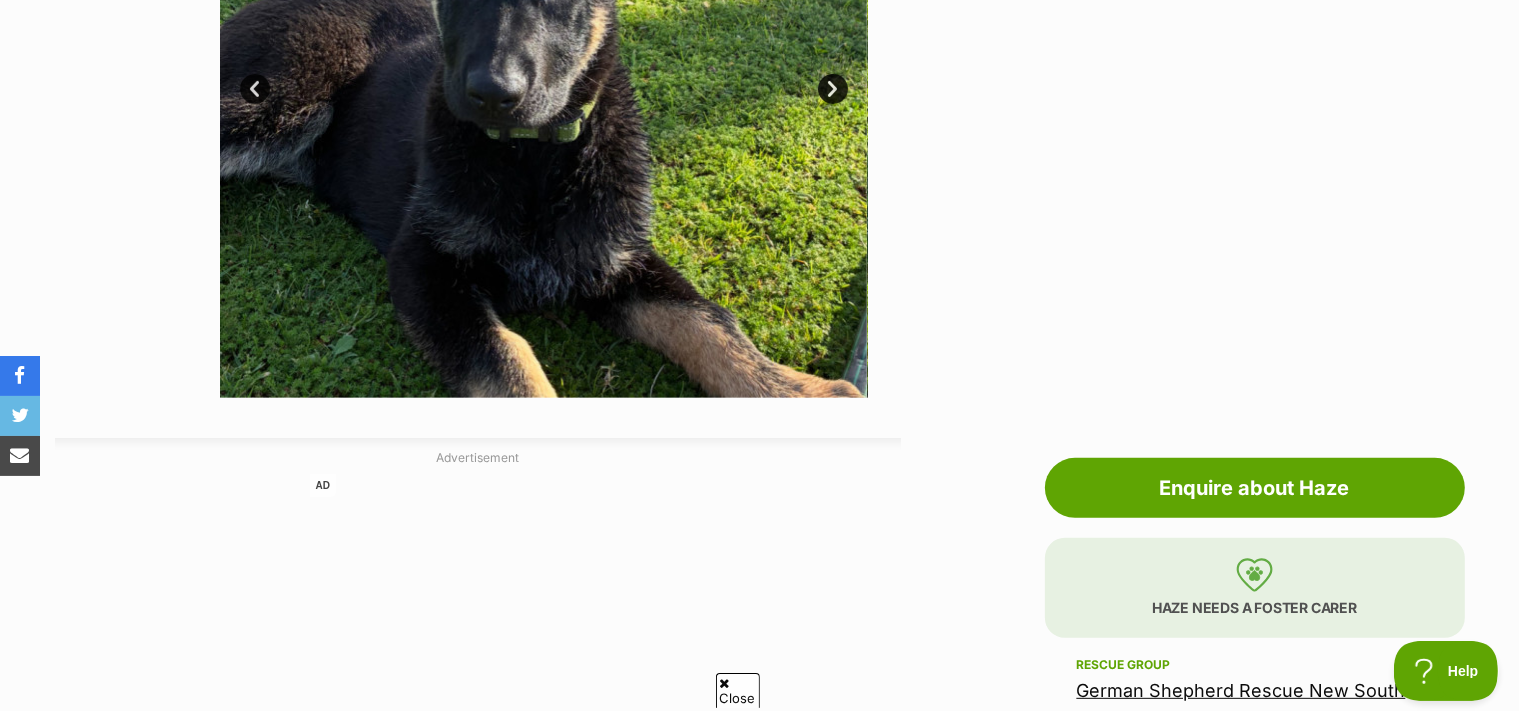 scroll, scrollTop: 333, scrollLeft: 0, axis: vertical 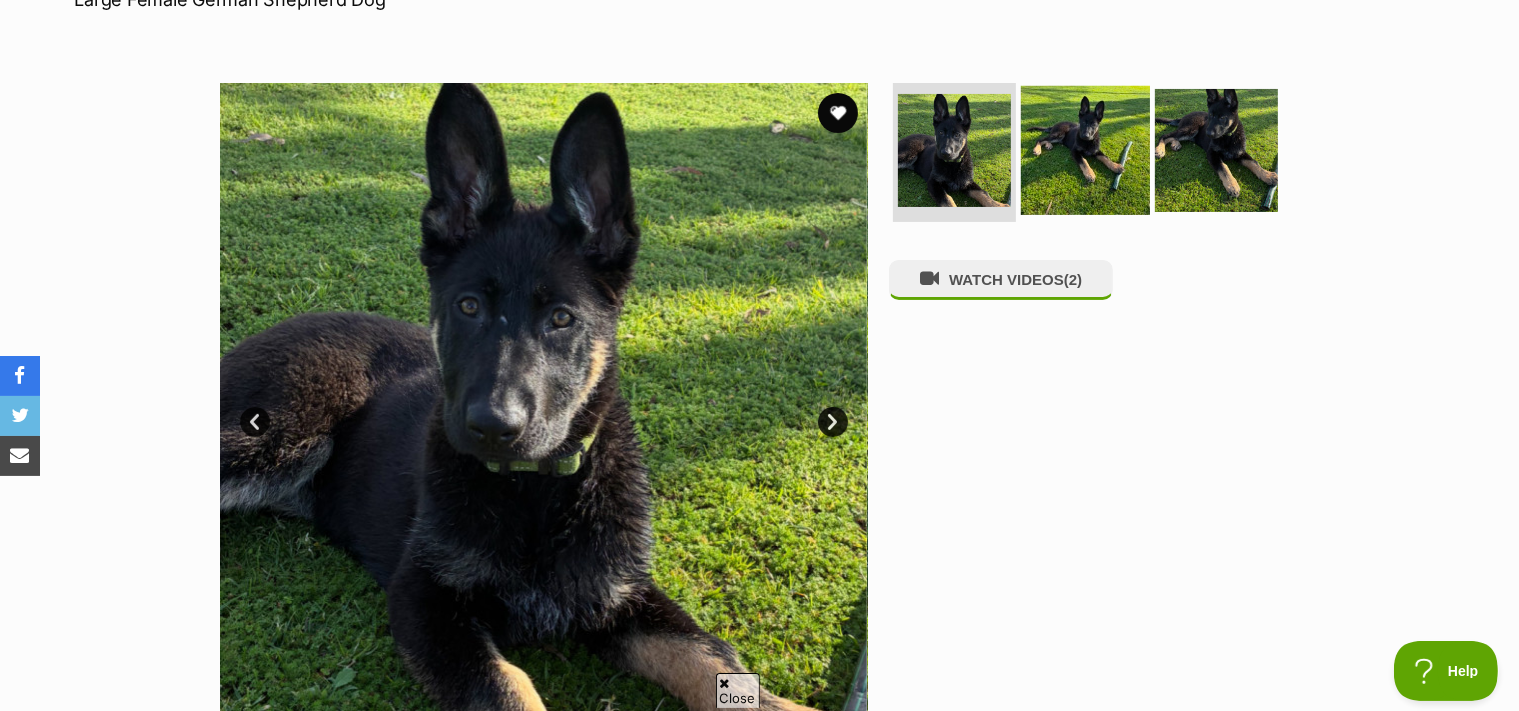 click at bounding box center [1085, 149] 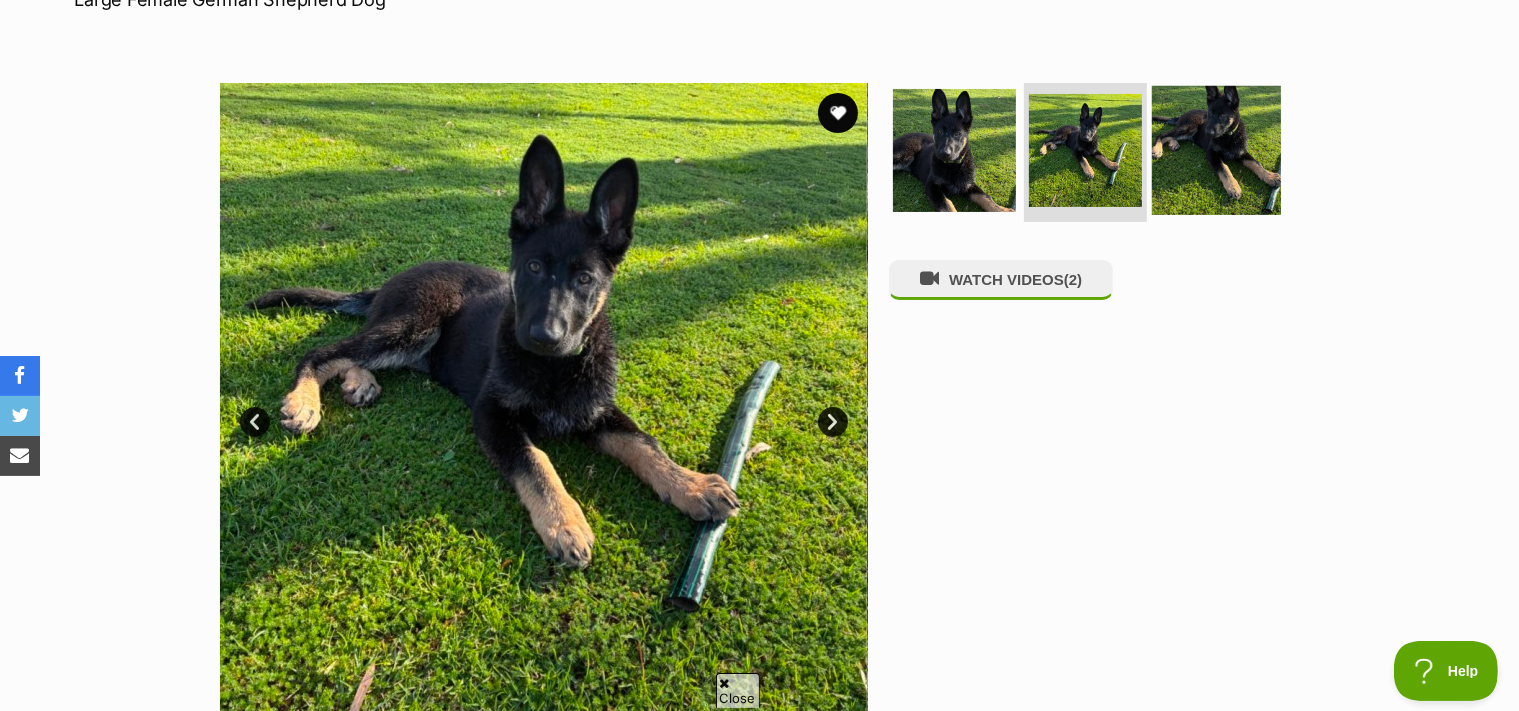click at bounding box center (1216, 149) 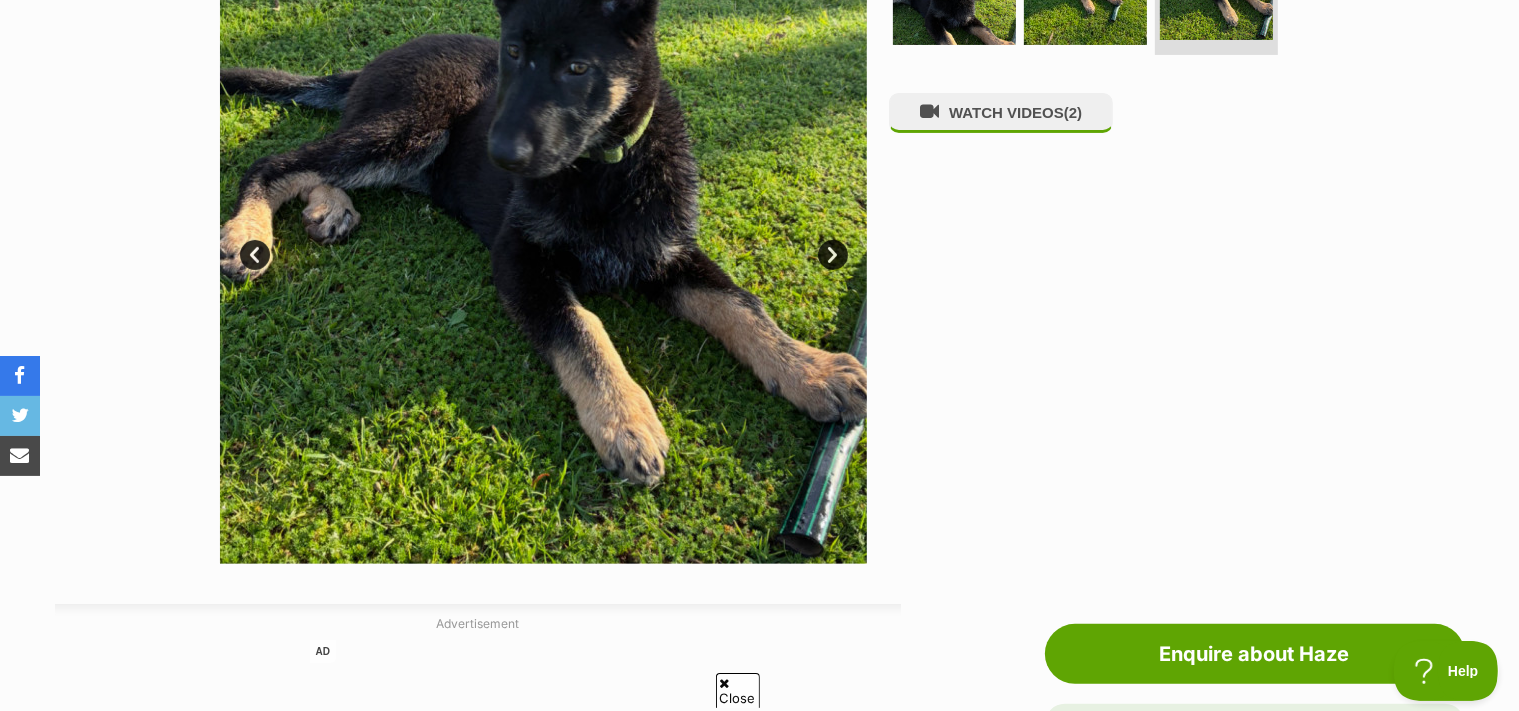 scroll, scrollTop: 333, scrollLeft: 0, axis: vertical 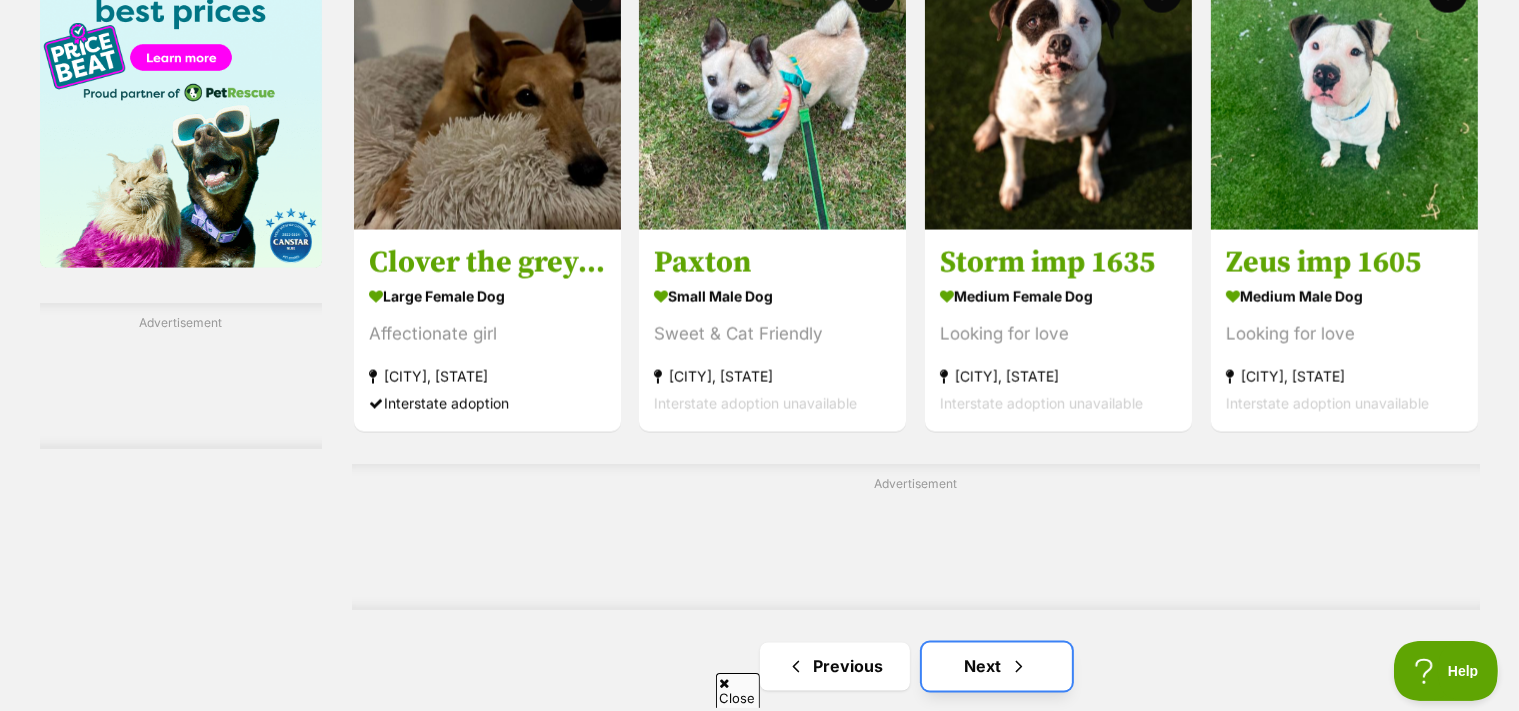 click on "Next" at bounding box center [997, 667] 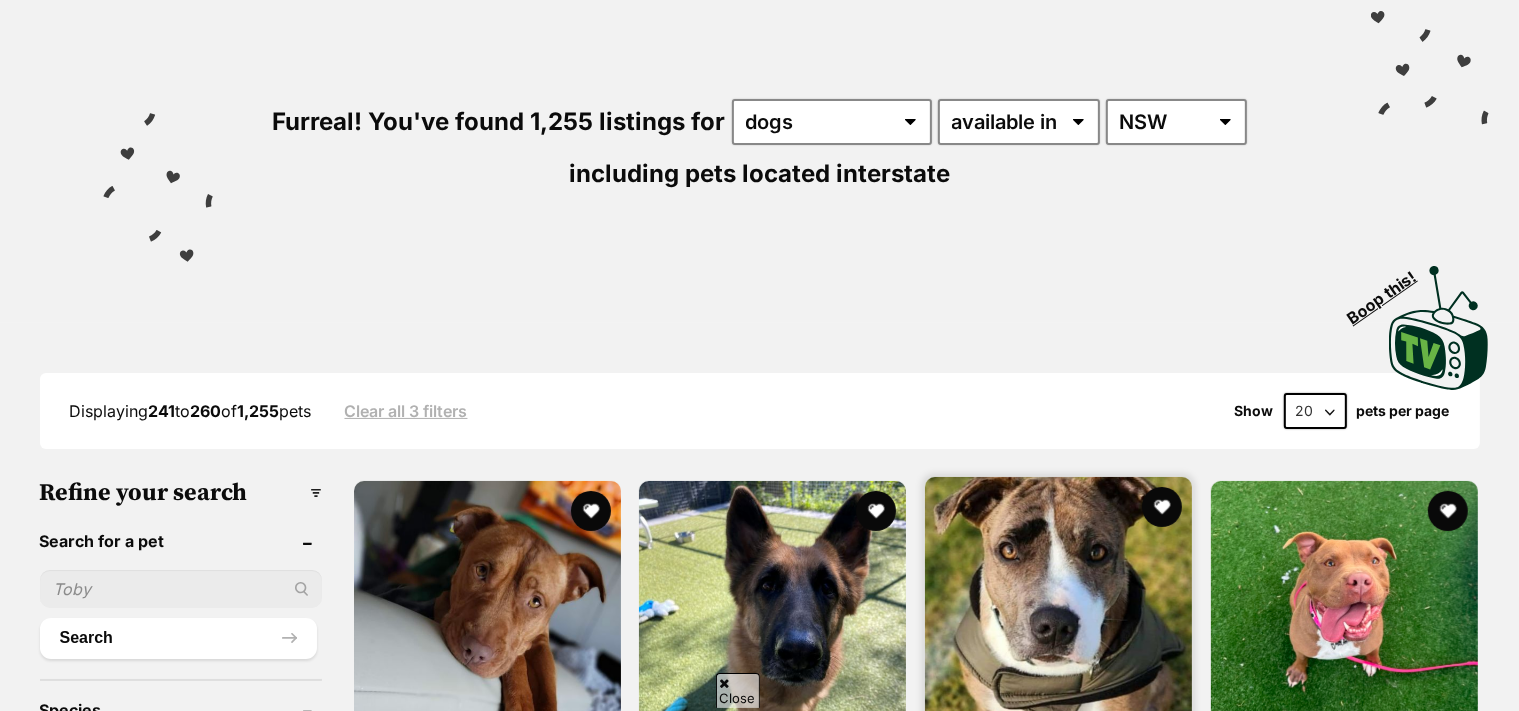 scroll, scrollTop: 333, scrollLeft: 0, axis: vertical 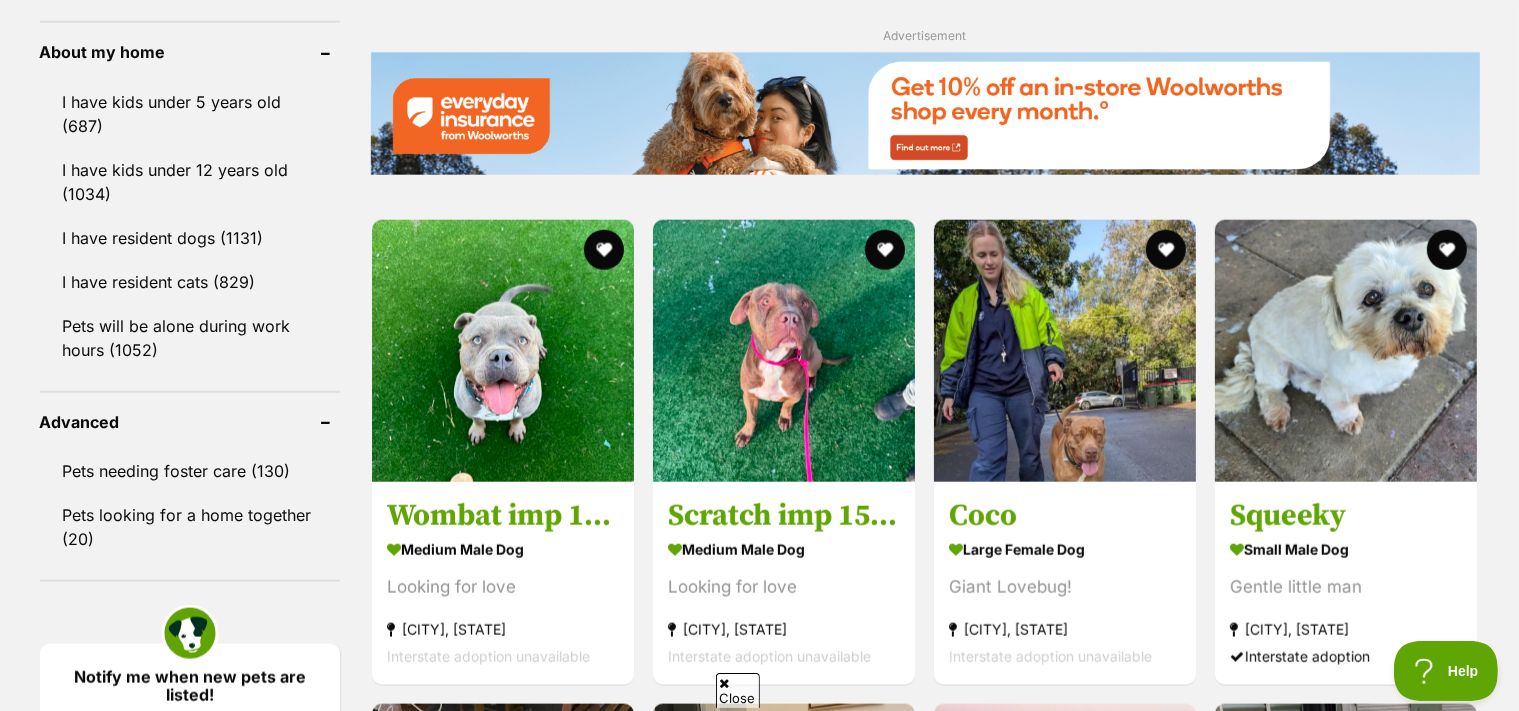 drag, startPoint x: 1528, startPoint y: 159, endPoint x: 1482, endPoint y: 397, distance: 242.40462 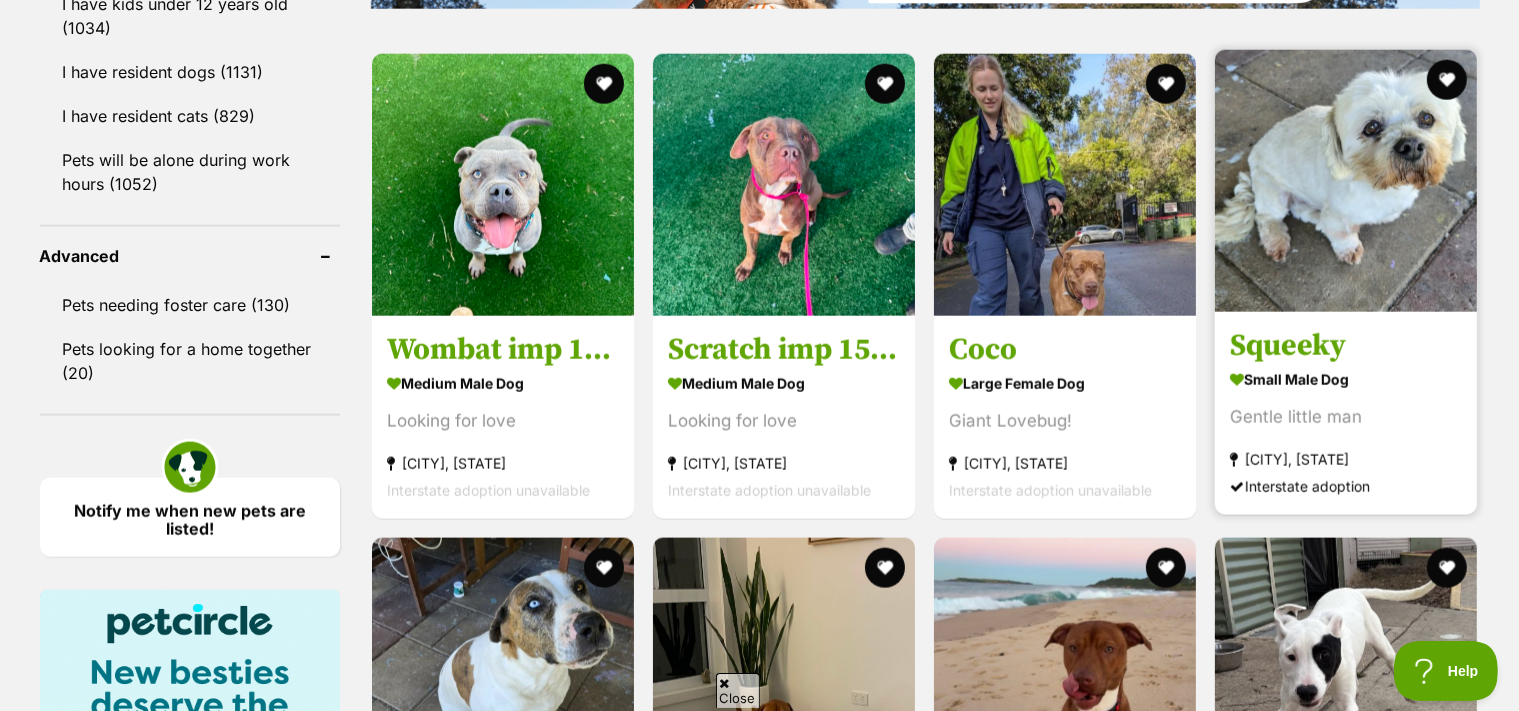 scroll, scrollTop: 3283, scrollLeft: 0, axis: vertical 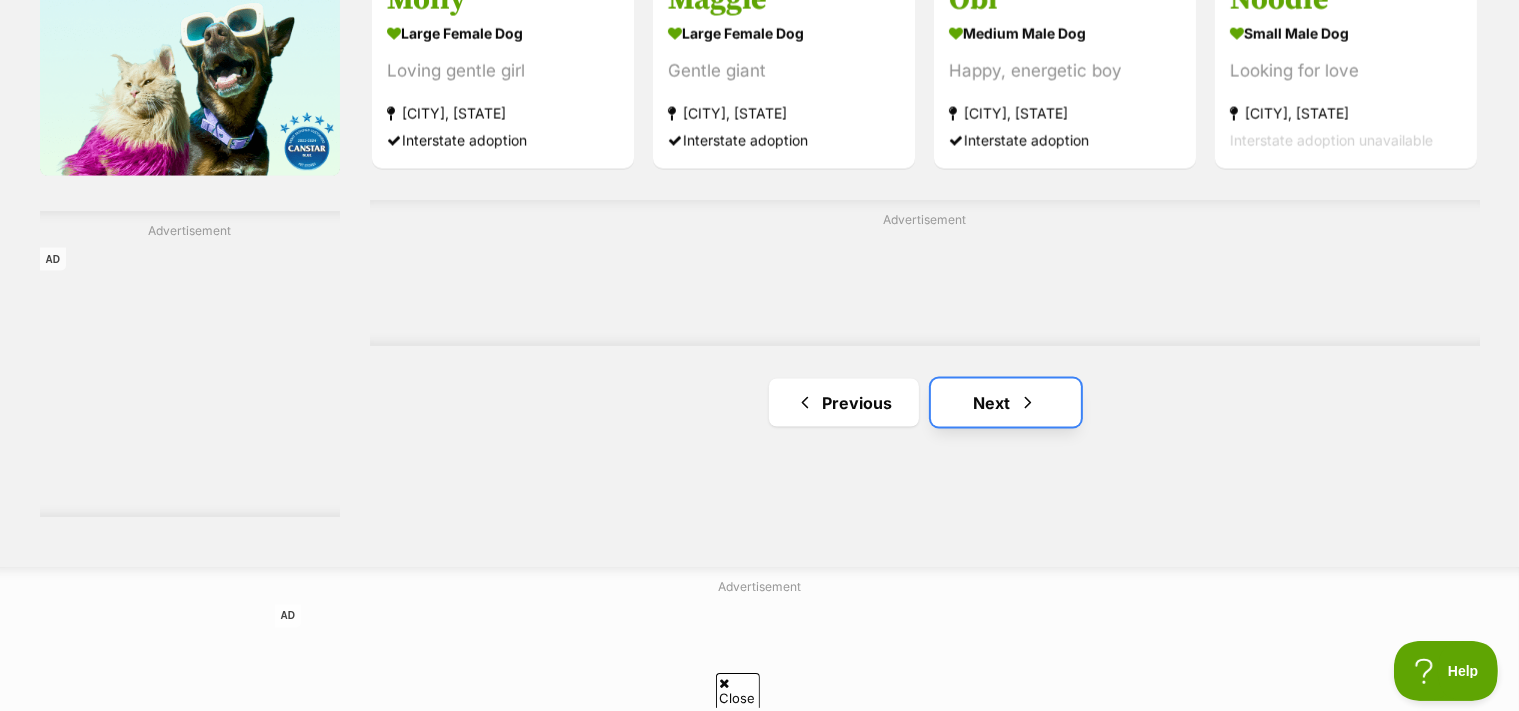 click at bounding box center [1028, 403] 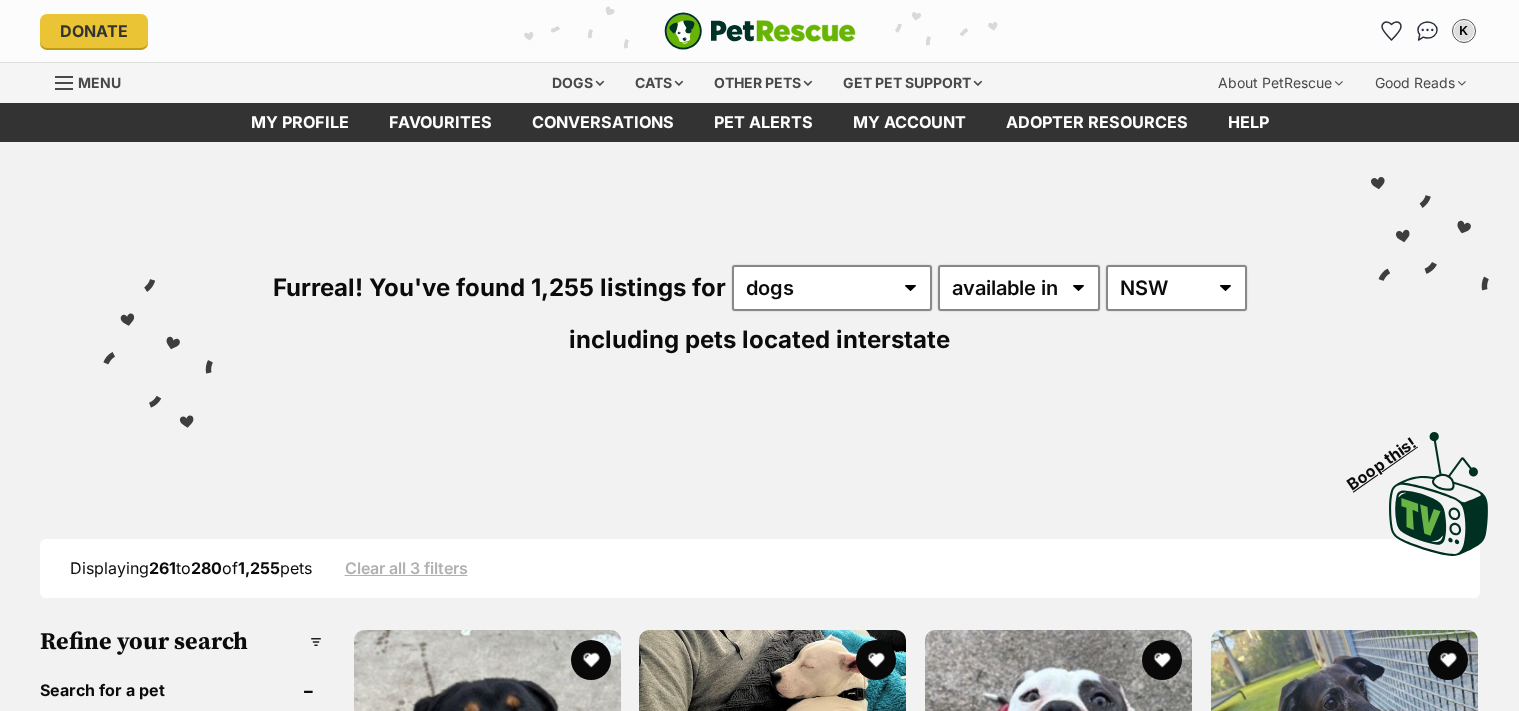 scroll, scrollTop: 684, scrollLeft: 0, axis: vertical 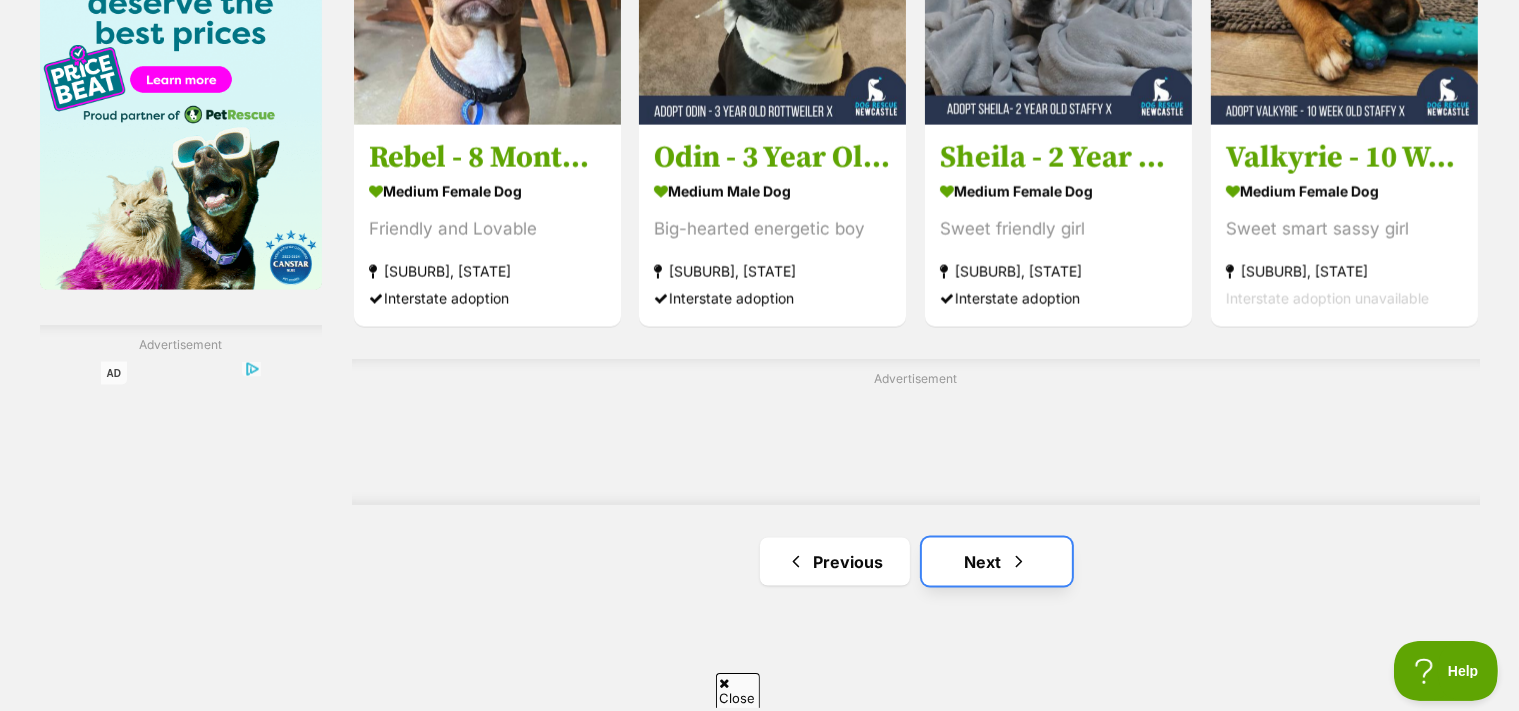 click at bounding box center [1019, 562] 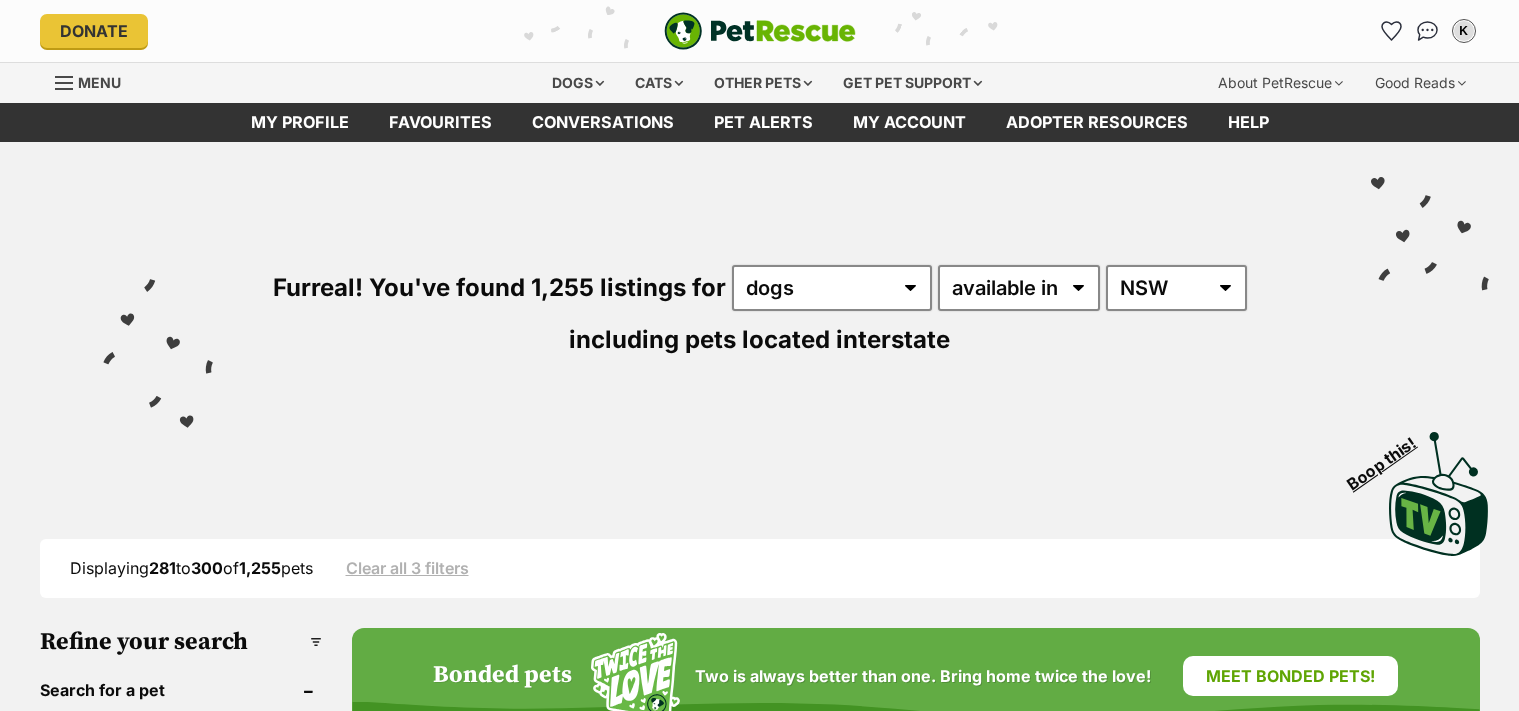 scroll, scrollTop: 0, scrollLeft: 0, axis: both 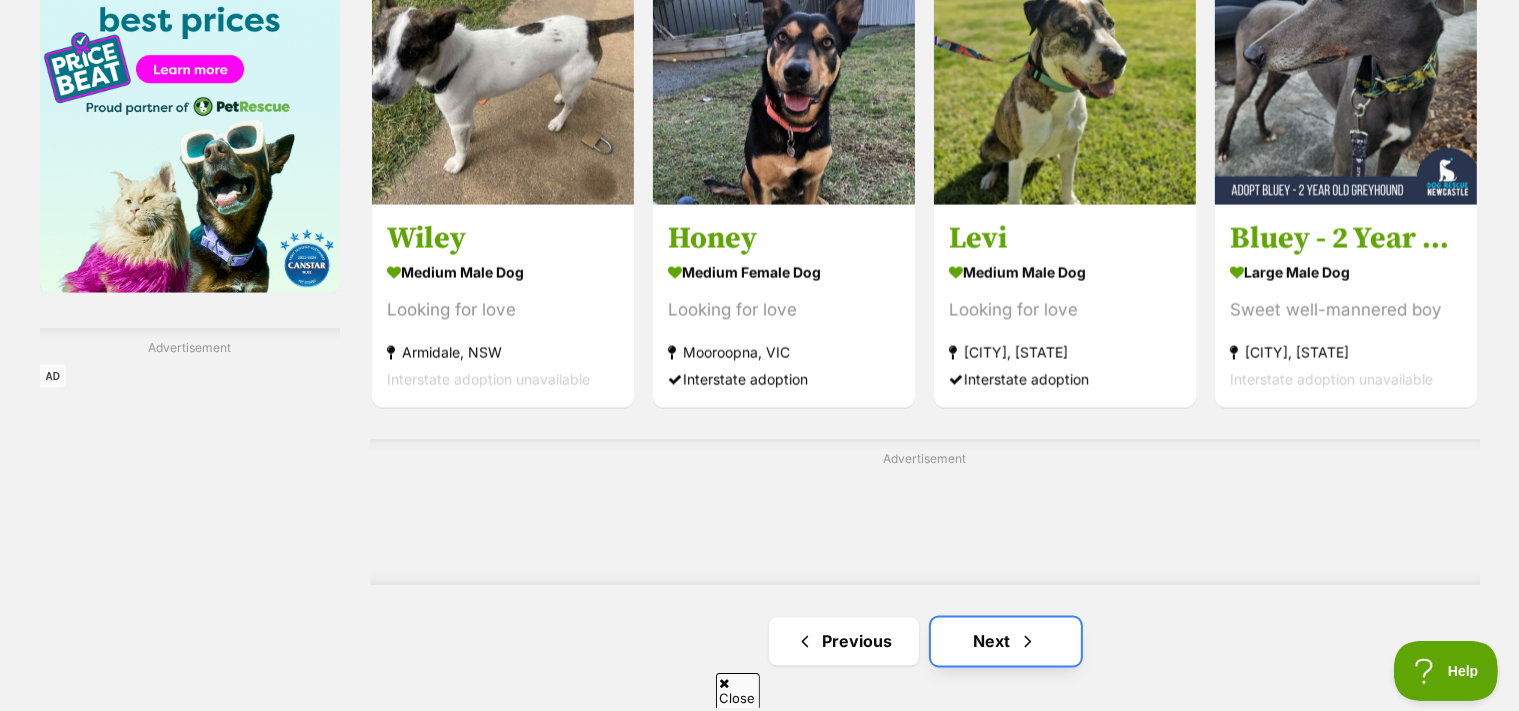 click on "Next" at bounding box center [1006, 642] 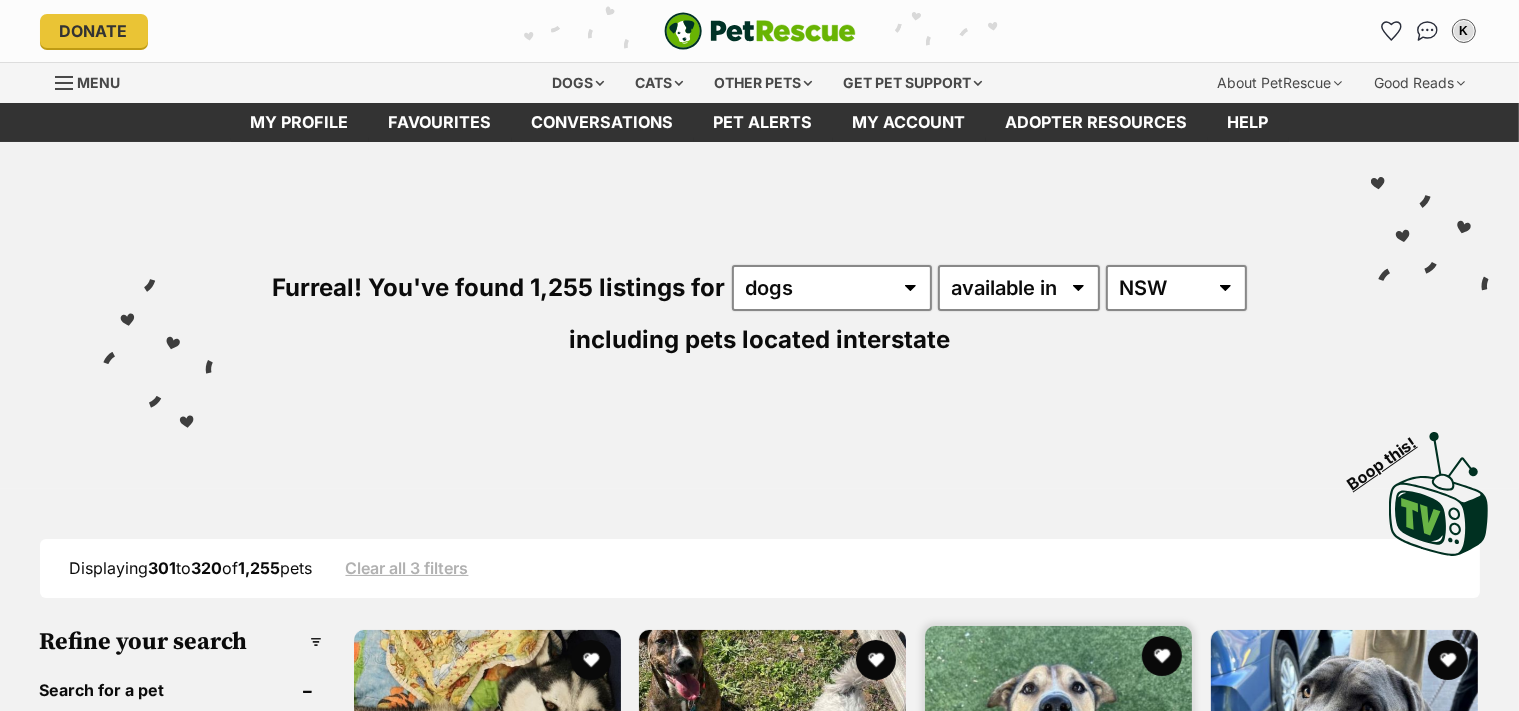 scroll, scrollTop: 333, scrollLeft: 0, axis: vertical 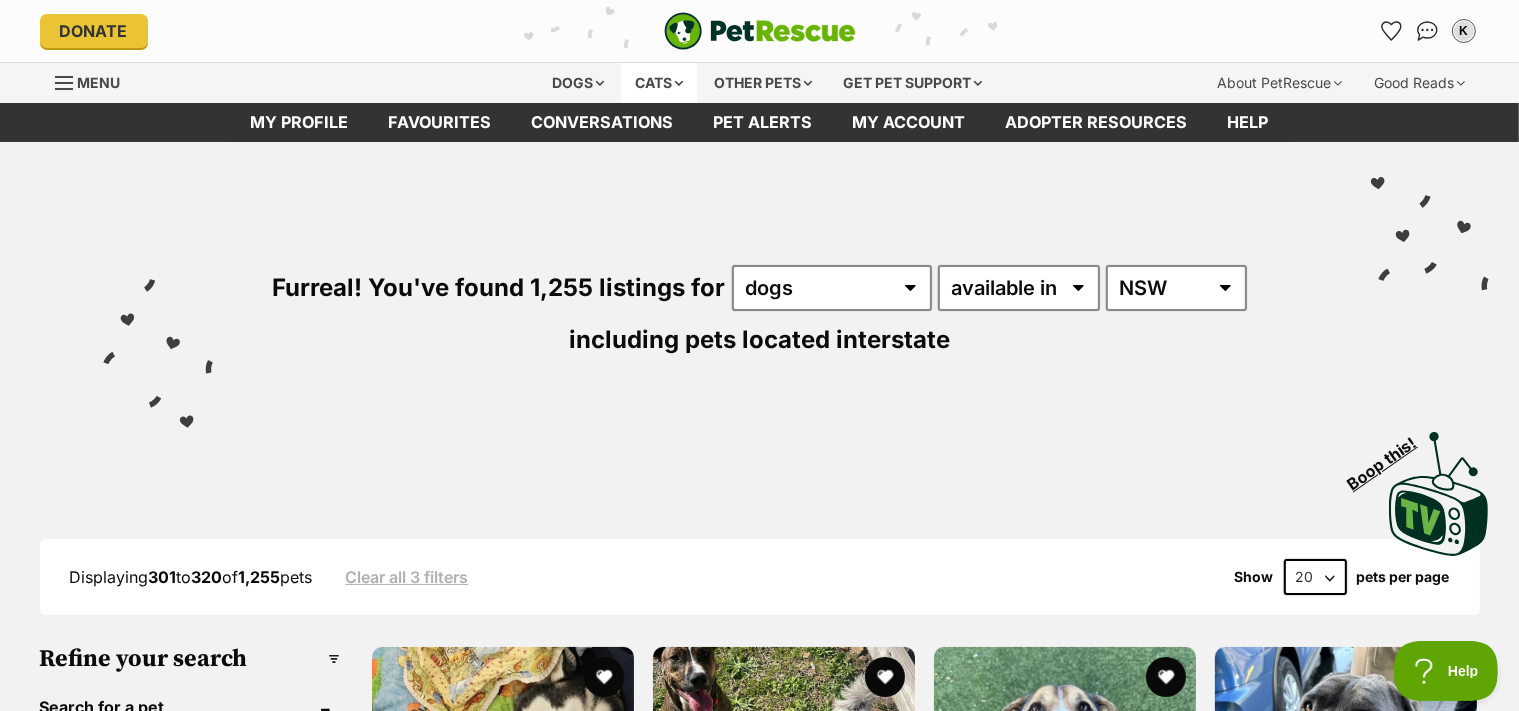 click on "Cats" at bounding box center (659, 83) 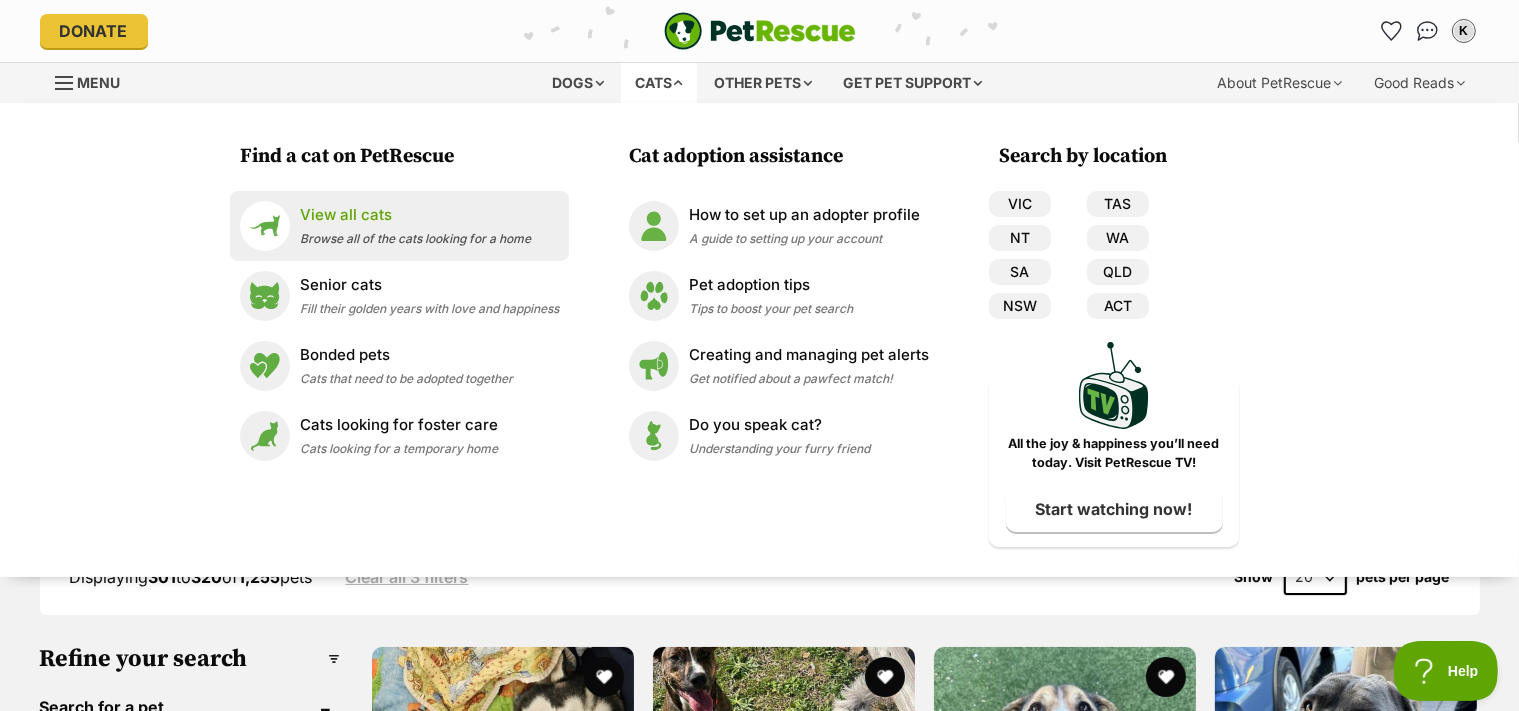 click on "Browse all of the cats looking for a home" at bounding box center (415, 238) 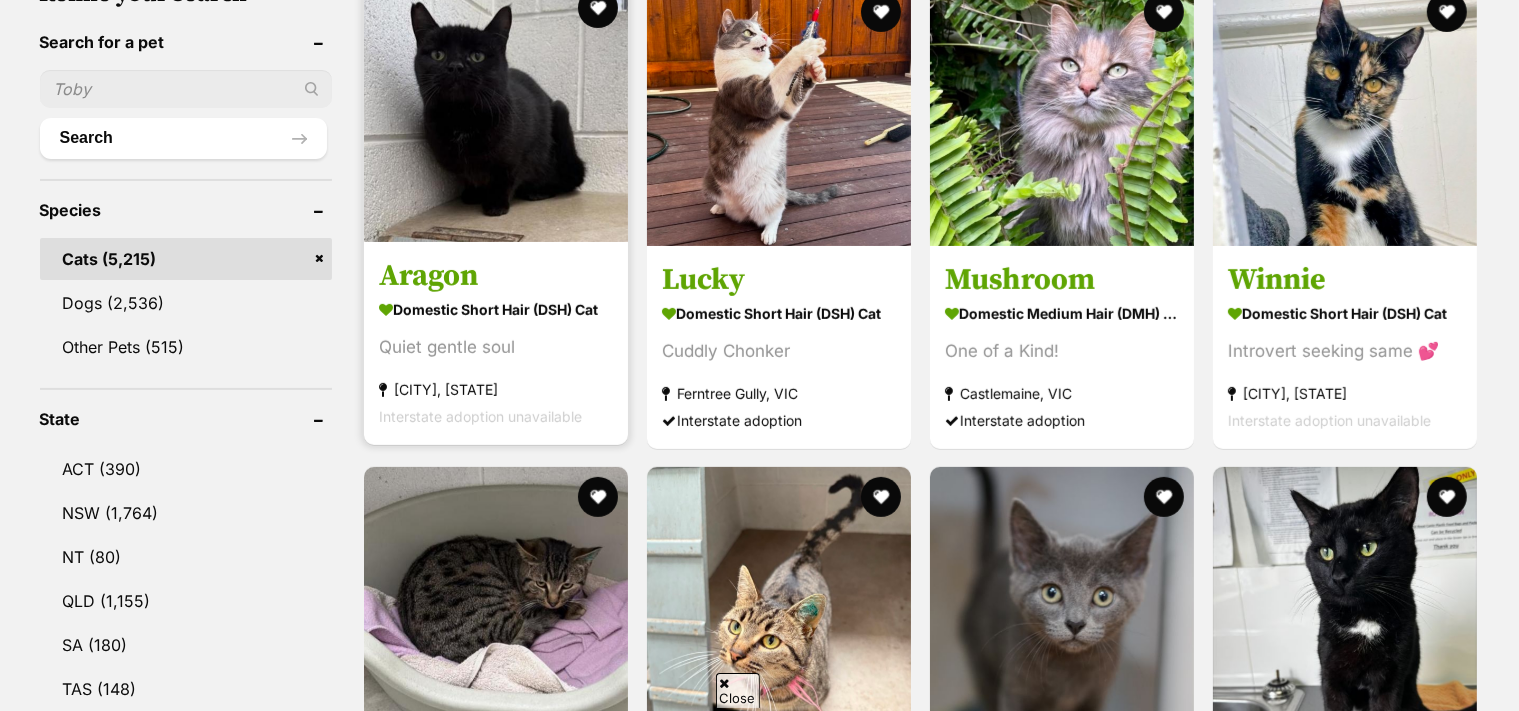 scroll, scrollTop: 666, scrollLeft: 0, axis: vertical 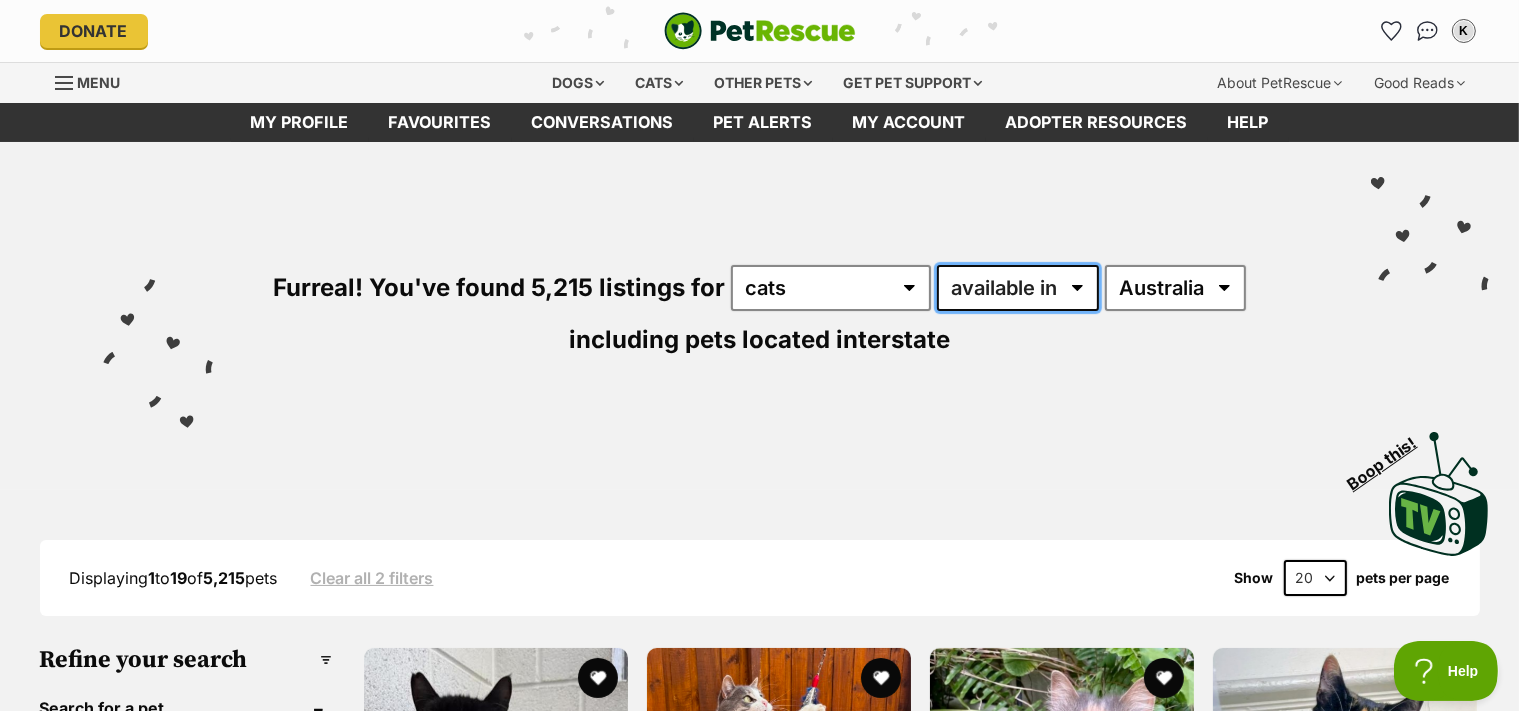 click on "available in
located in" at bounding box center (1018, 288) 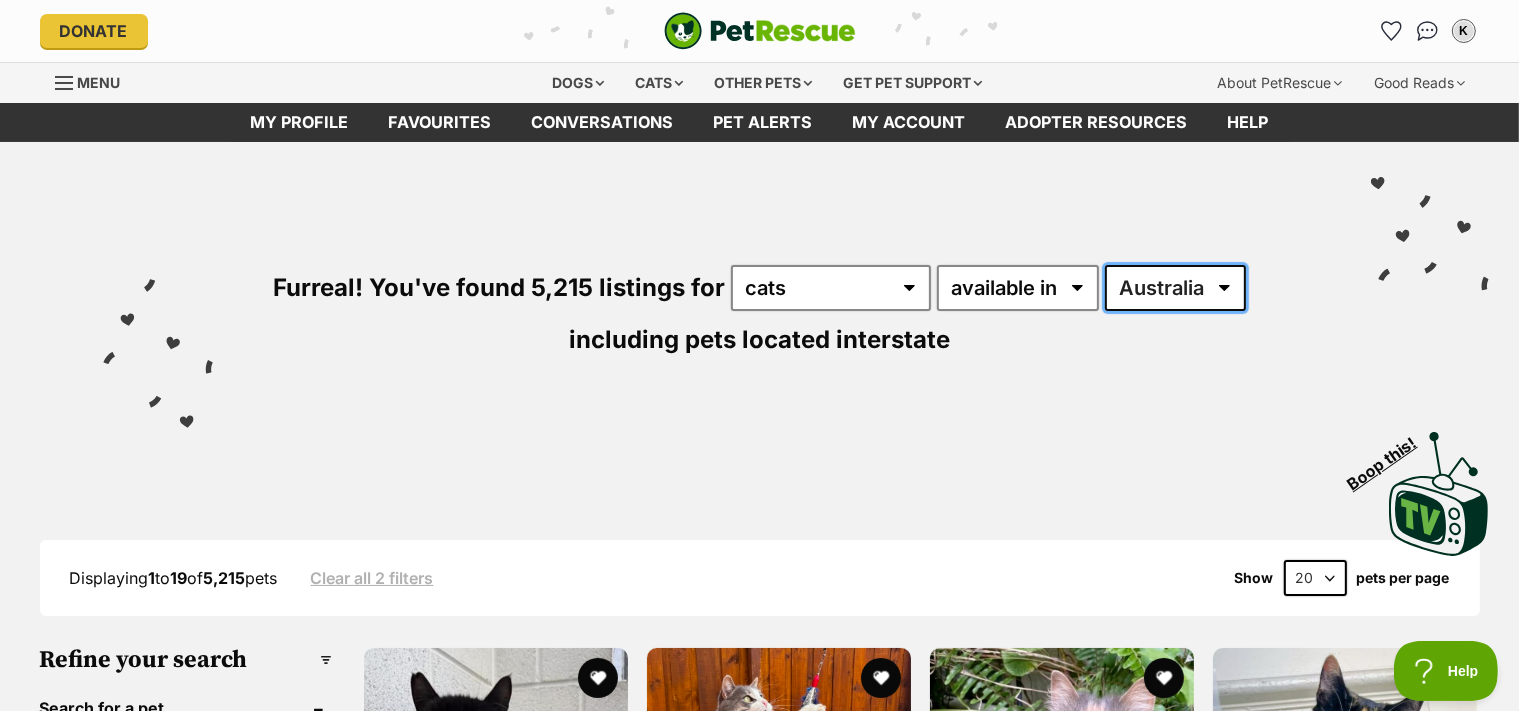 click on "Australia
ACT
NSW
NT
QLD
SA
TAS
VIC
WA" at bounding box center (1175, 288) 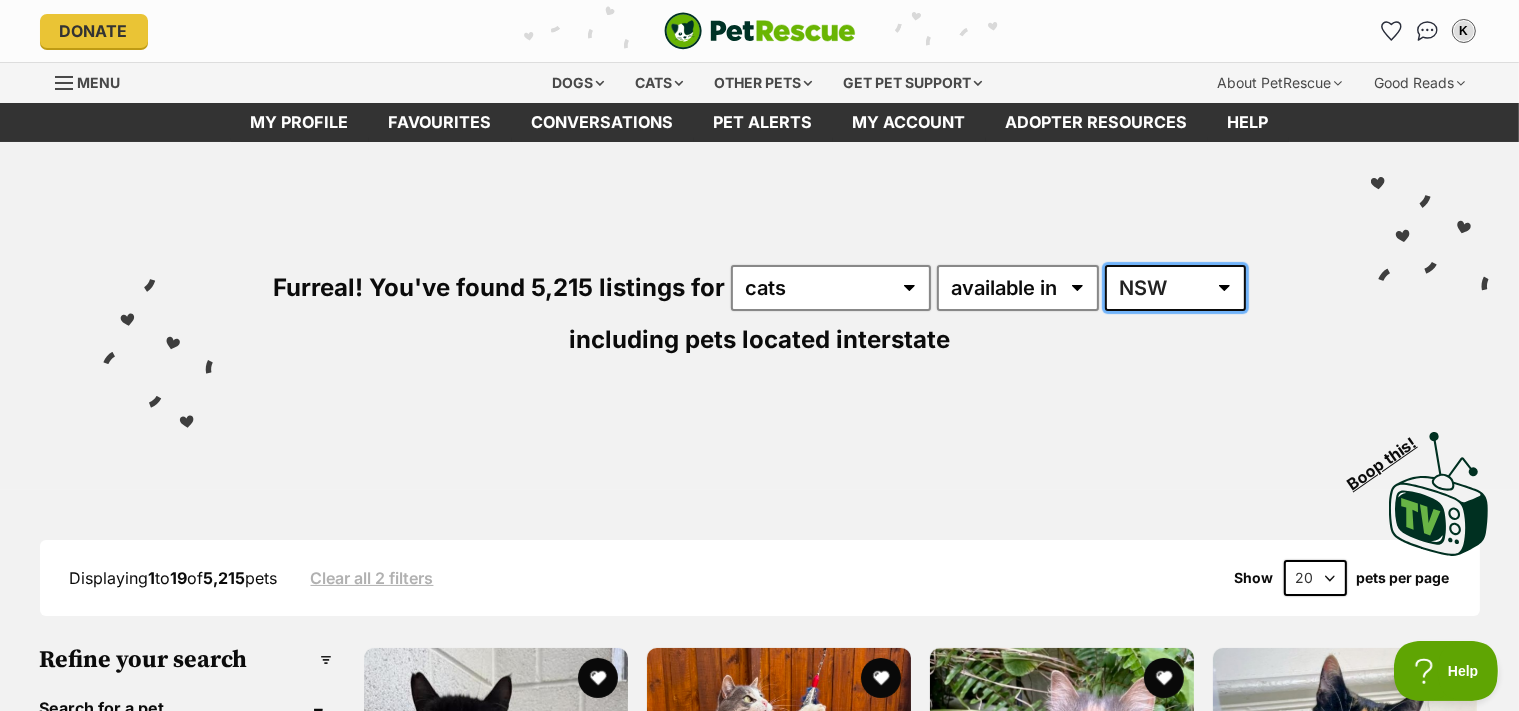 click on "Australia
ACT
NSW
NT
QLD
SA
TAS
VIC
WA" at bounding box center (1175, 288) 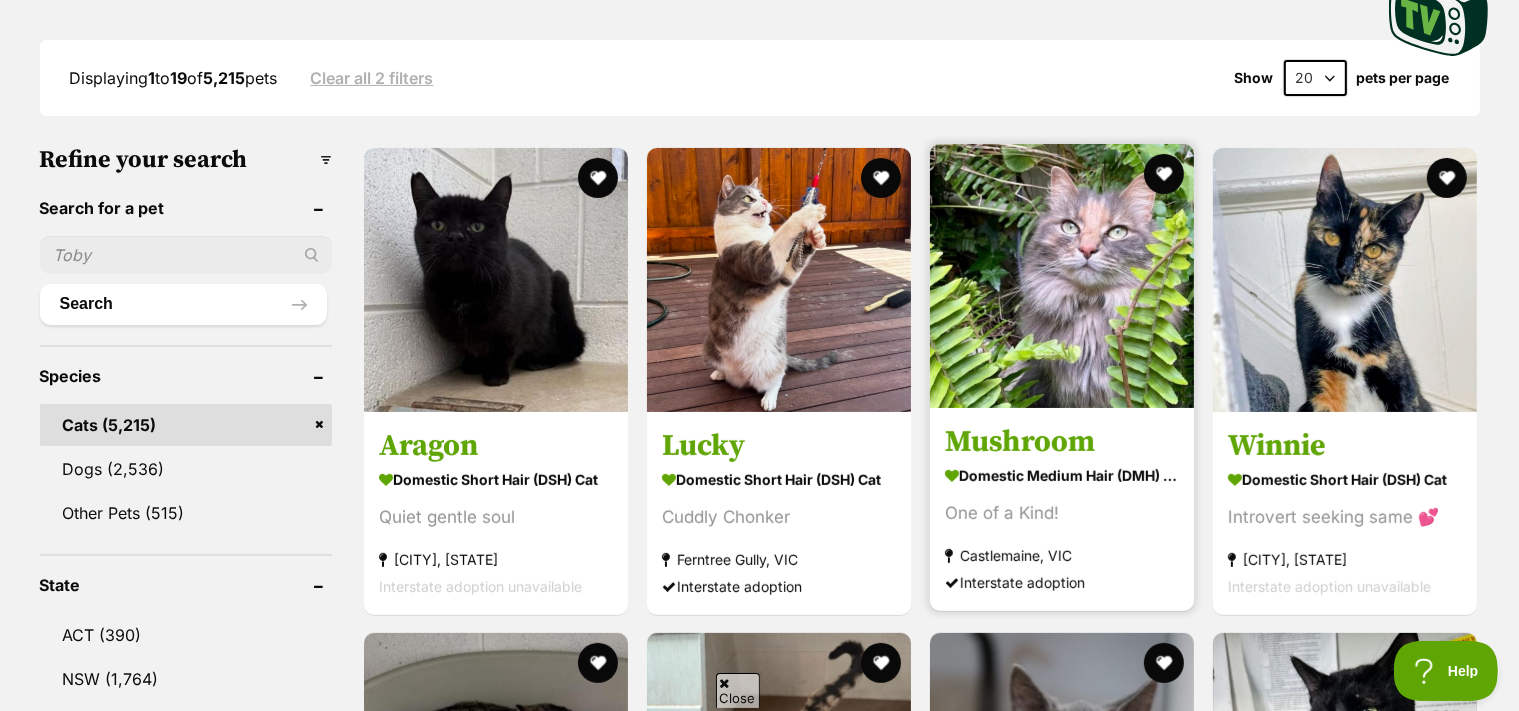 scroll, scrollTop: 666, scrollLeft: 0, axis: vertical 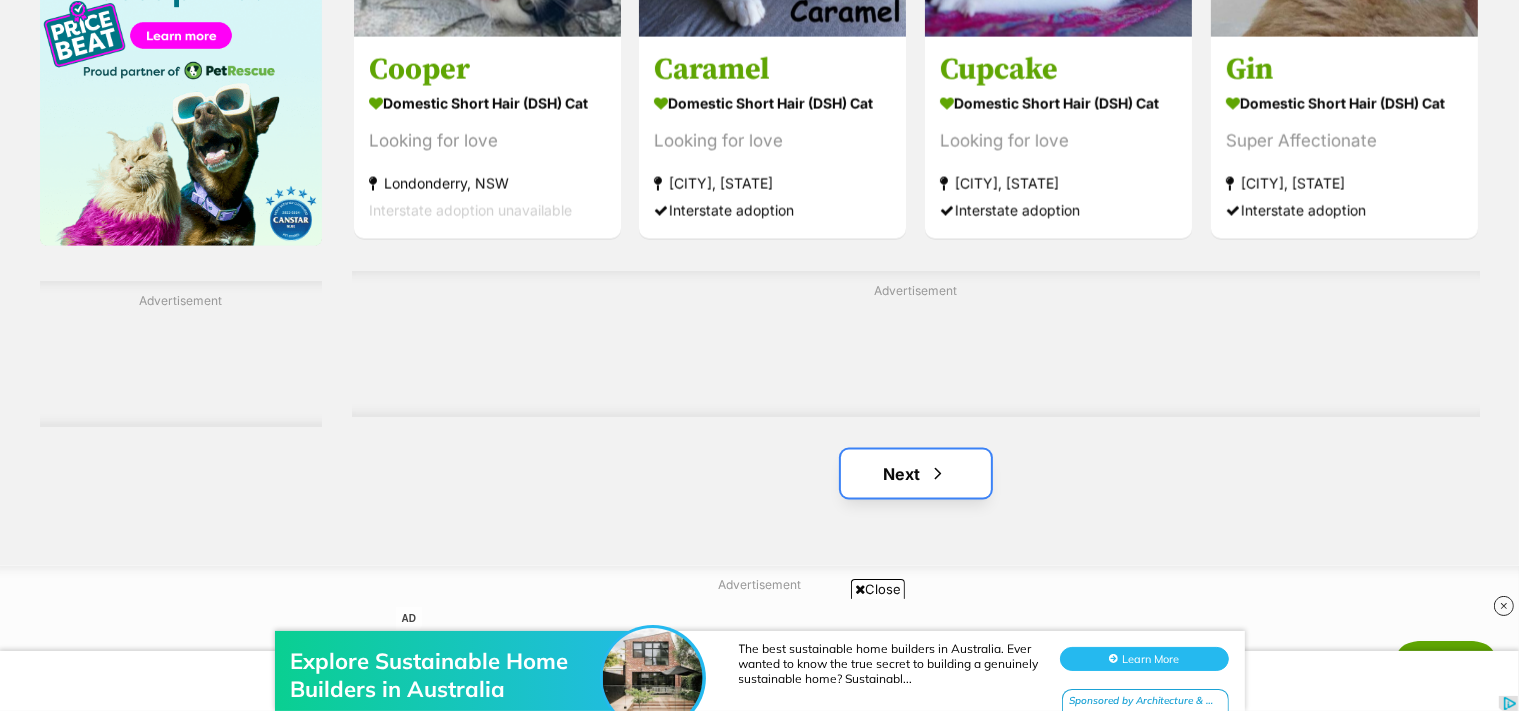 click at bounding box center (938, 474) 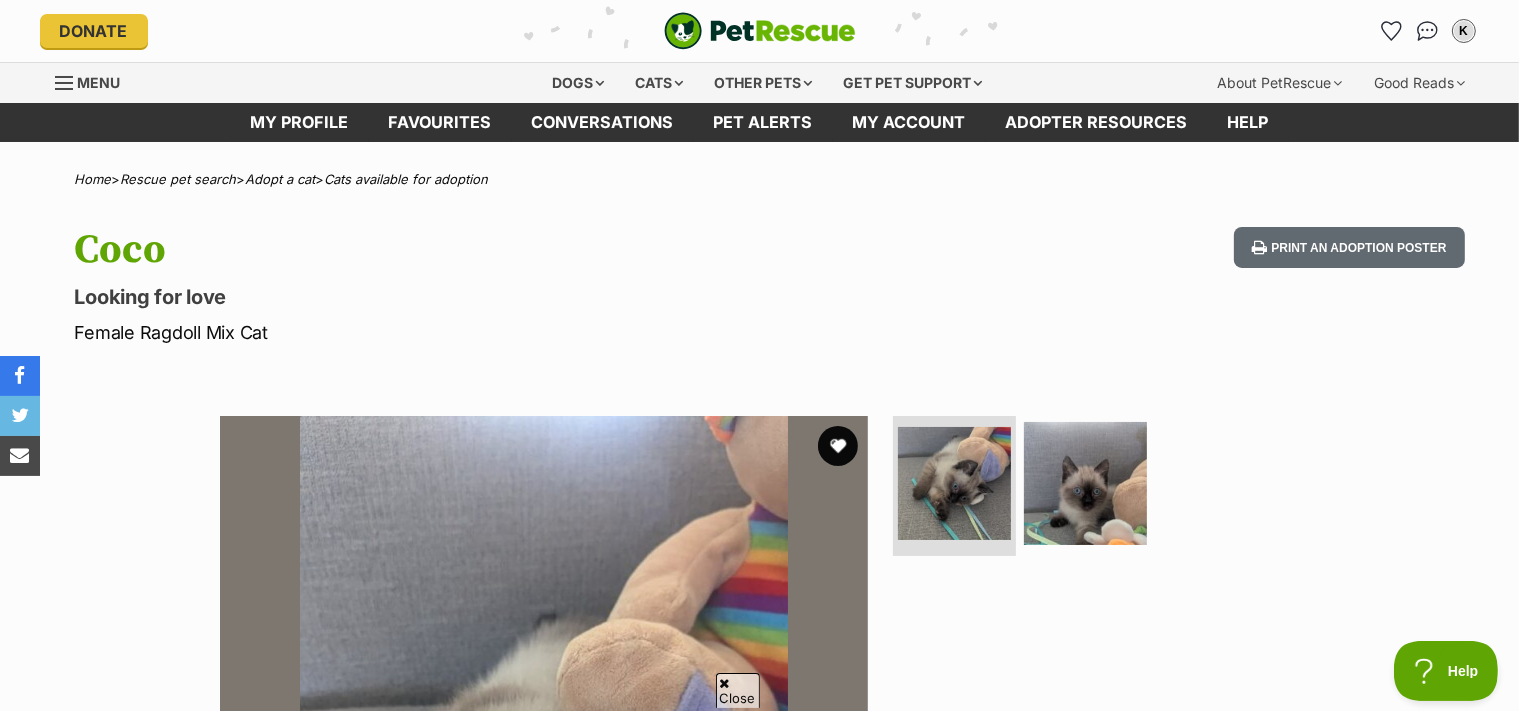 scroll, scrollTop: 500, scrollLeft: 0, axis: vertical 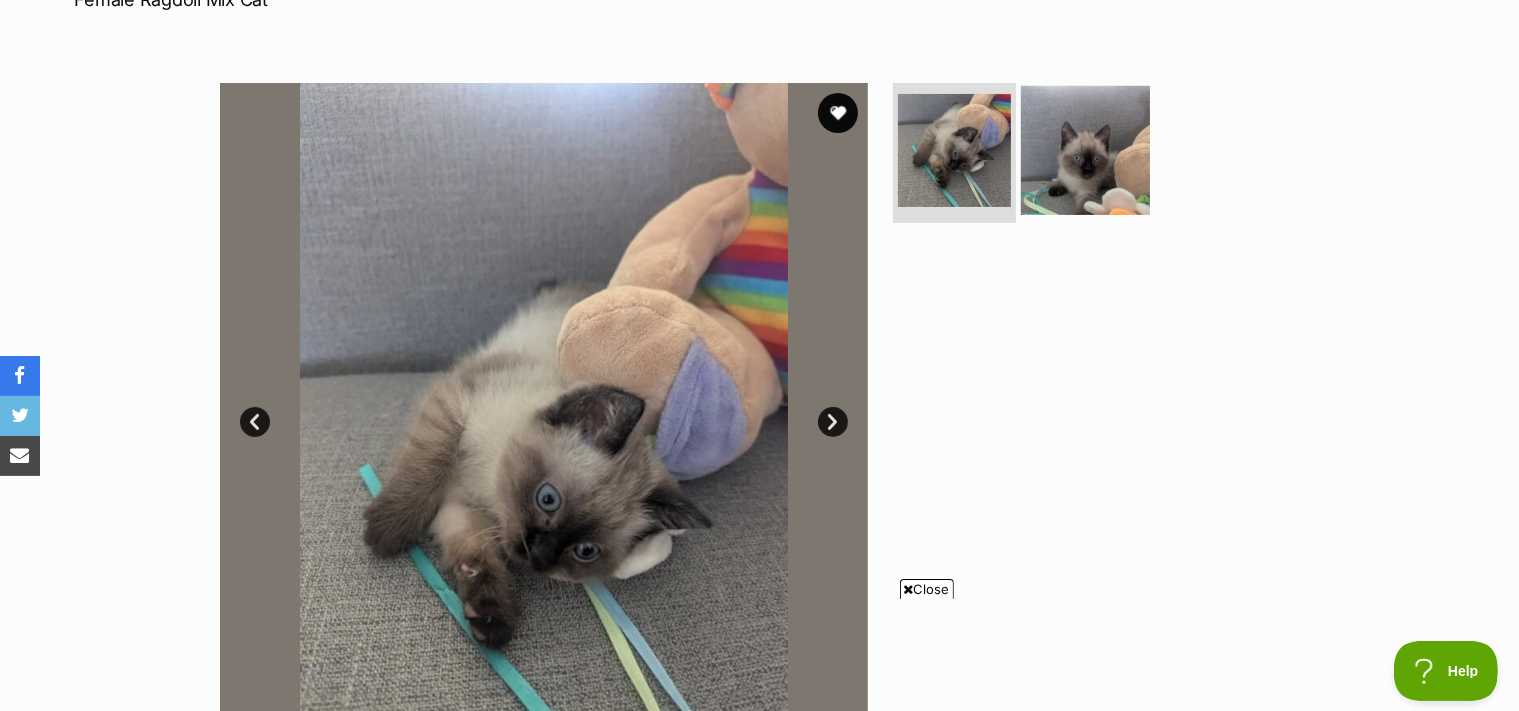 click at bounding box center (1085, 150) 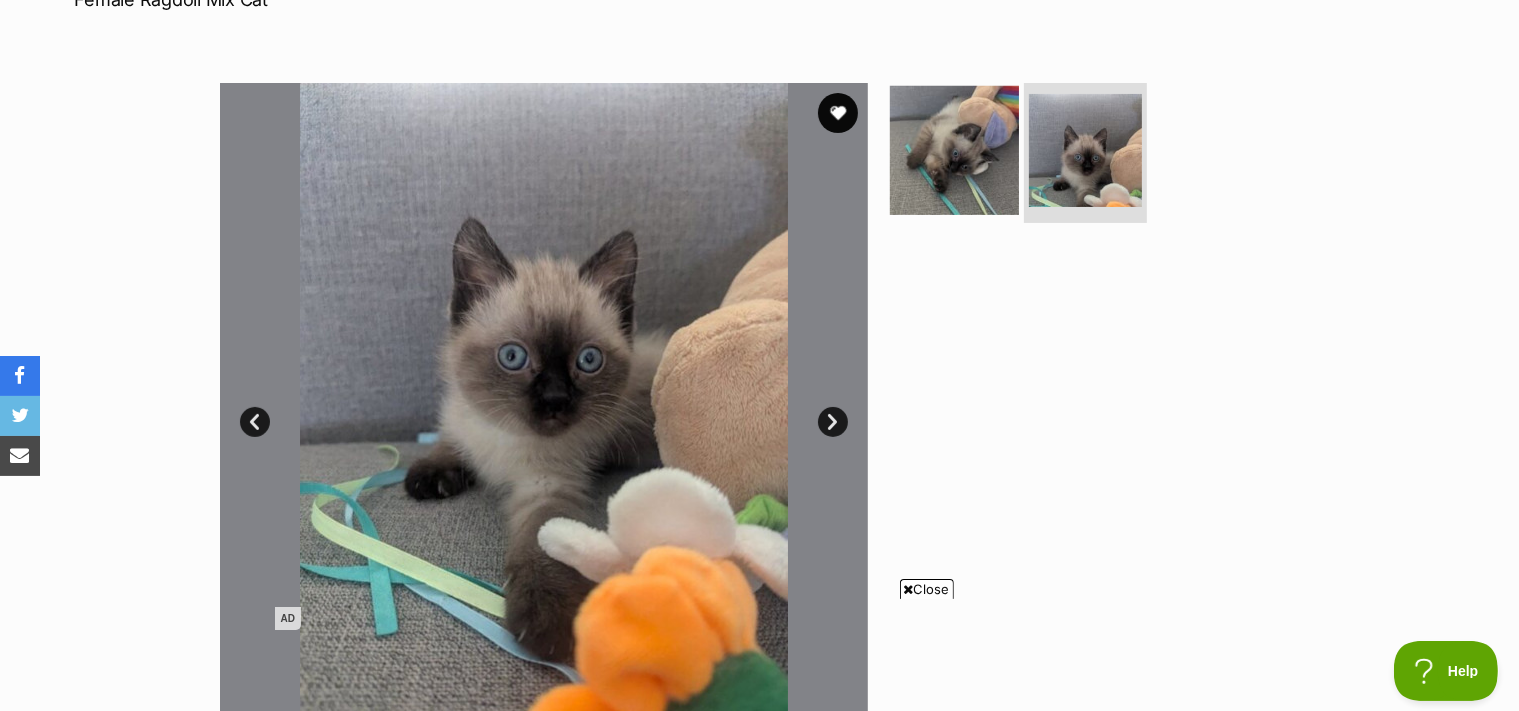 click at bounding box center (954, 150) 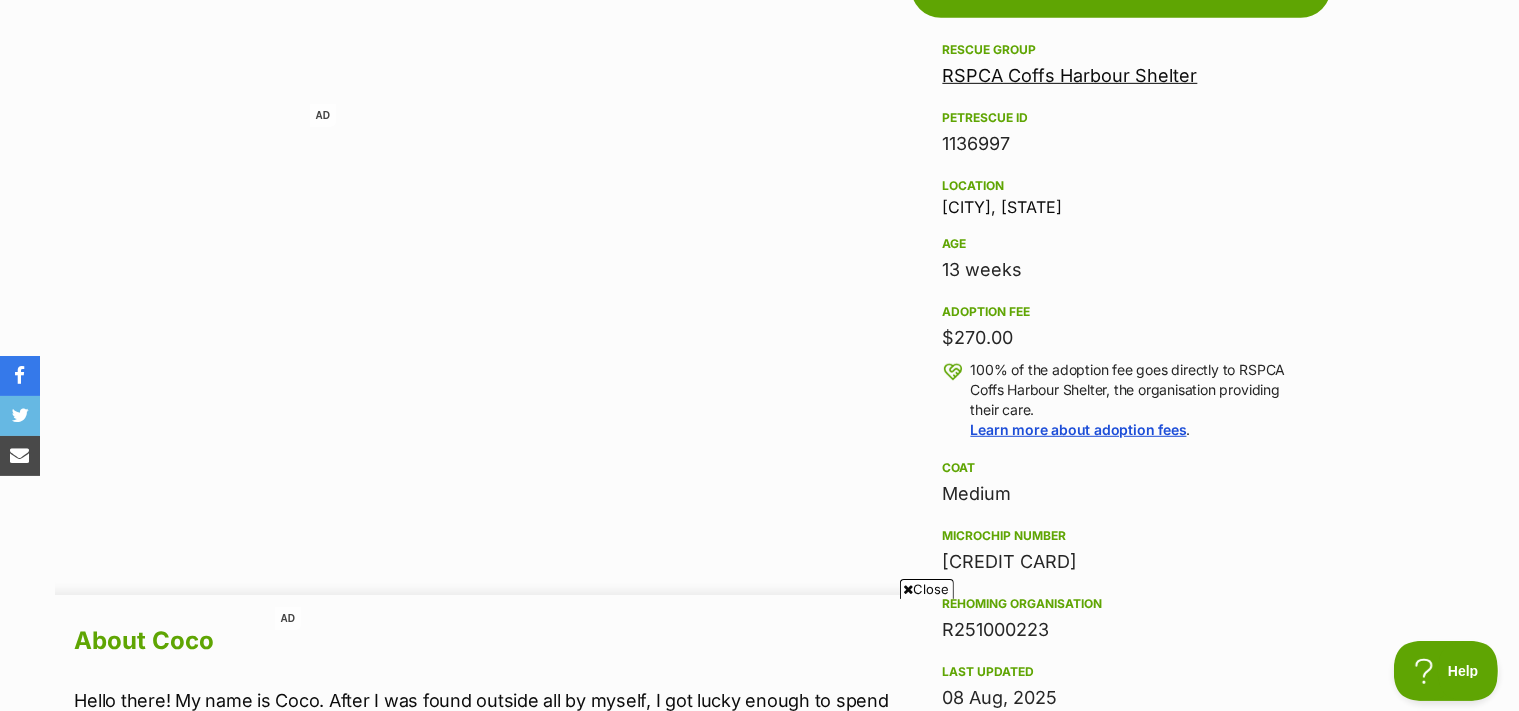 scroll, scrollTop: 1000, scrollLeft: 0, axis: vertical 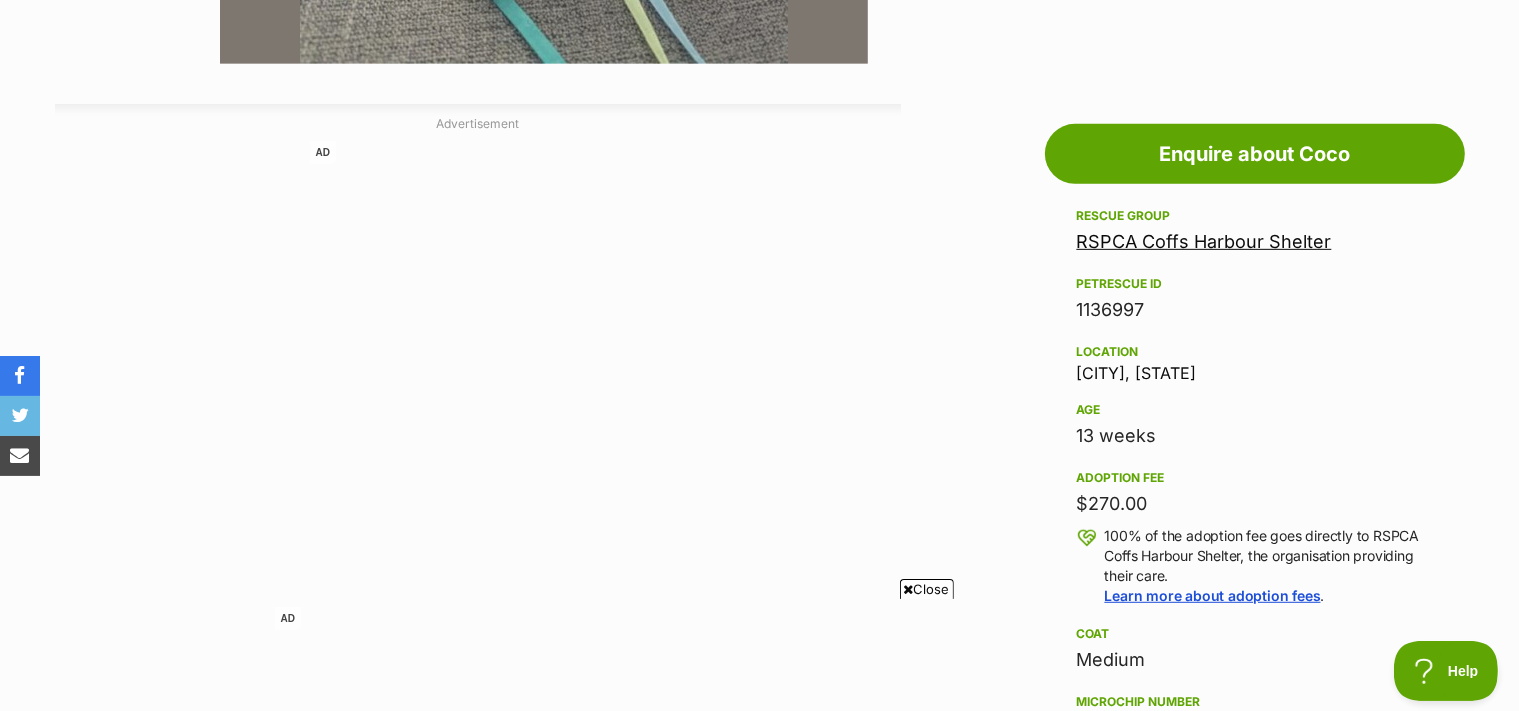 click on "RSPCA Coffs Harbour Shelter" at bounding box center [1204, 241] 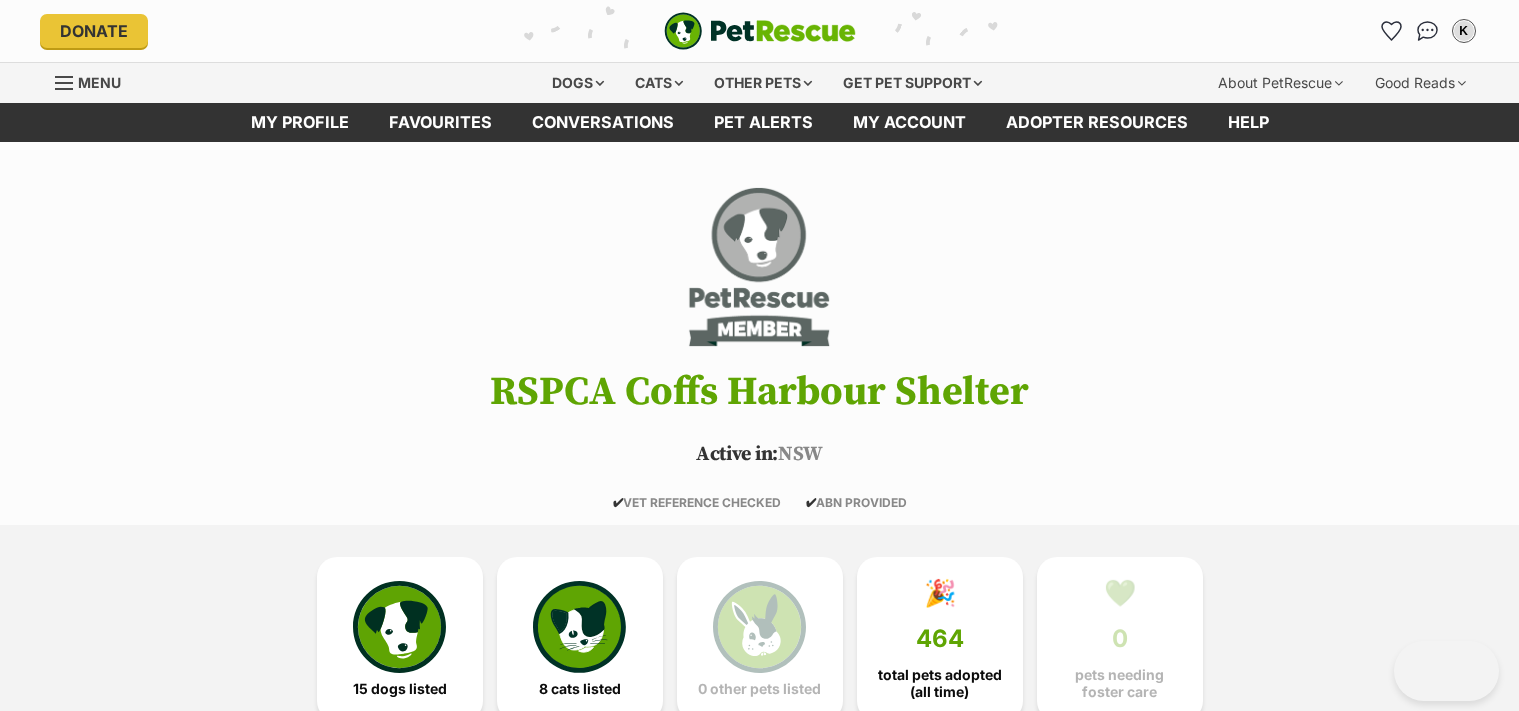 scroll, scrollTop: 0, scrollLeft: 0, axis: both 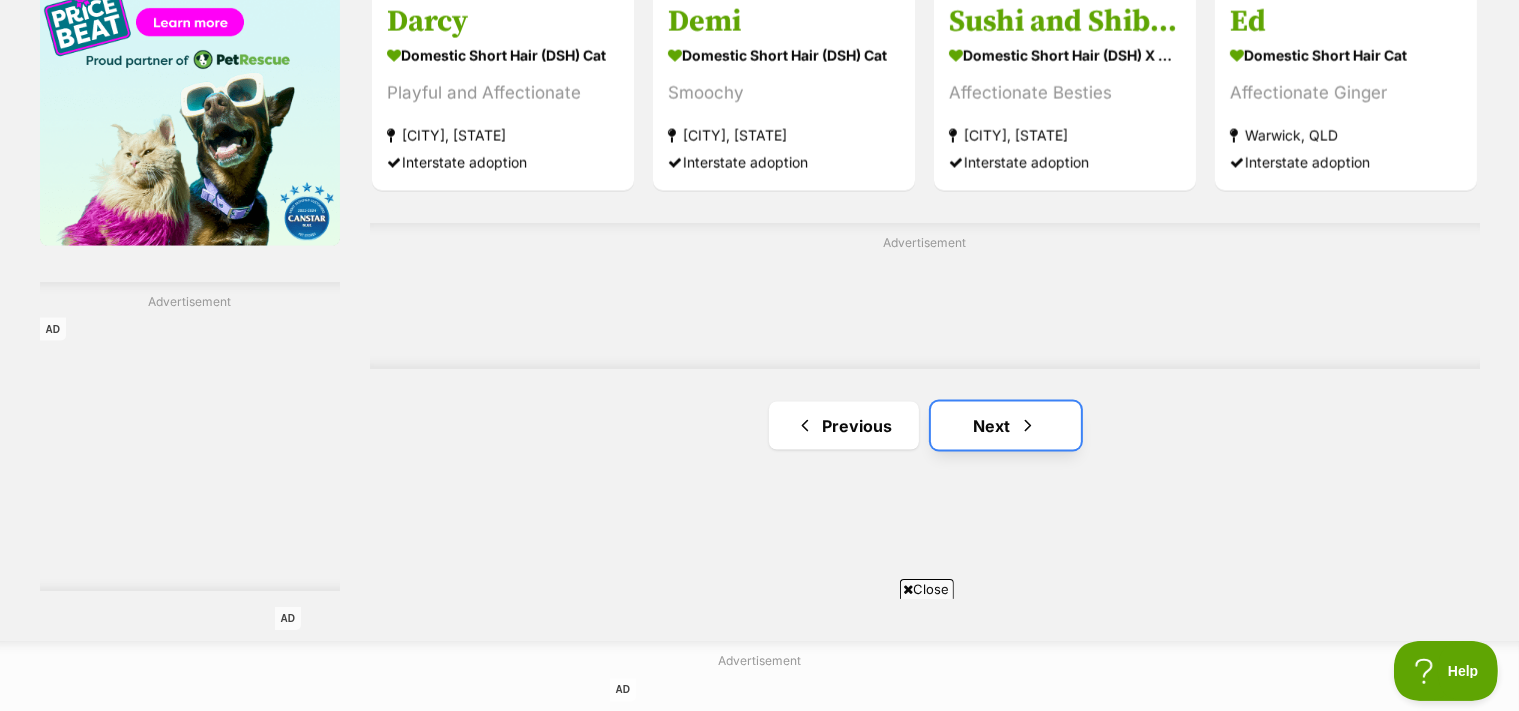 click on "Next" at bounding box center (1006, 426) 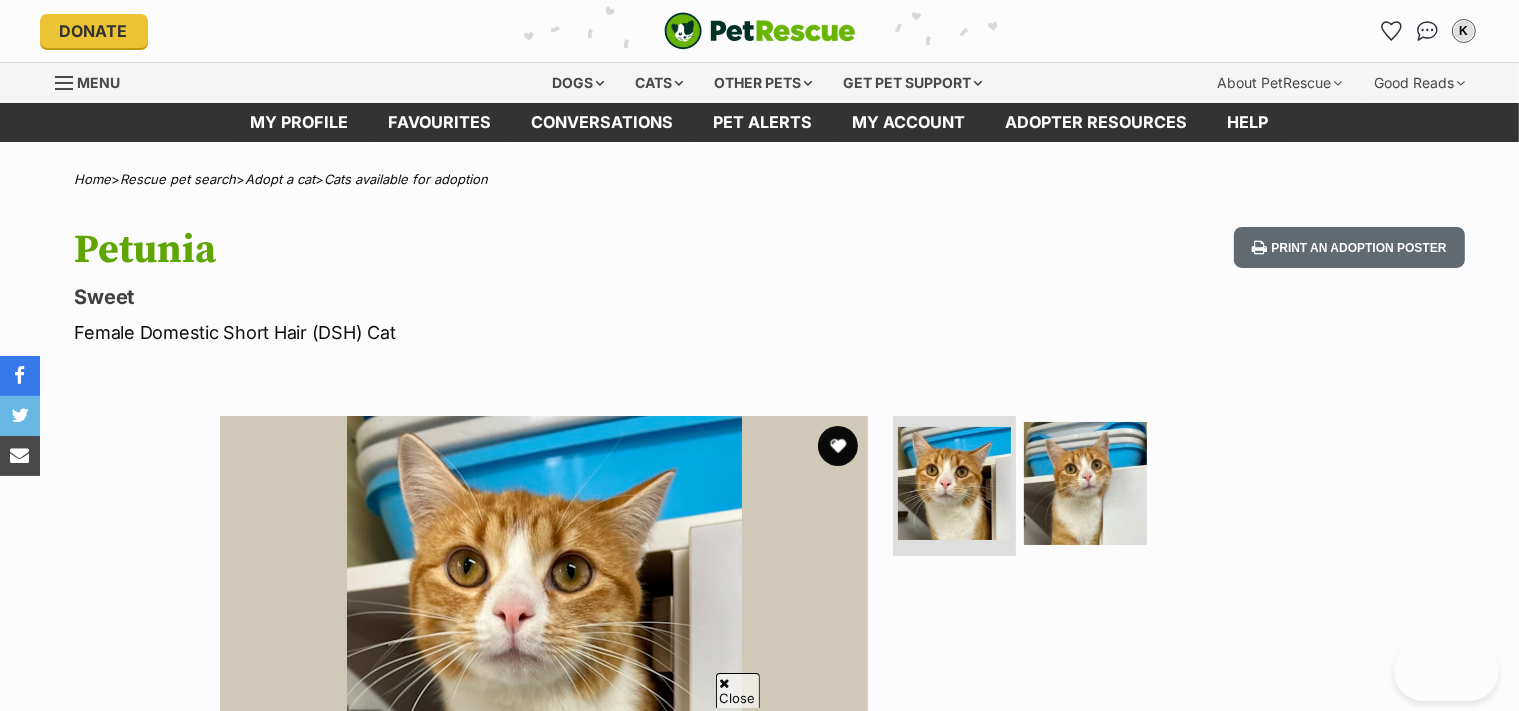 scroll, scrollTop: 500, scrollLeft: 0, axis: vertical 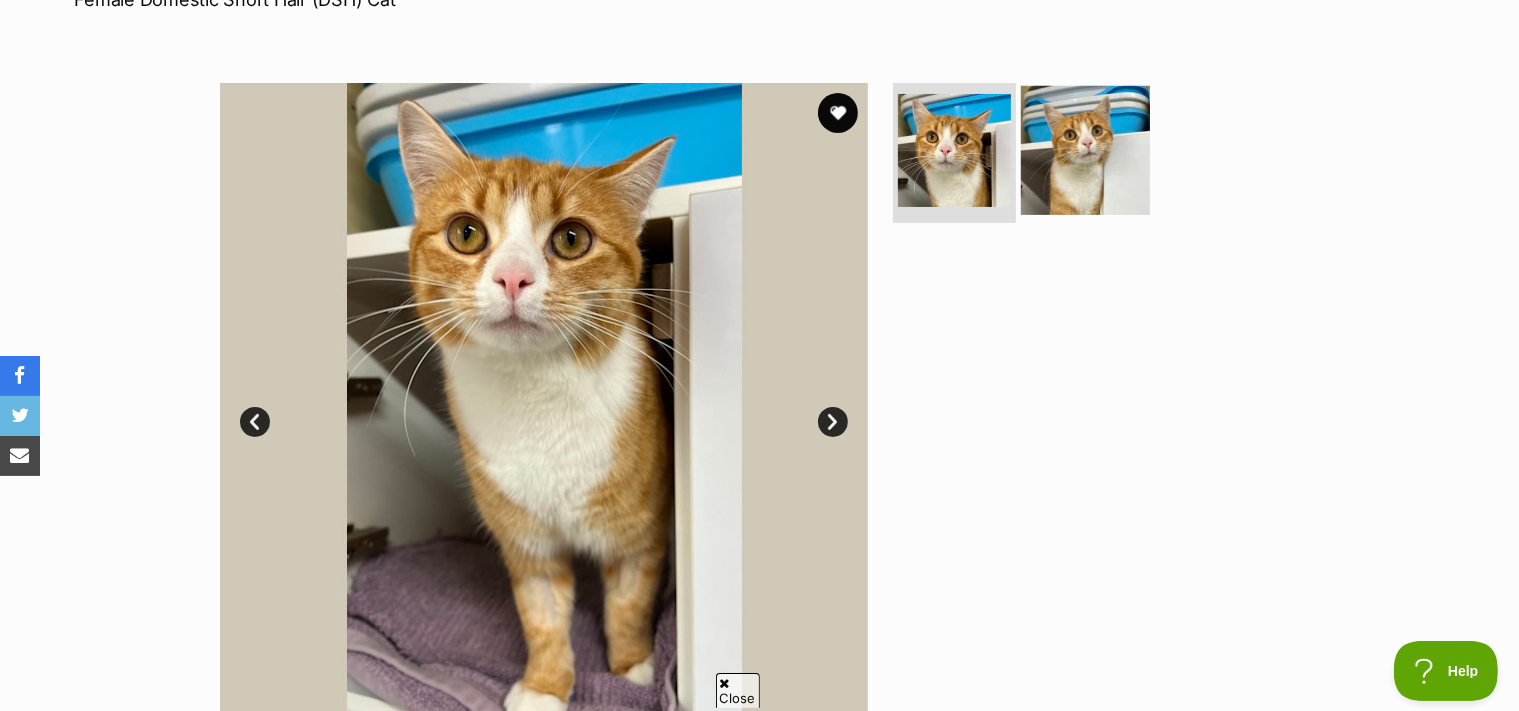 click at bounding box center (1085, 150) 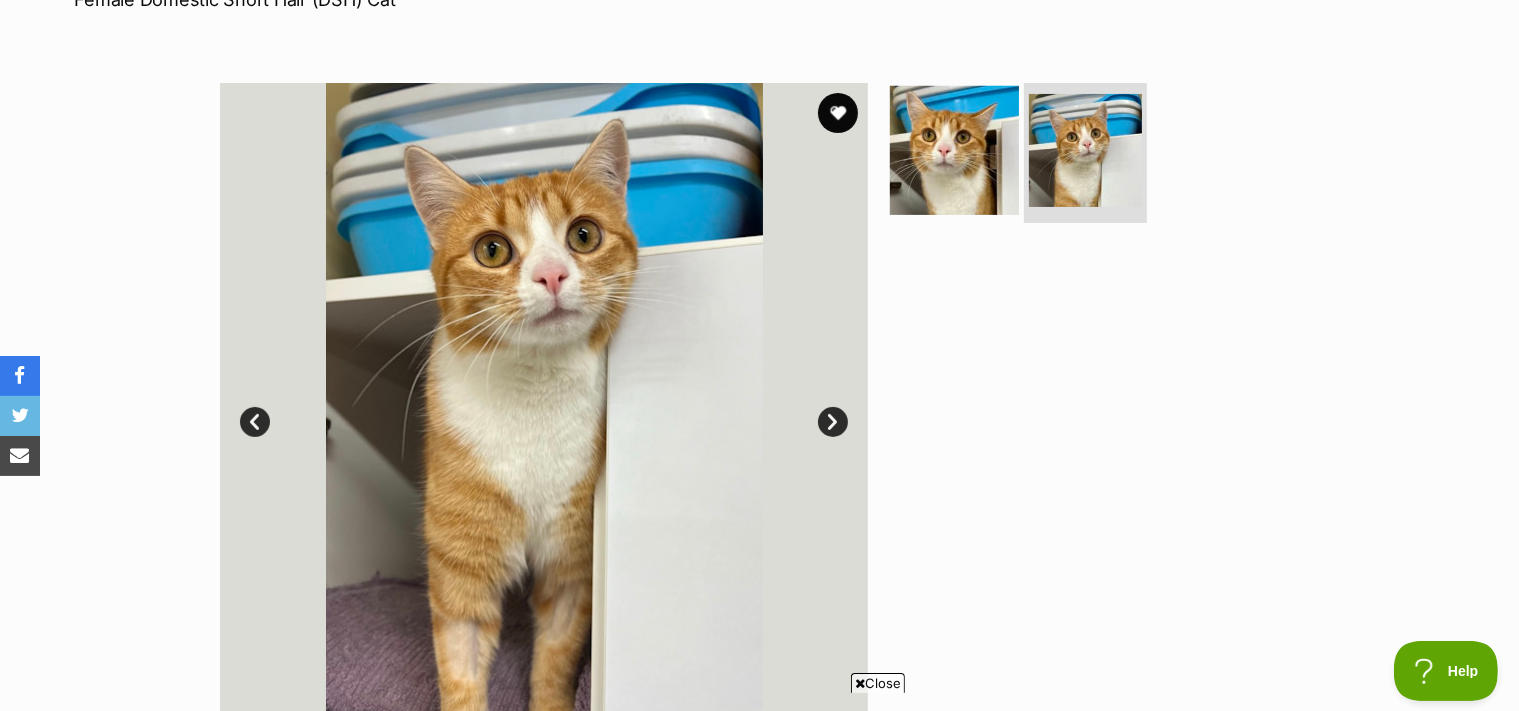 click at bounding box center (954, 150) 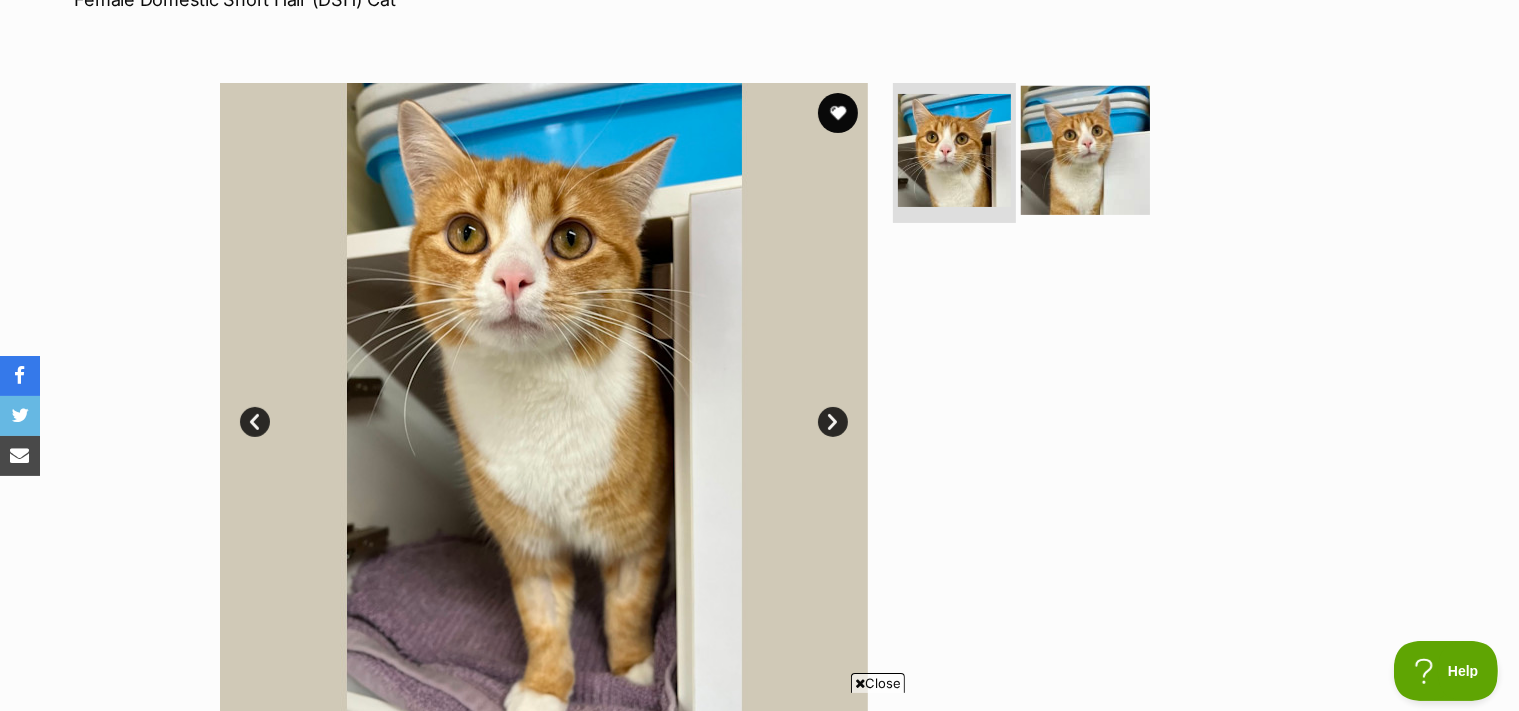 click at bounding box center [1085, 150] 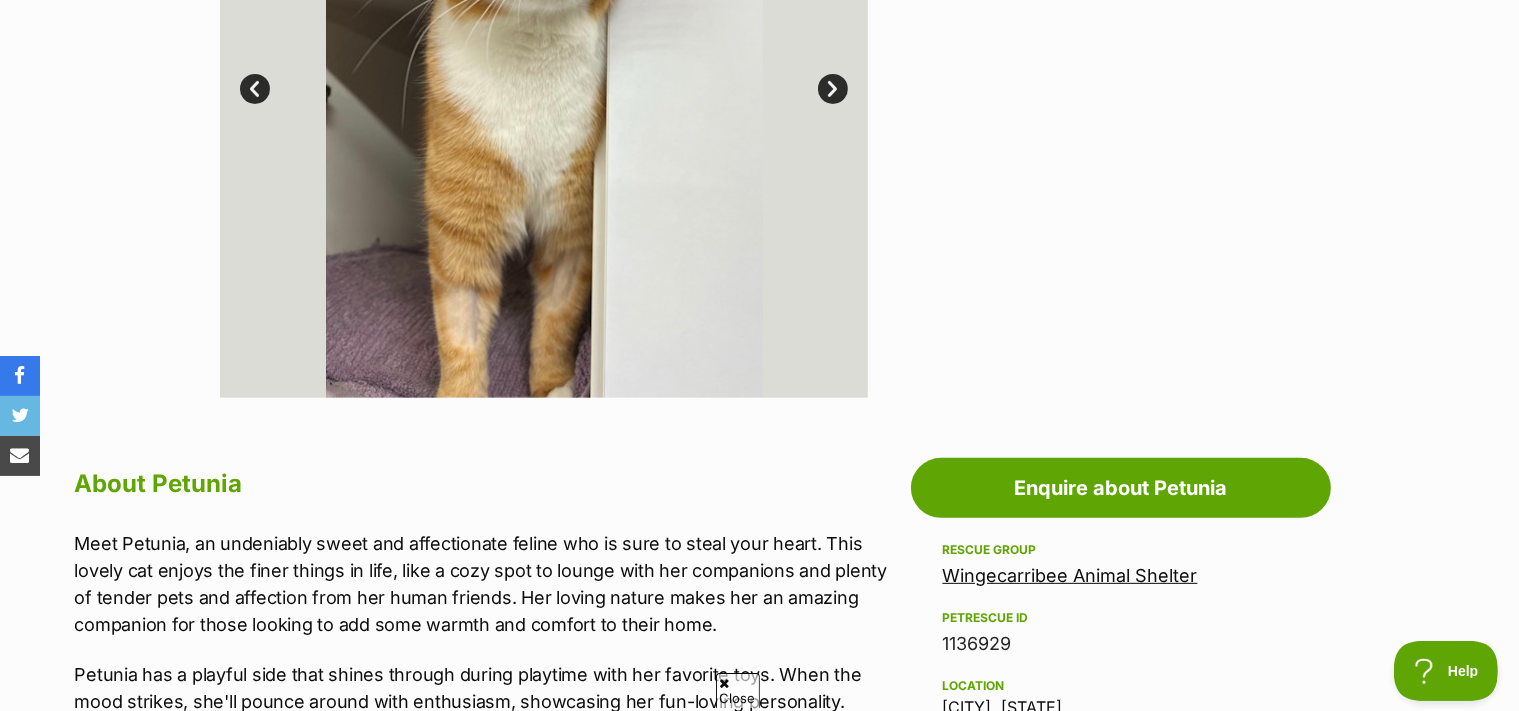 scroll, scrollTop: 1000, scrollLeft: 0, axis: vertical 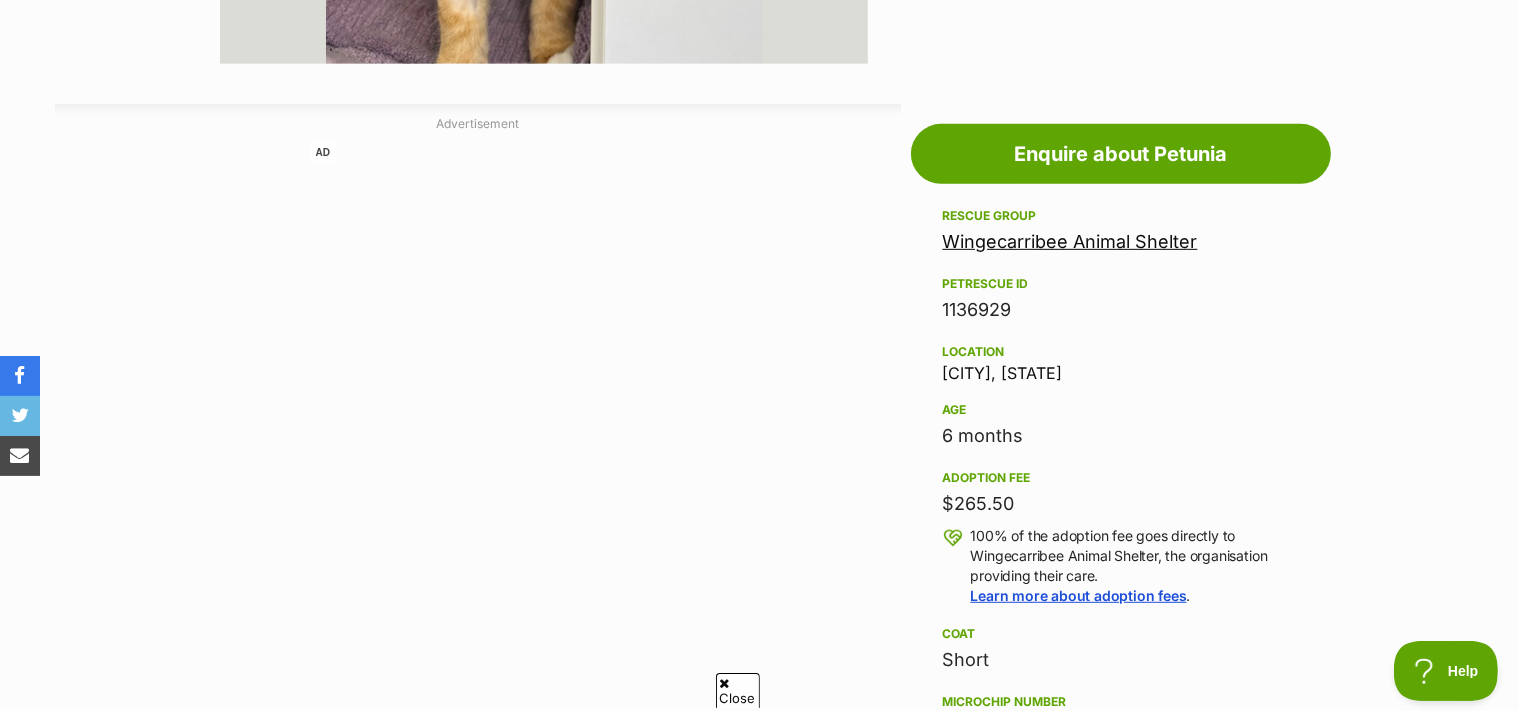drag, startPoint x: 1508, startPoint y: 244, endPoint x: 1528, endPoint y: 244, distance: 20 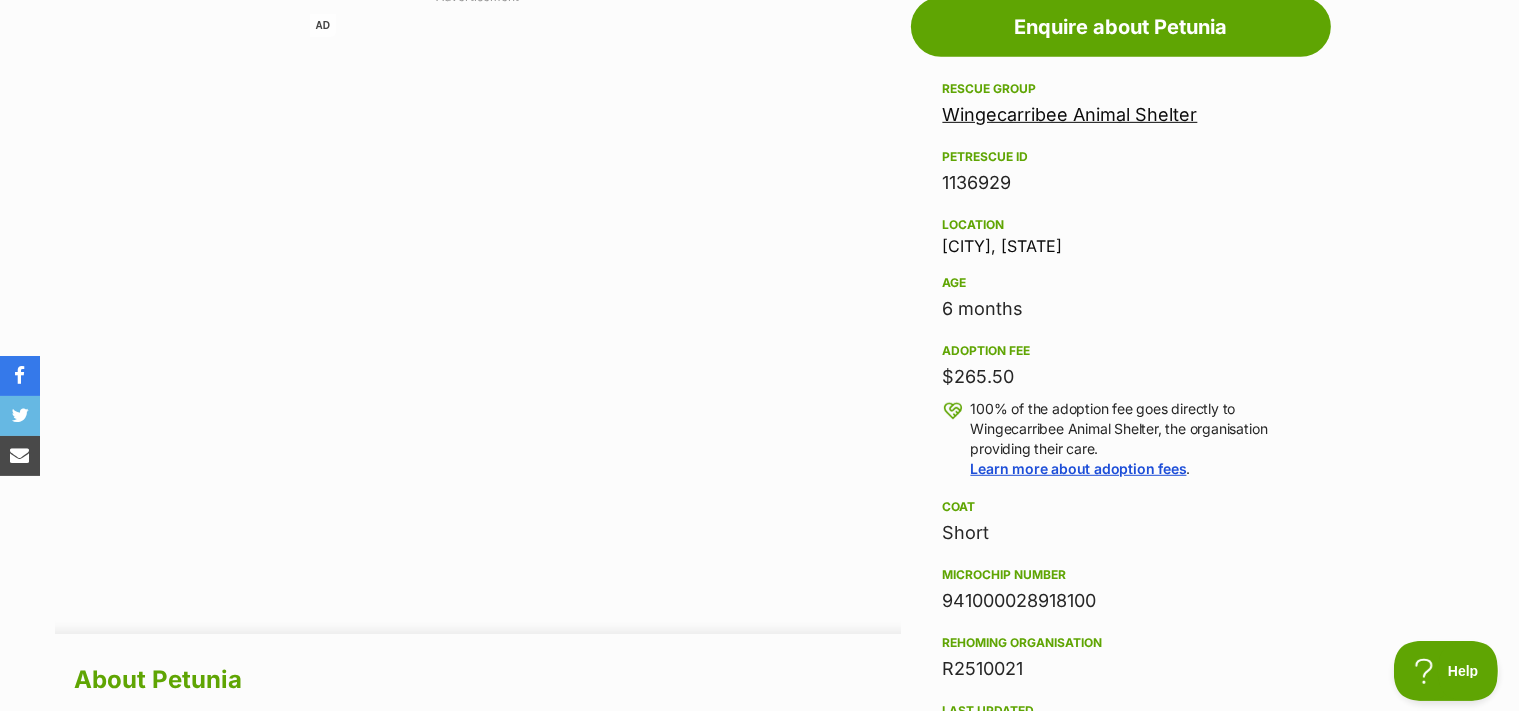 scroll, scrollTop: 0, scrollLeft: 0, axis: both 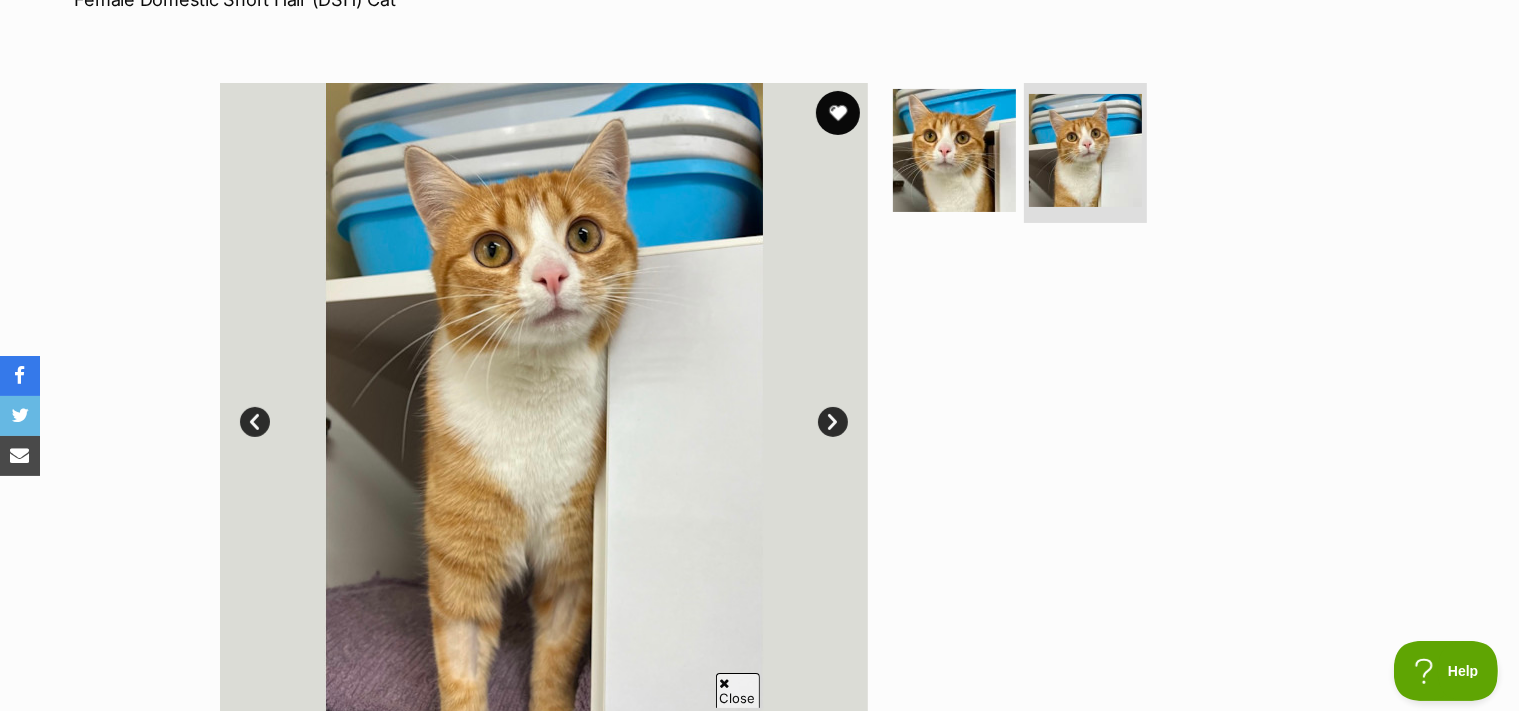 click at bounding box center (838, 113) 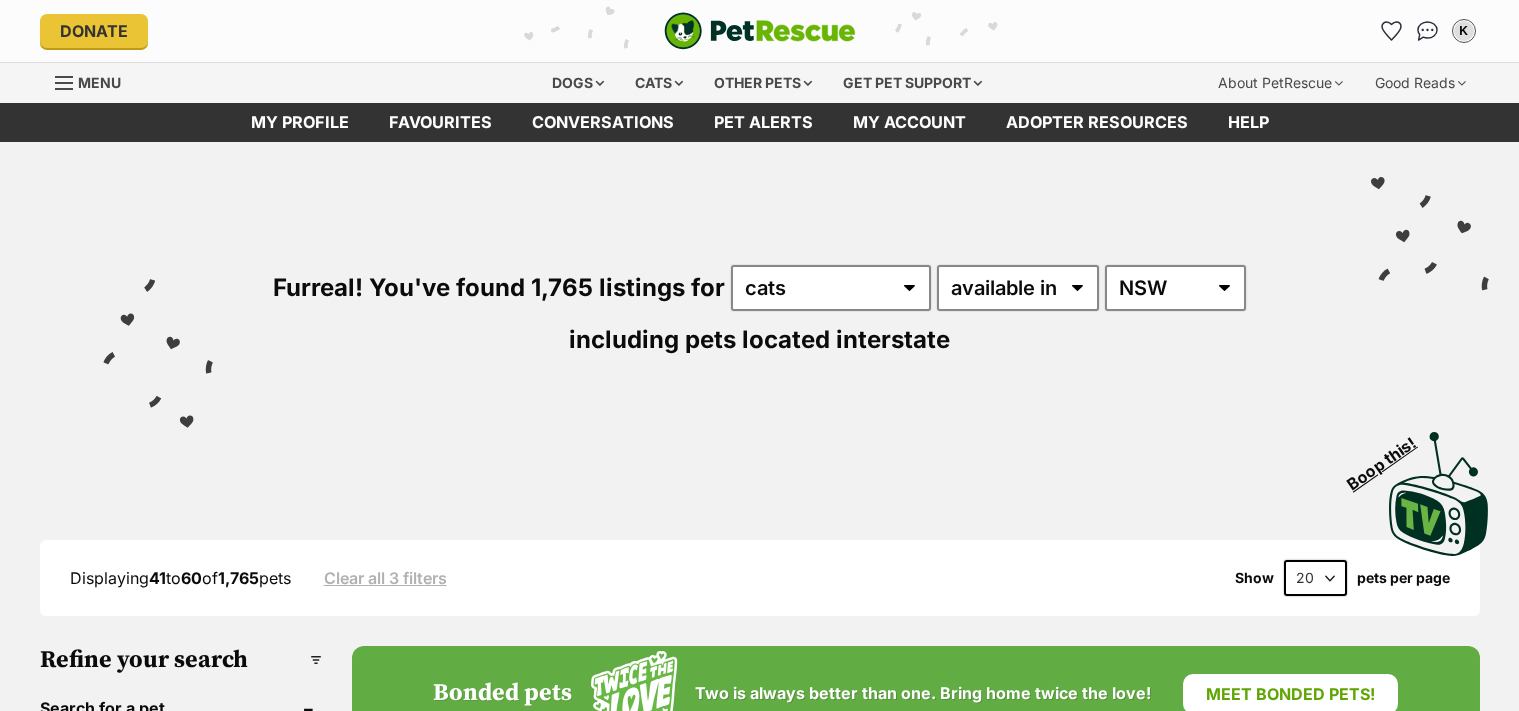 scroll, scrollTop: 0, scrollLeft: 0, axis: both 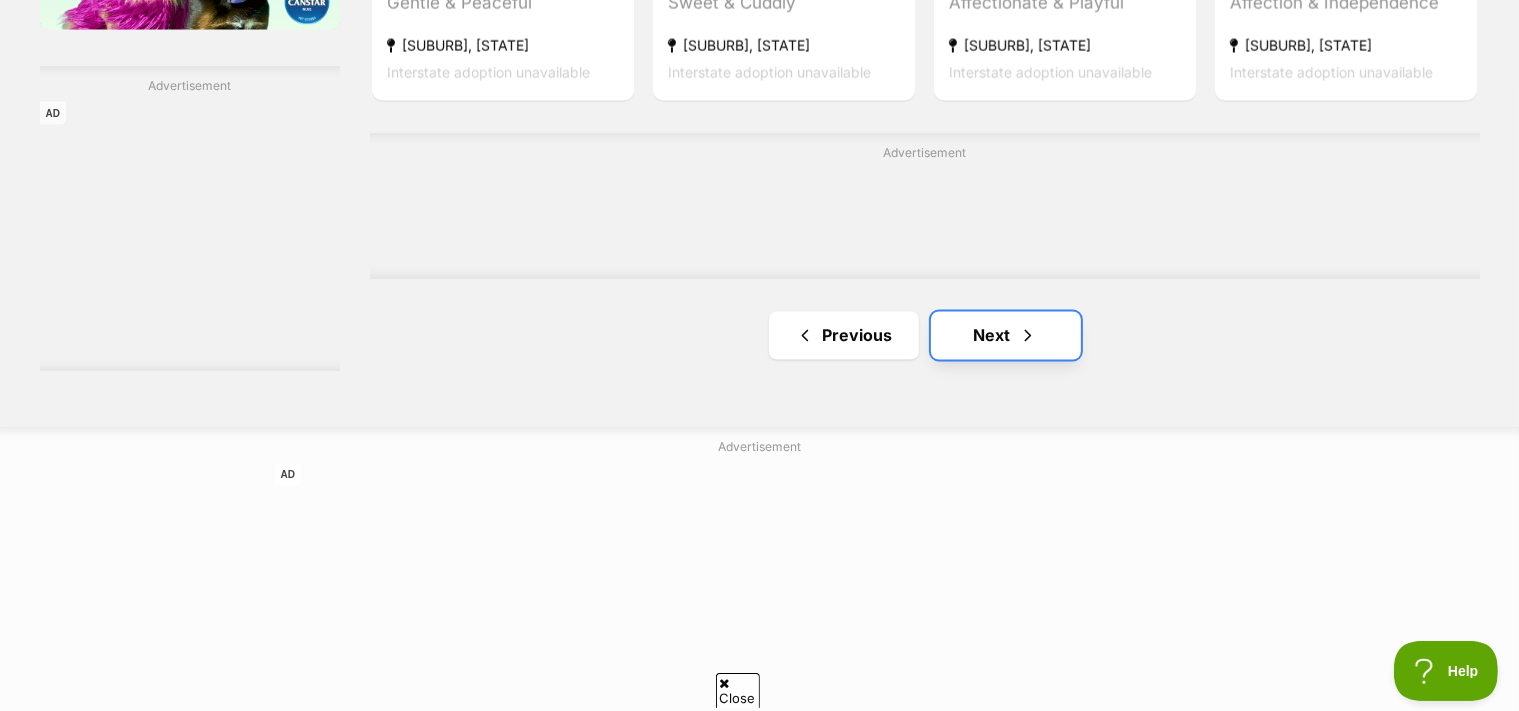 click on "Next" at bounding box center [1006, 336] 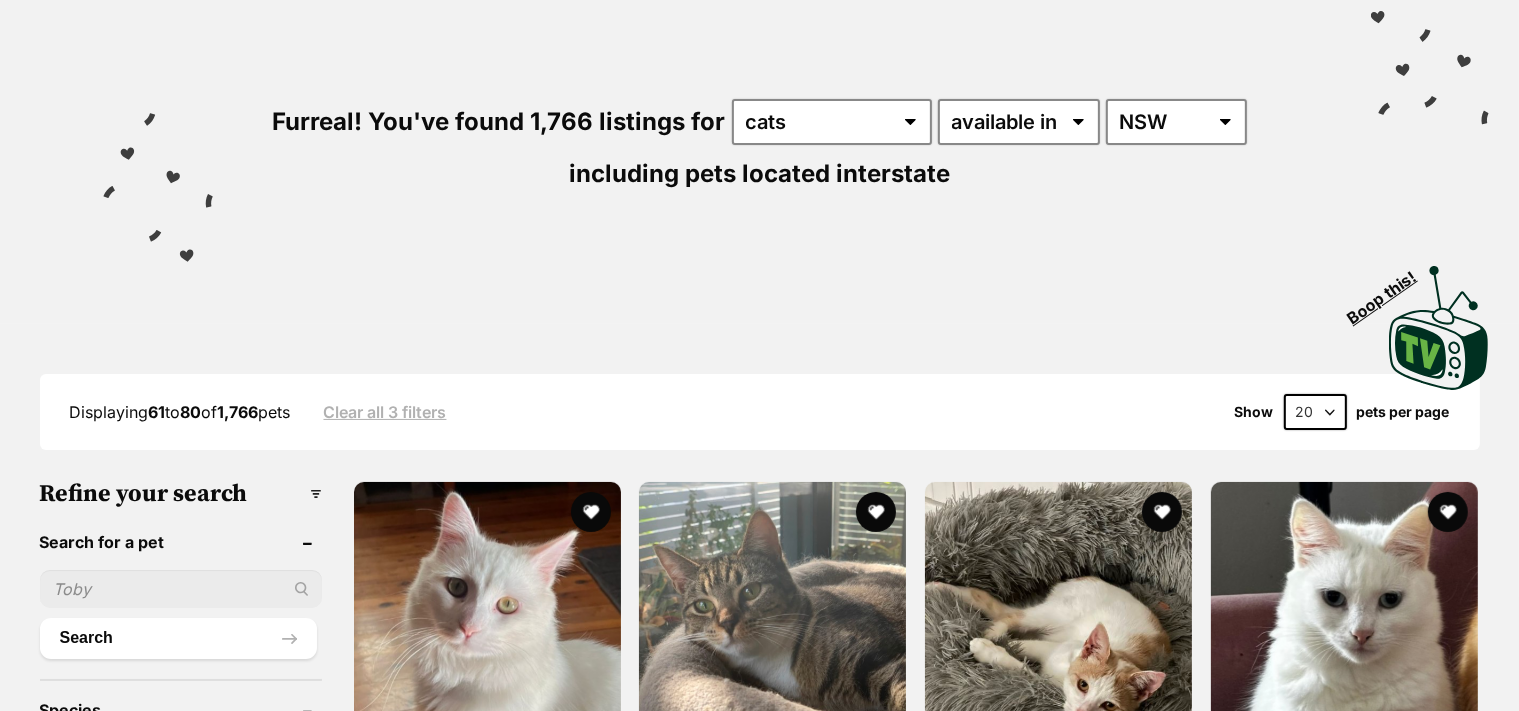 scroll, scrollTop: 500, scrollLeft: 0, axis: vertical 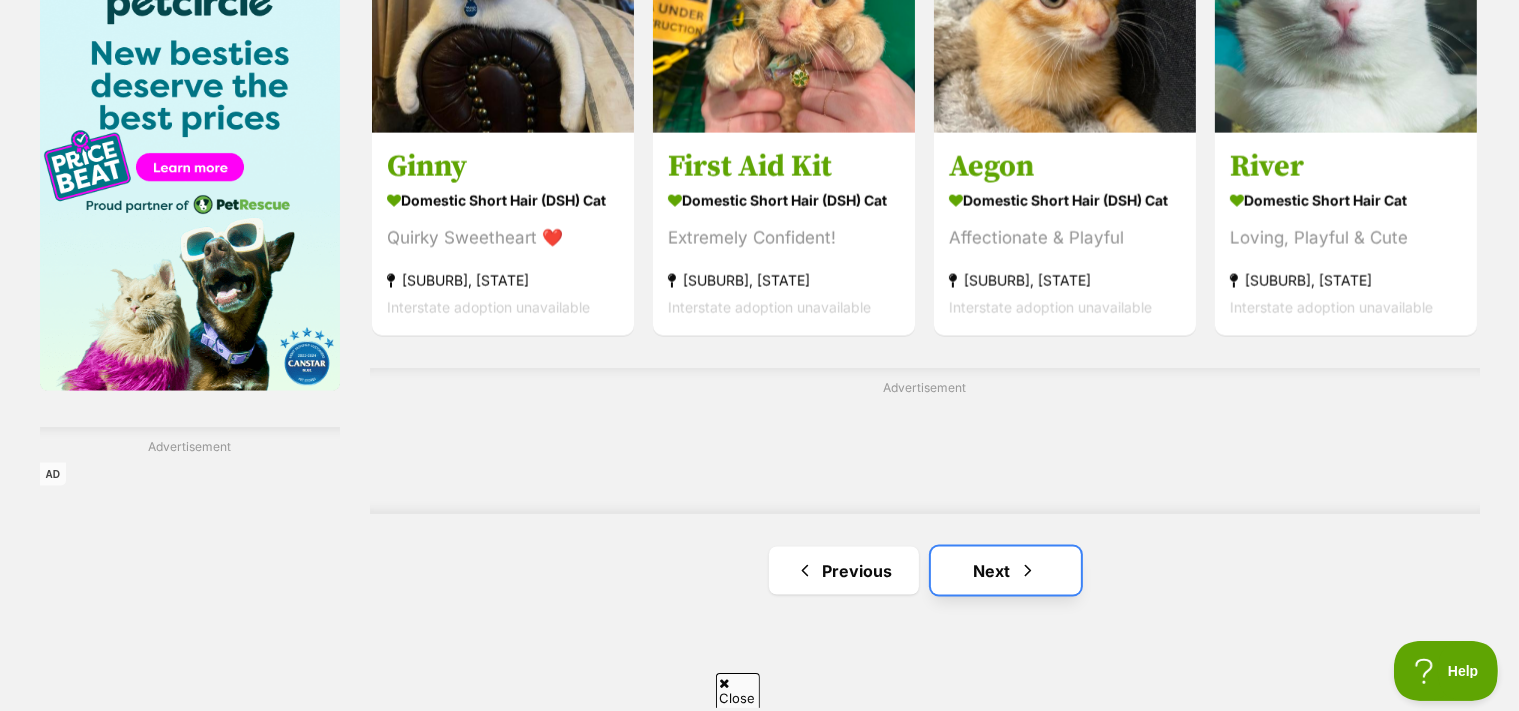 click at bounding box center [1028, 571] 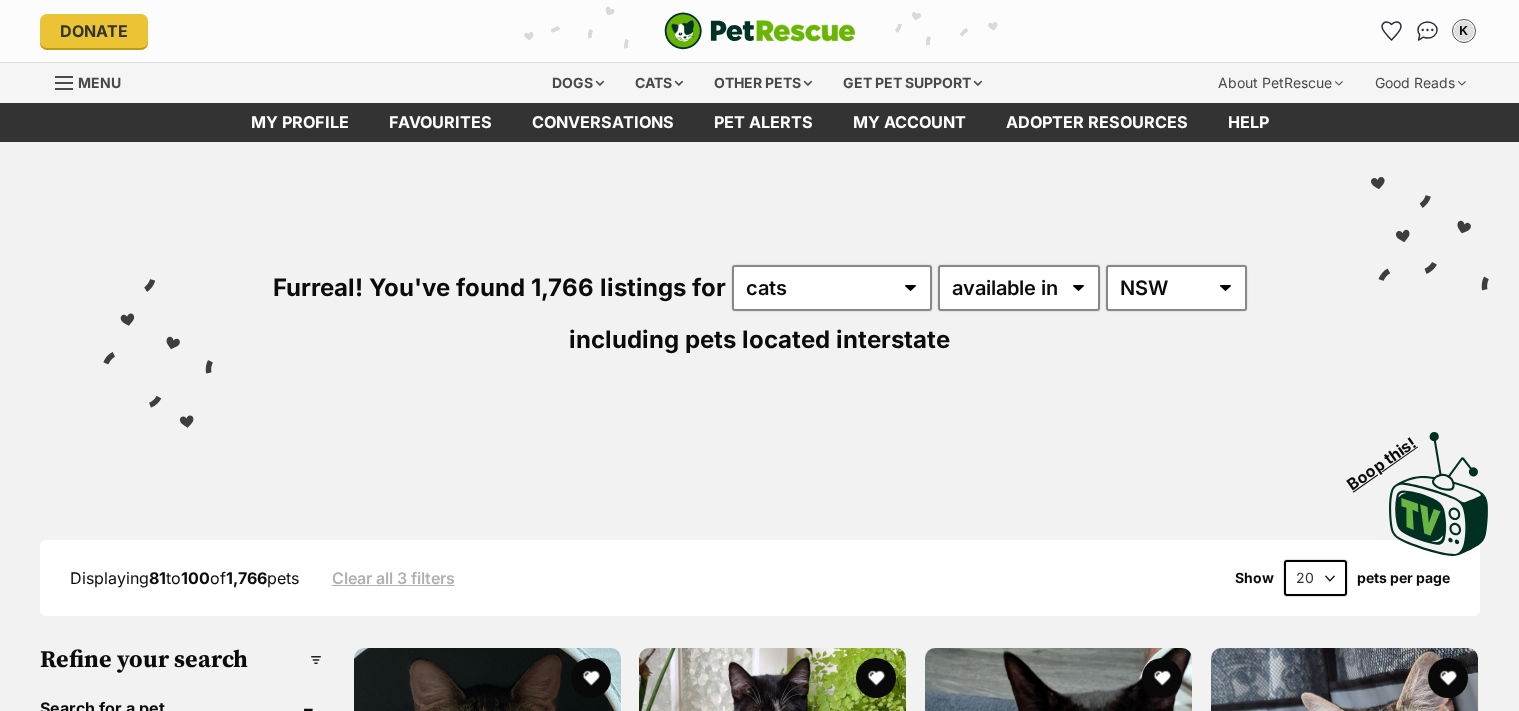 scroll, scrollTop: 500, scrollLeft: 0, axis: vertical 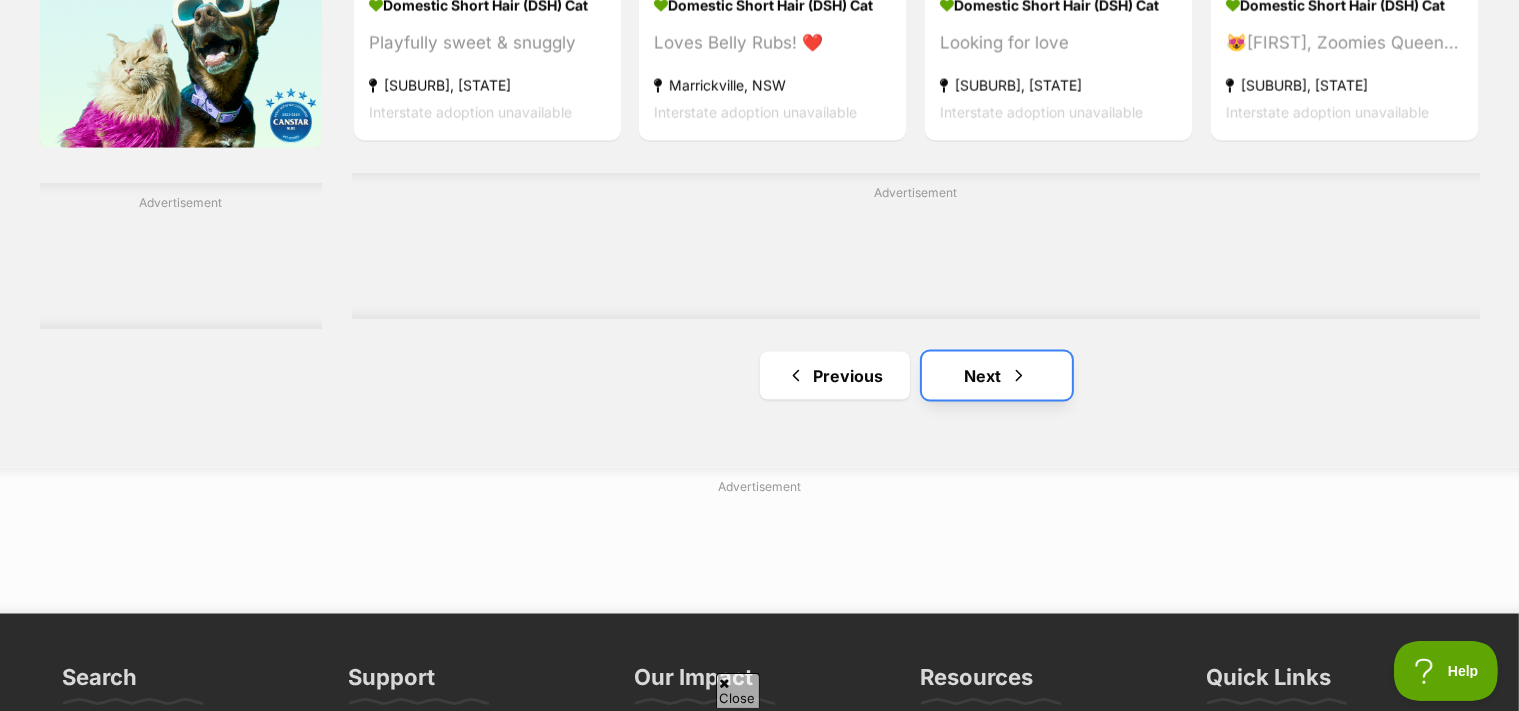click on "Next" at bounding box center (997, 376) 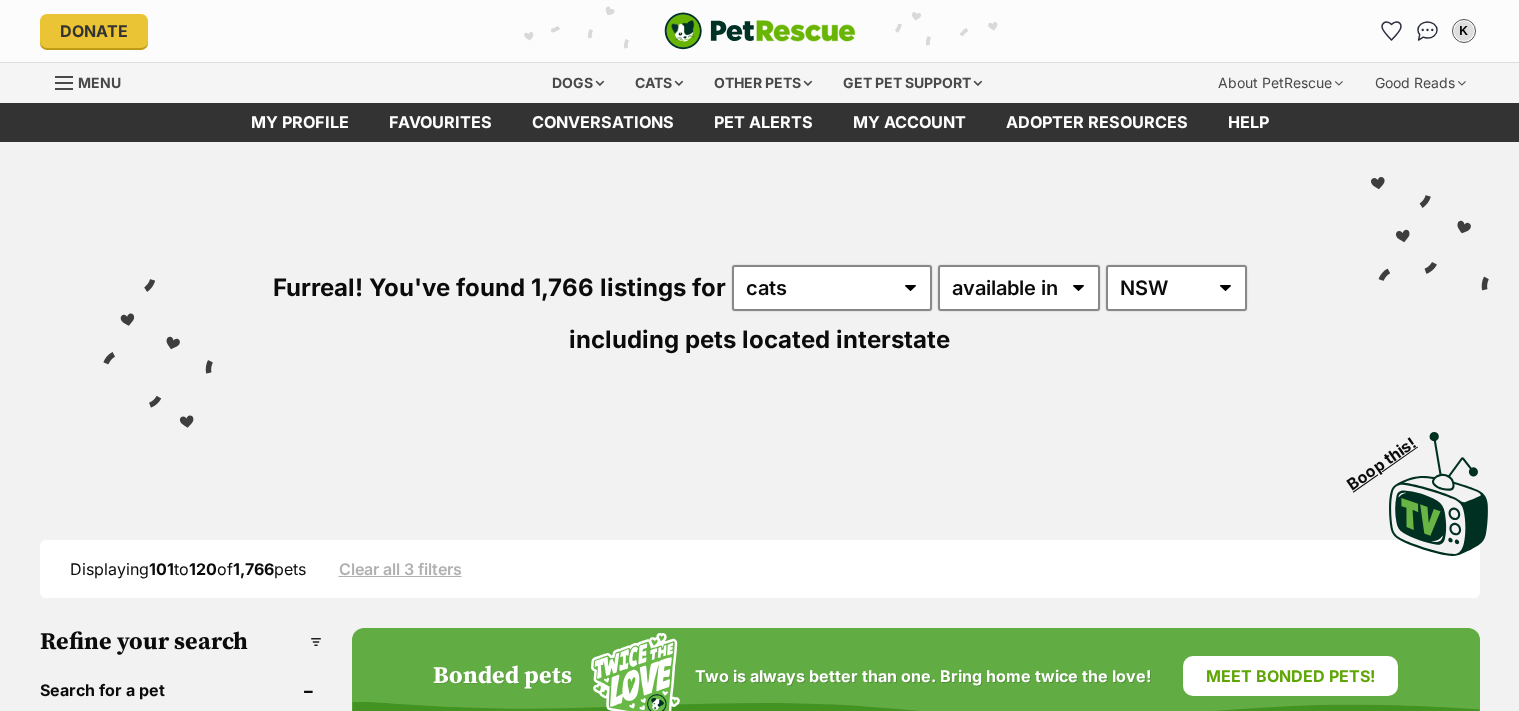 scroll, scrollTop: 0, scrollLeft: 0, axis: both 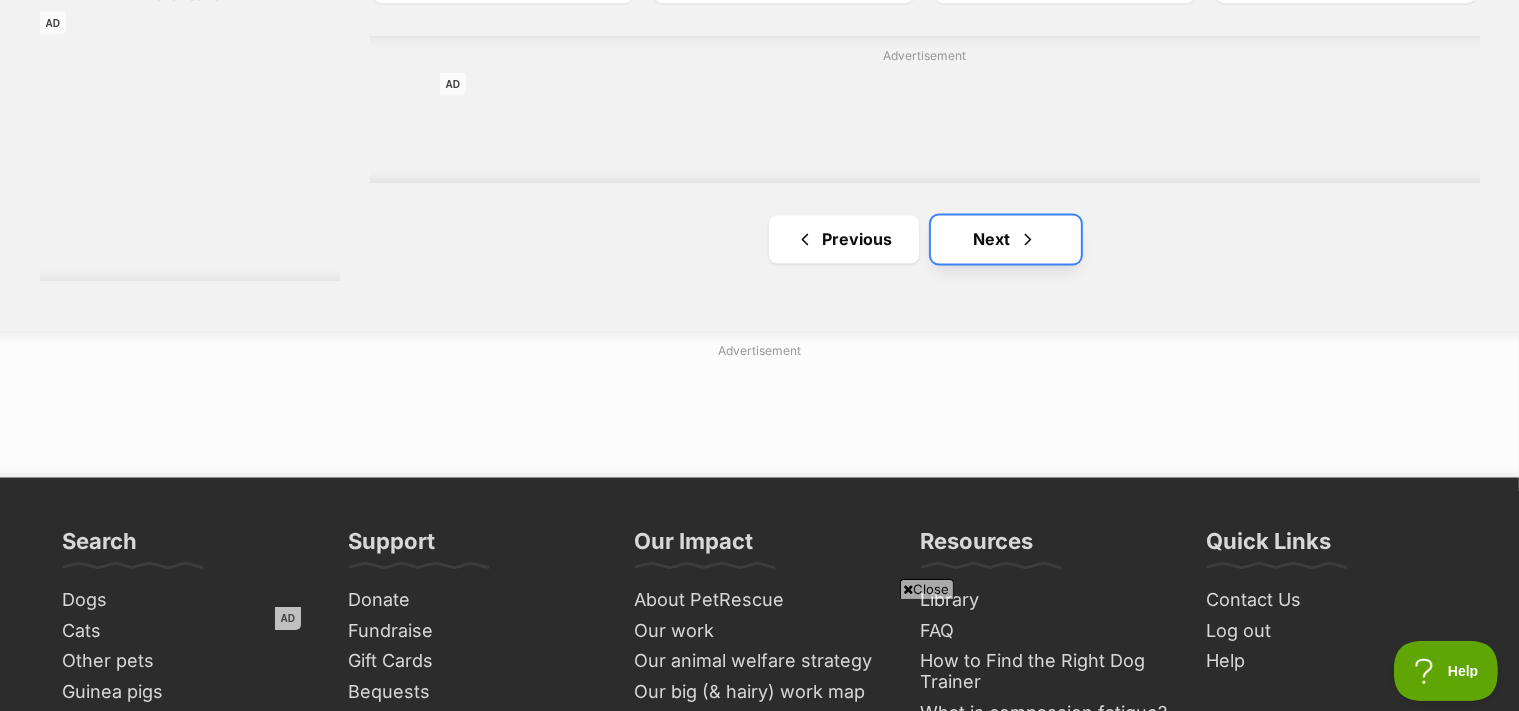 click on "Next" at bounding box center (1006, 240) 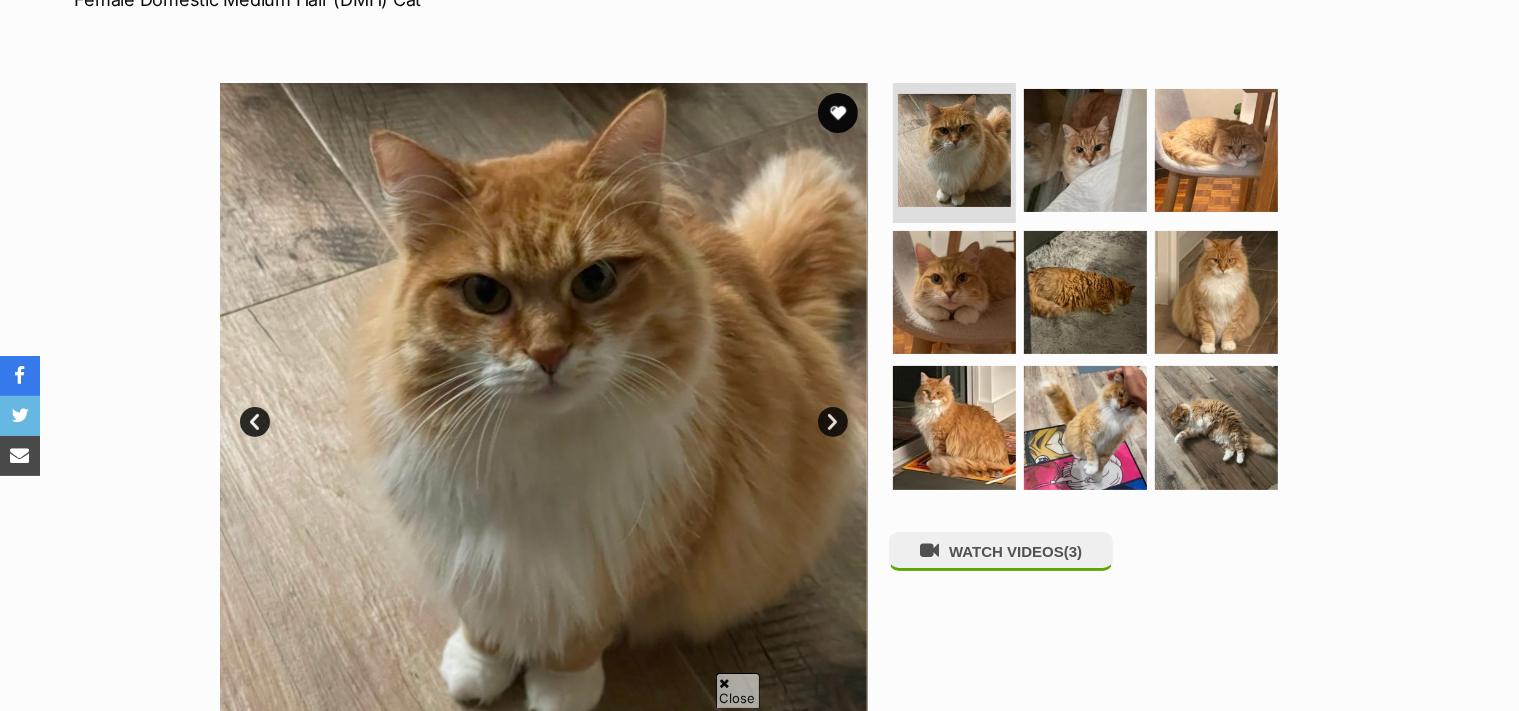 scroll, scrollTop: 333, scrollLeft: 0, axis: vertical 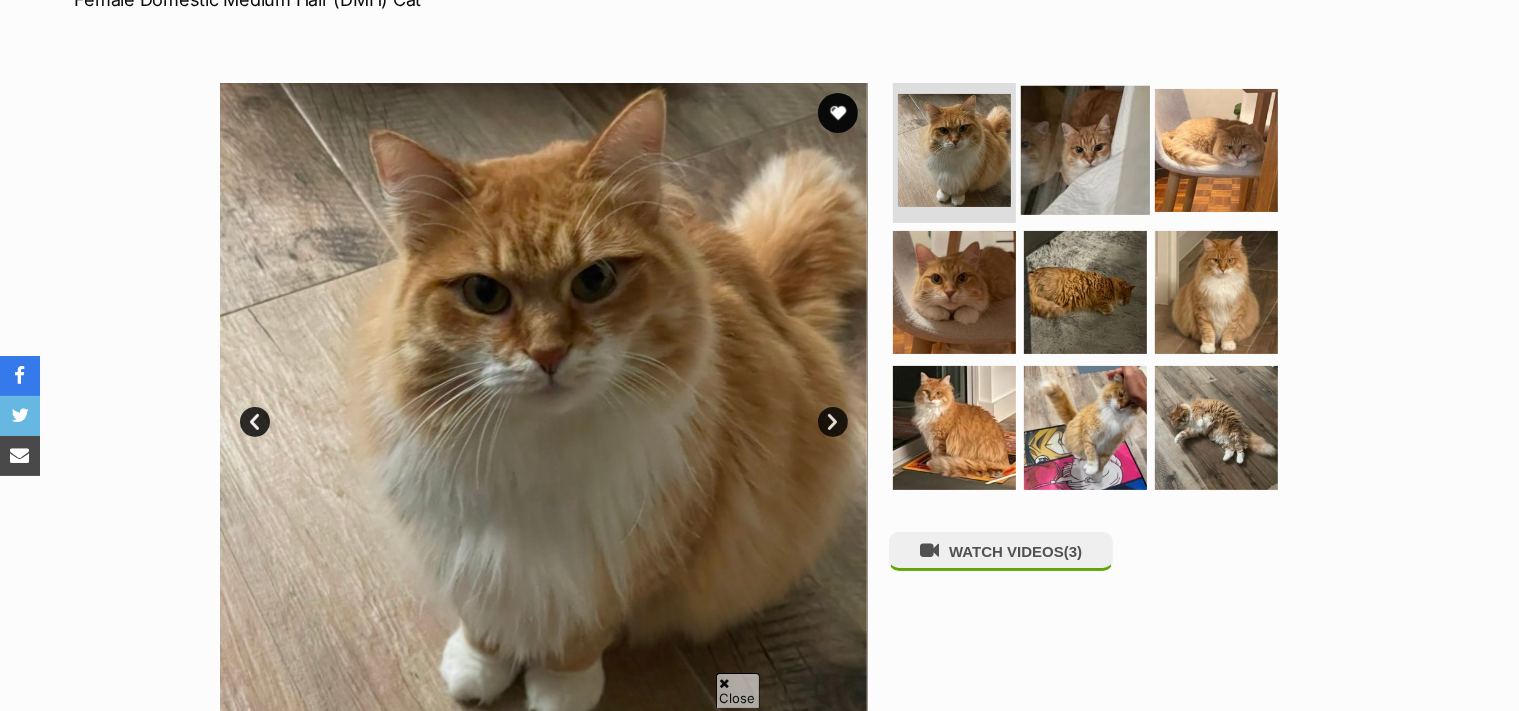 click at bounding box center (1085, 150) 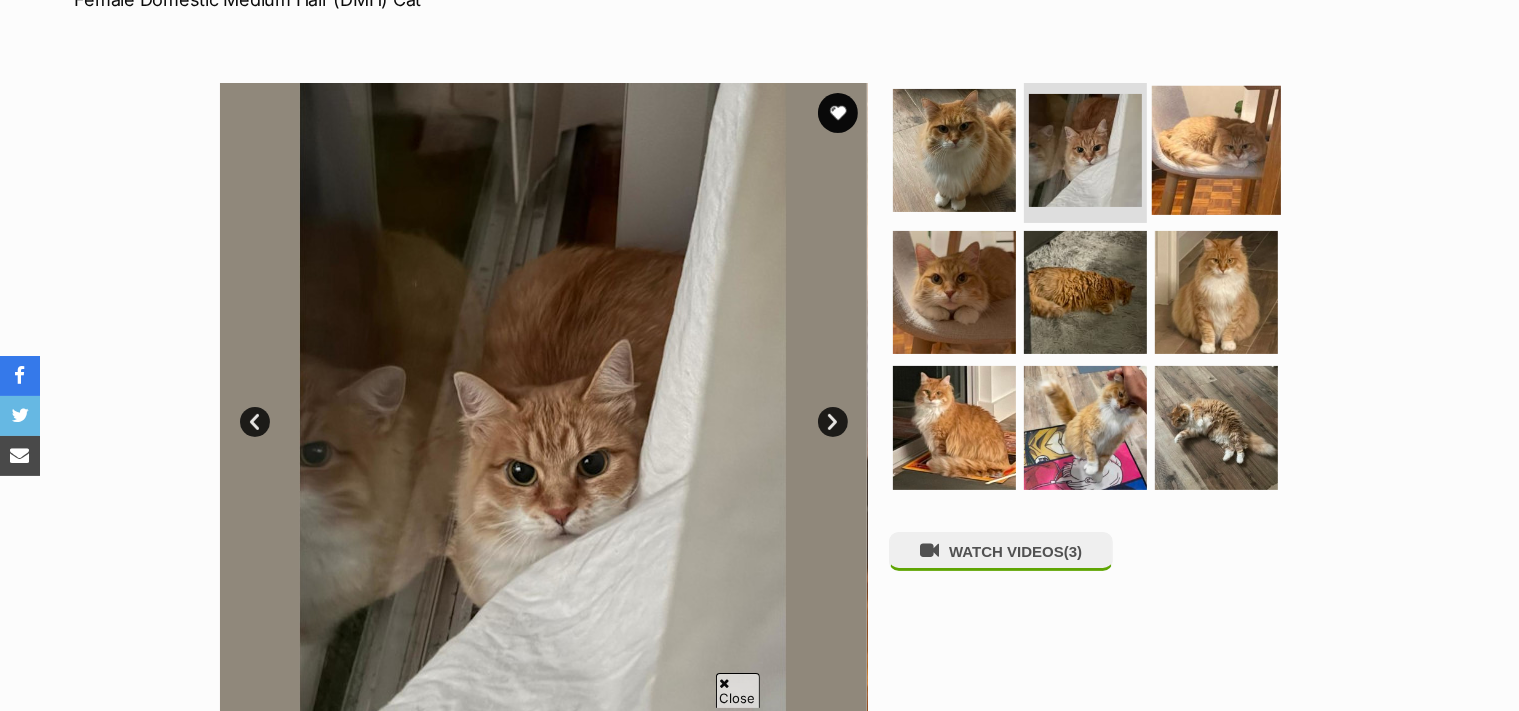 scroll, scrollTop: 0, scrollLeft: 0, axis: both 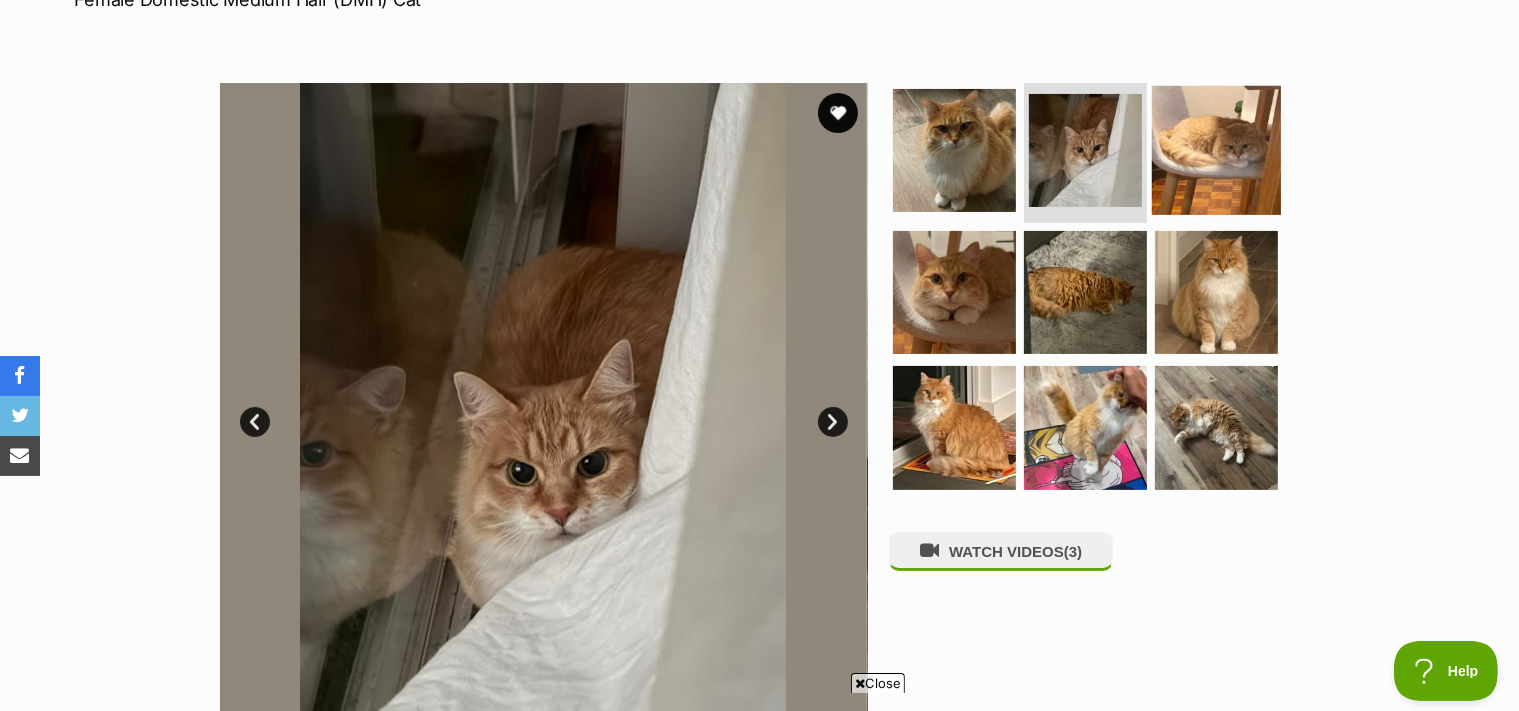 click at bounding box center [1216, 150] 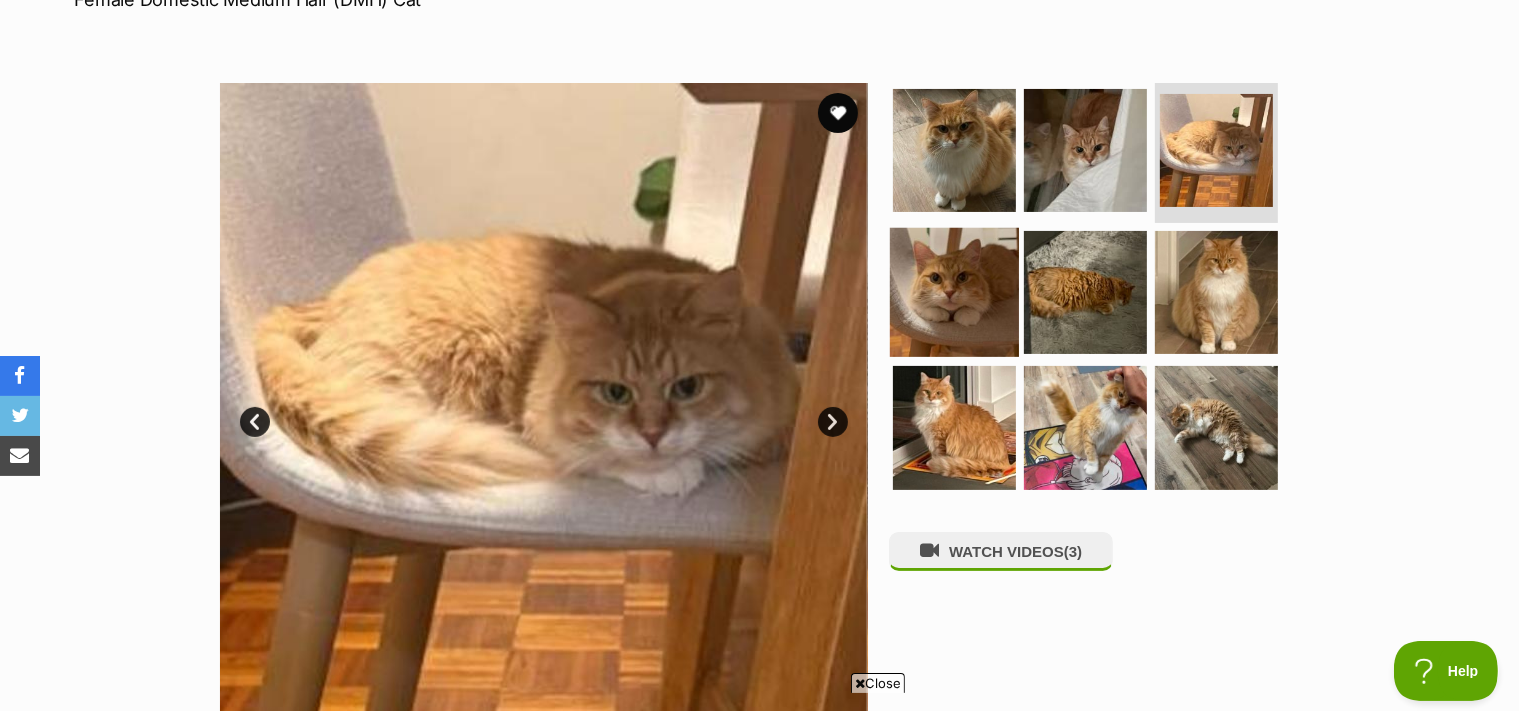click at bounding box center (954, 291) 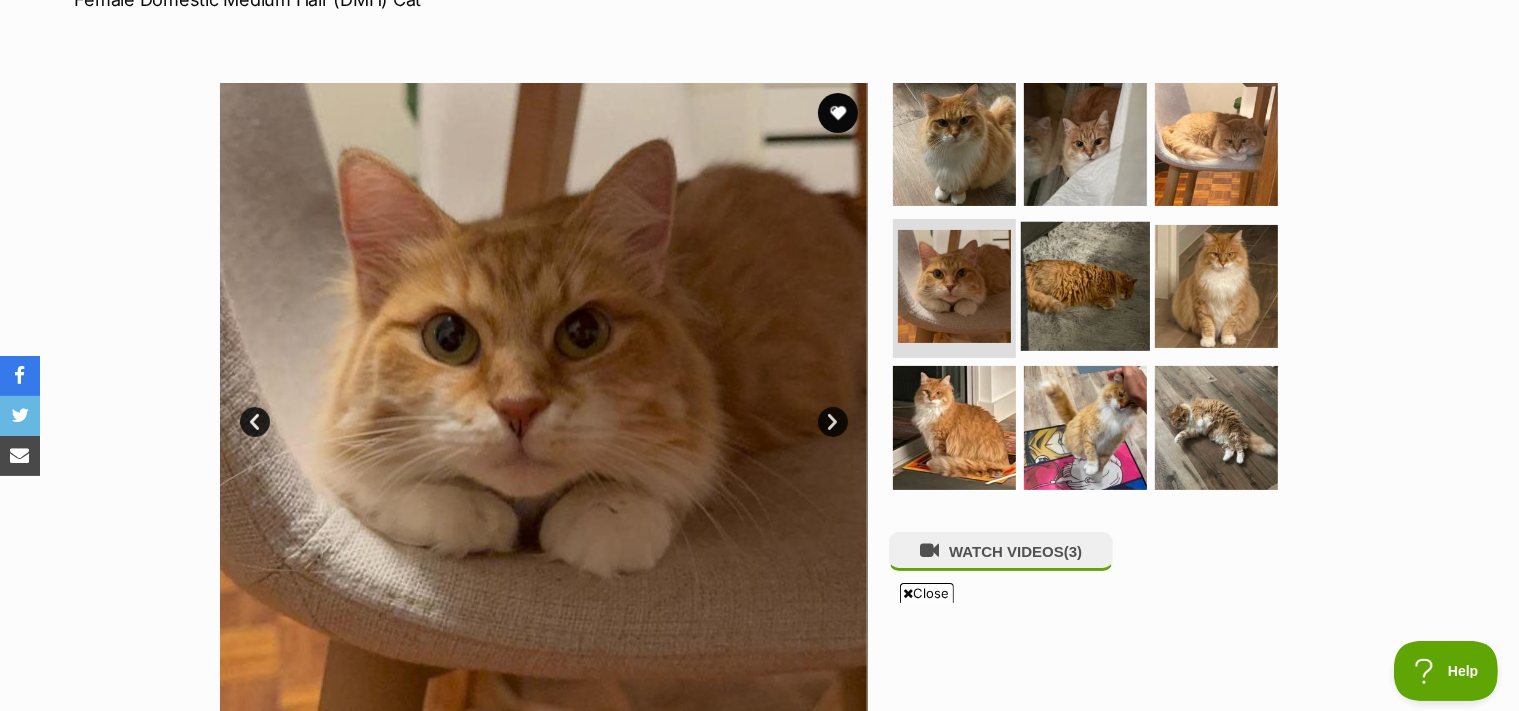 click at bounding box center (1085, 285) 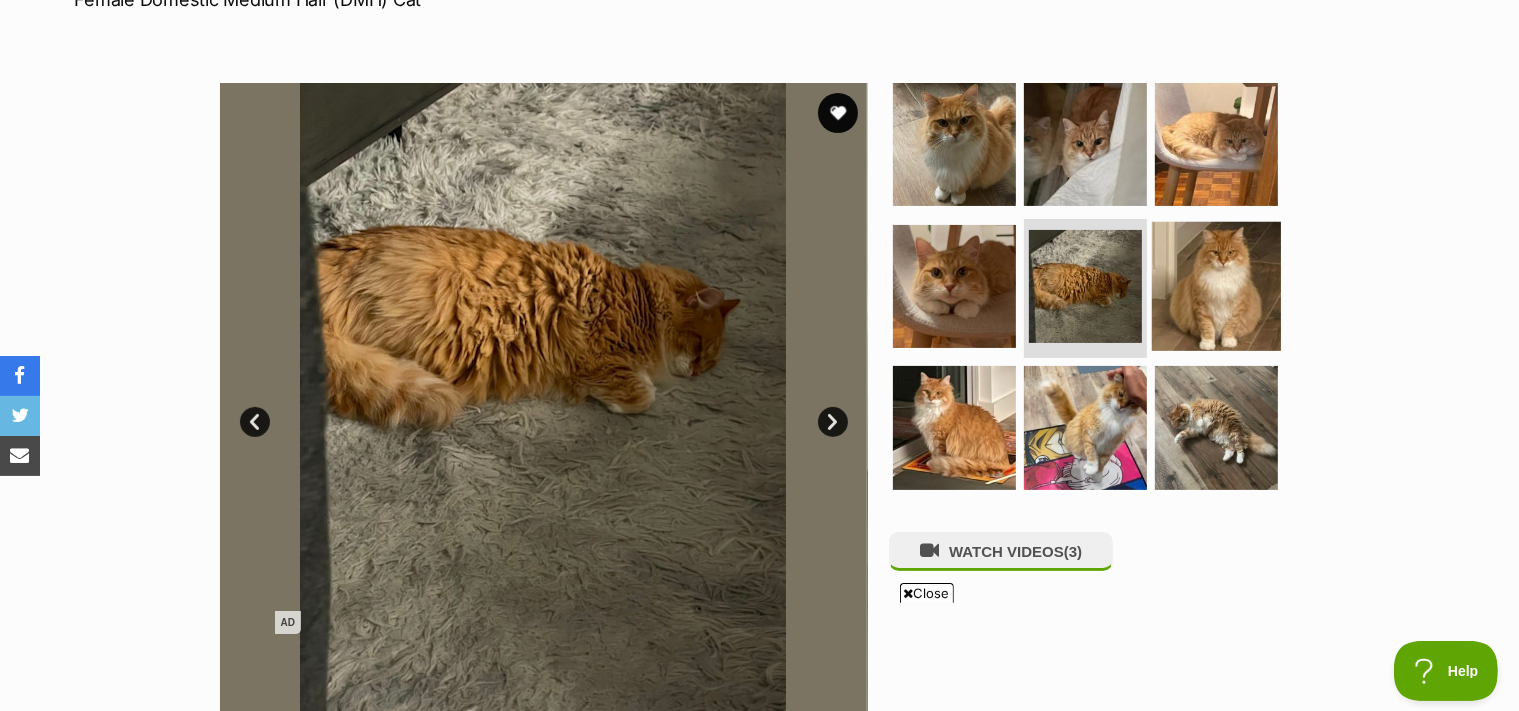 click at bounding box center (1216, 285) 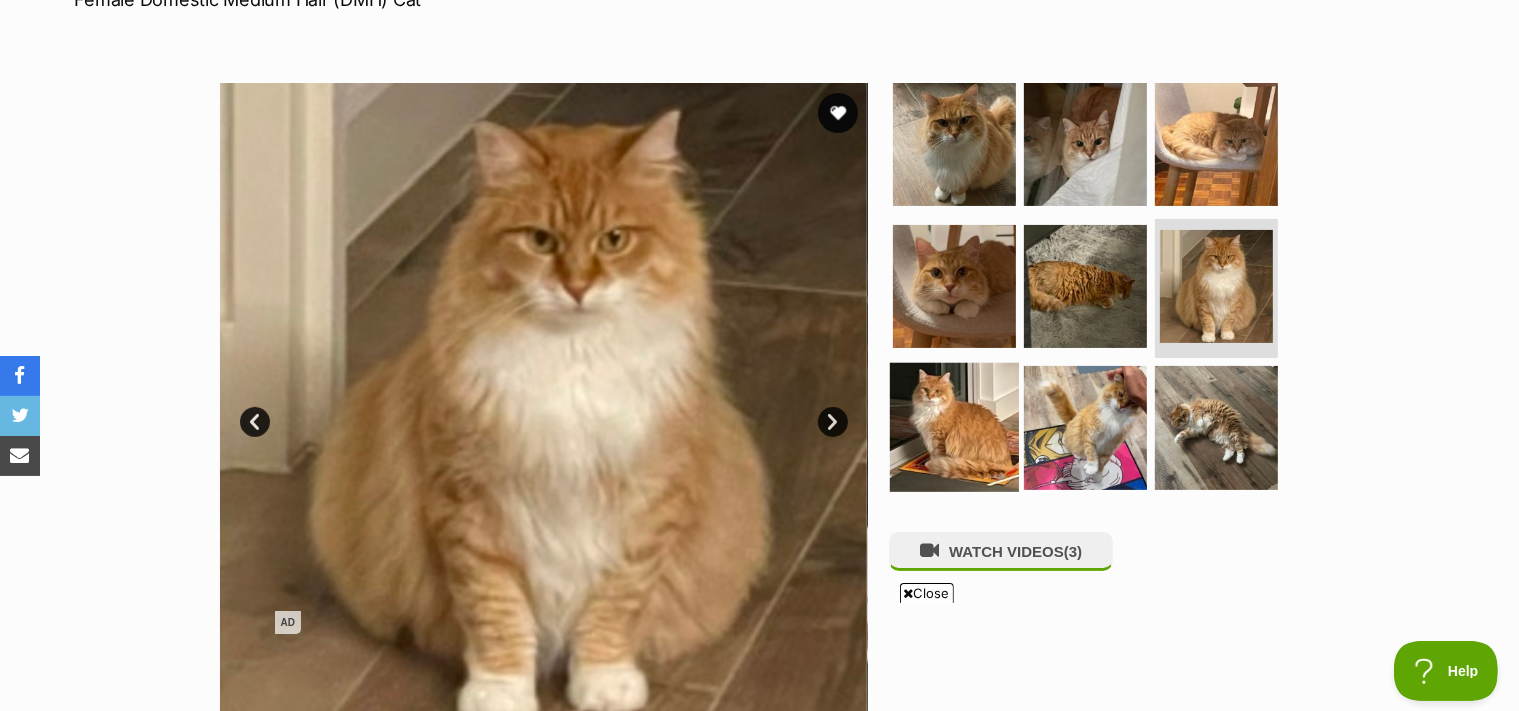 click at bounding box center (954, 427) 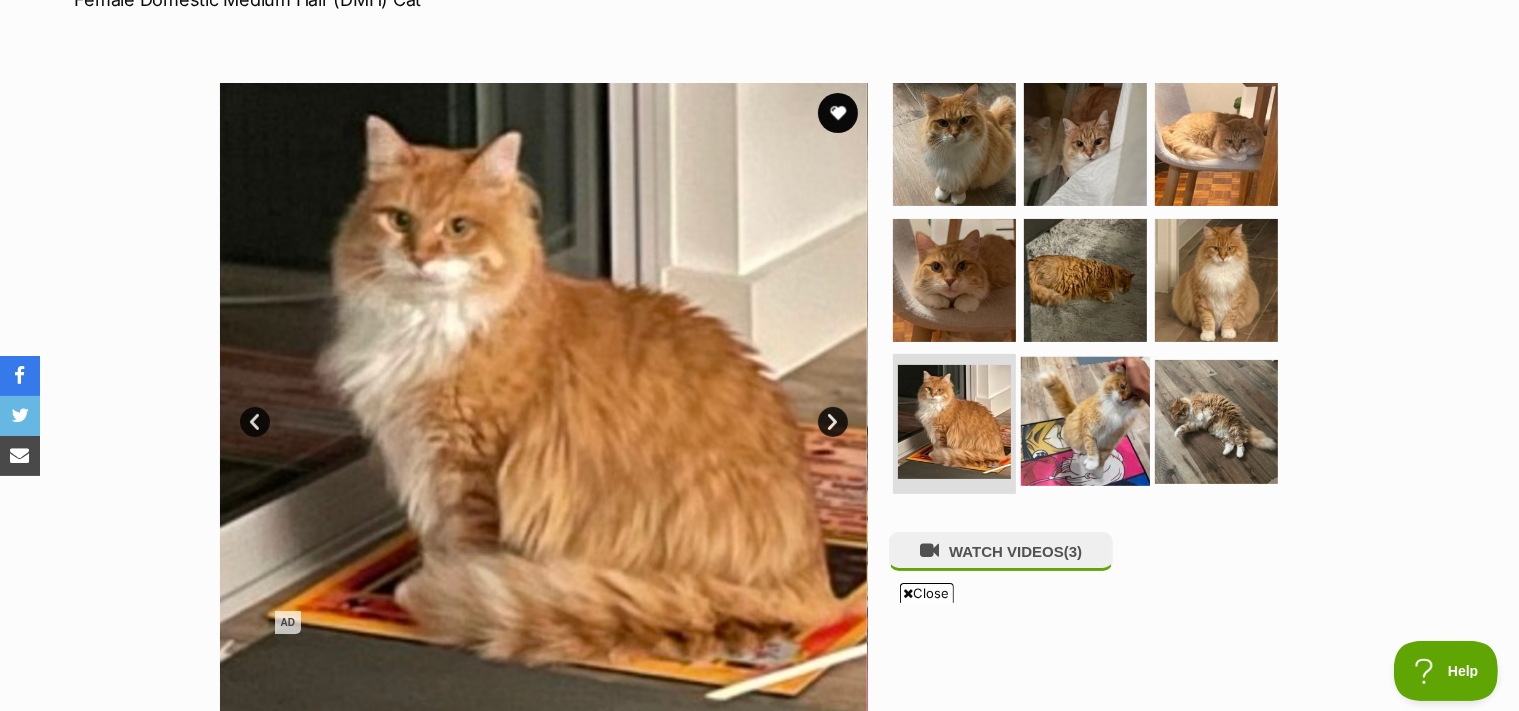 click at bounding box center [1085, 421] 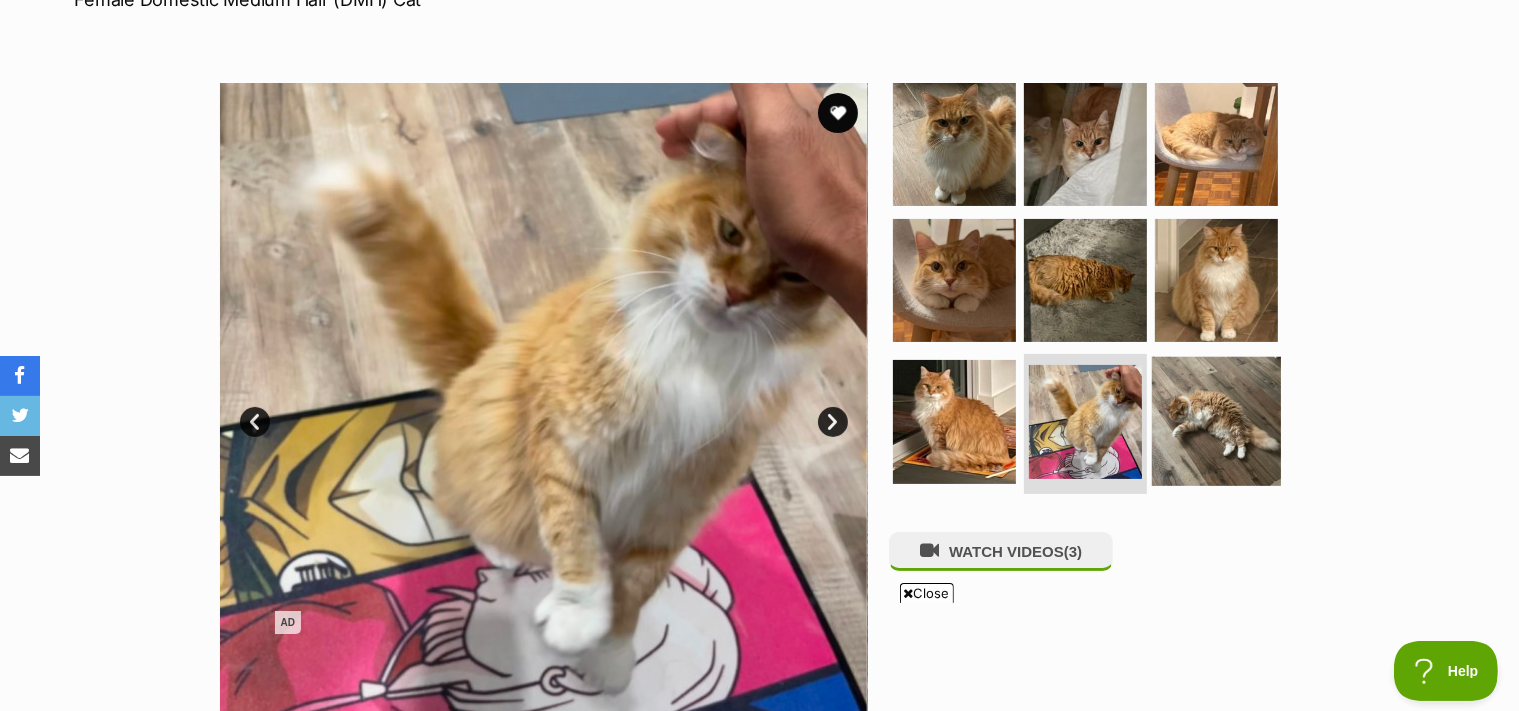 click at bounding box center (1216, 421) 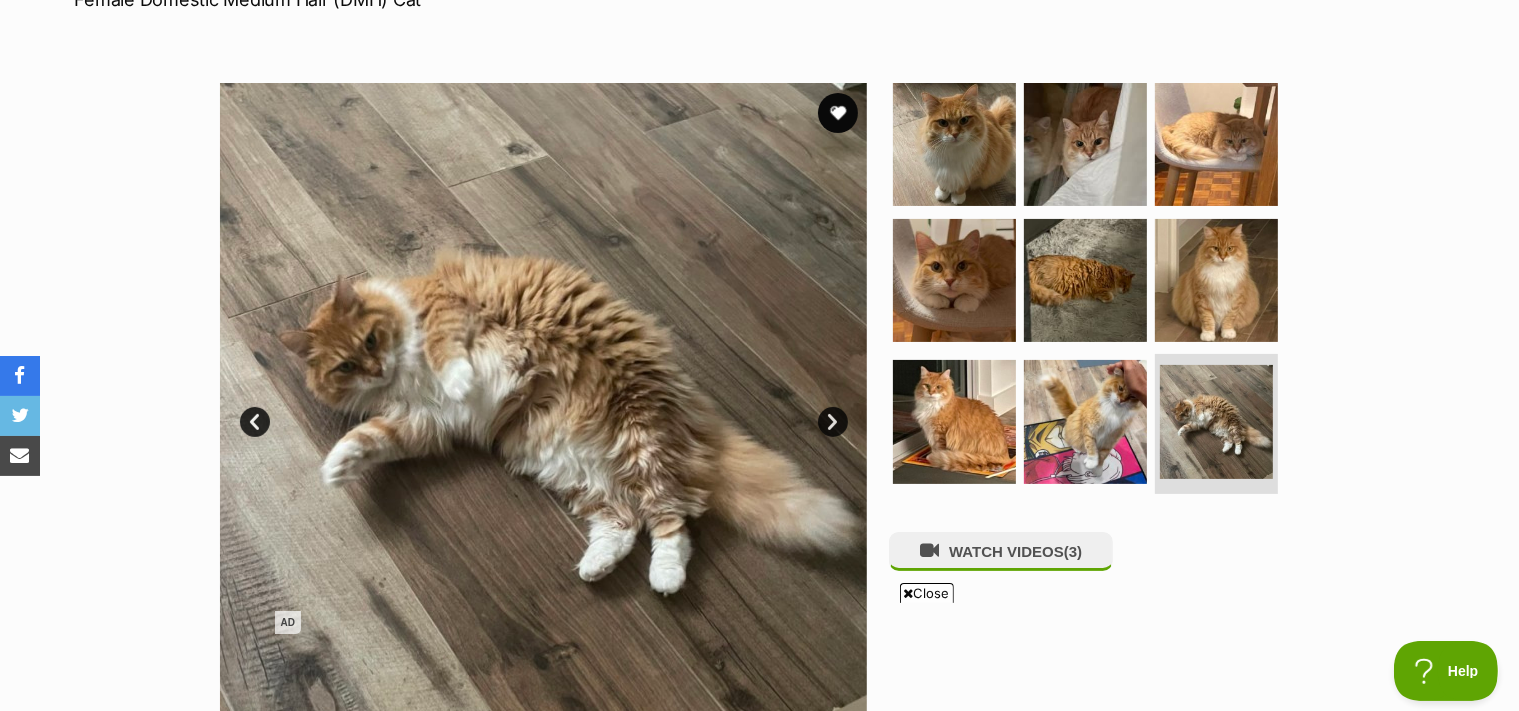 scroll, scrollTop: 1000, scrollLeft: 0, axis: vertical 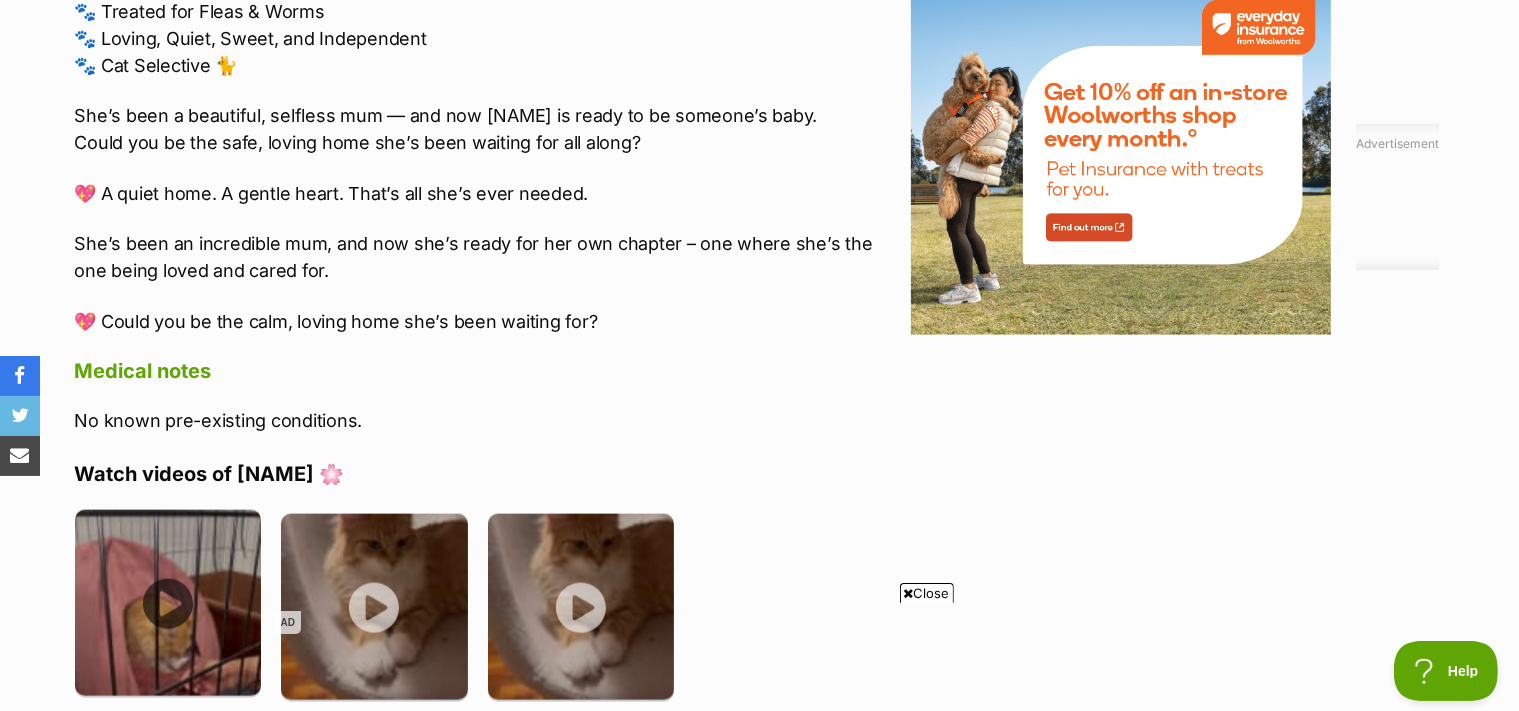click at bounding box center (168, 603) 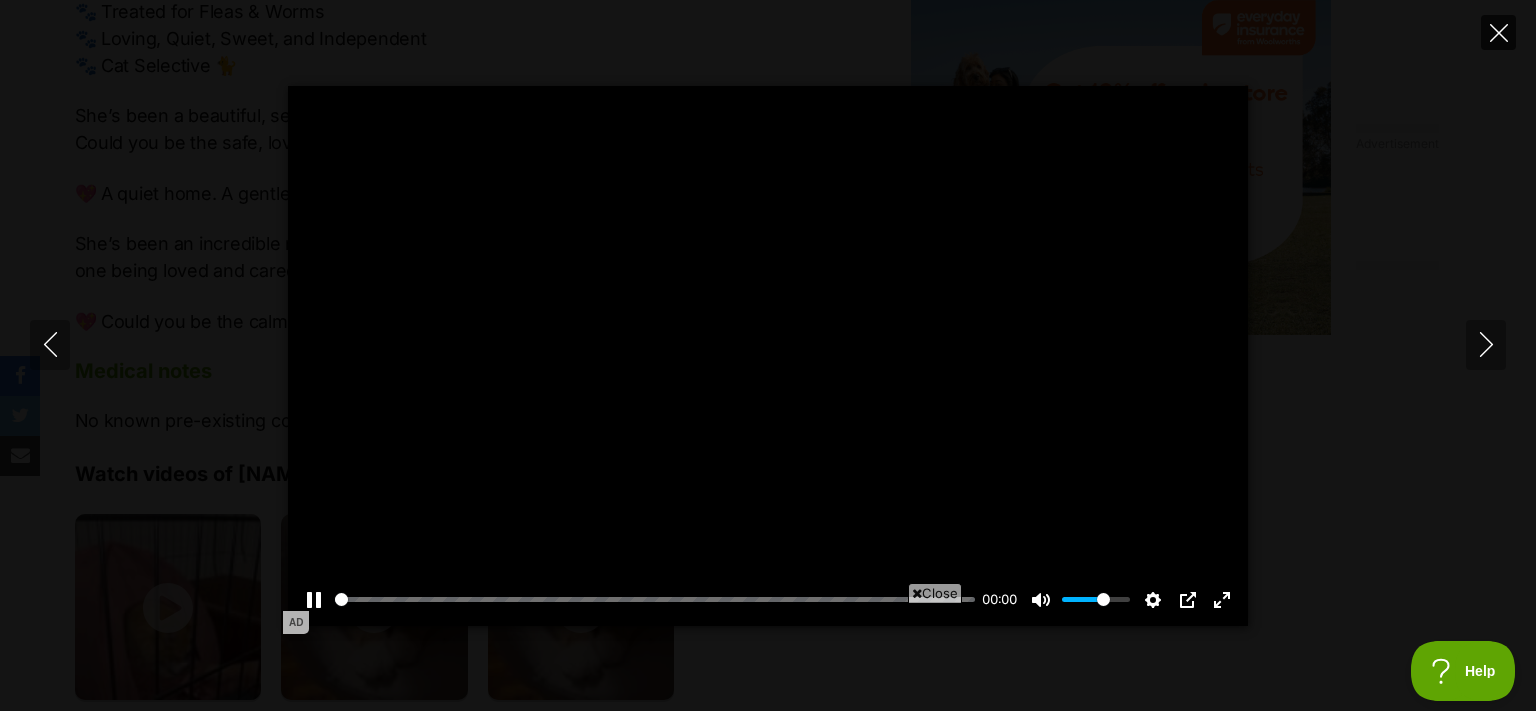 click 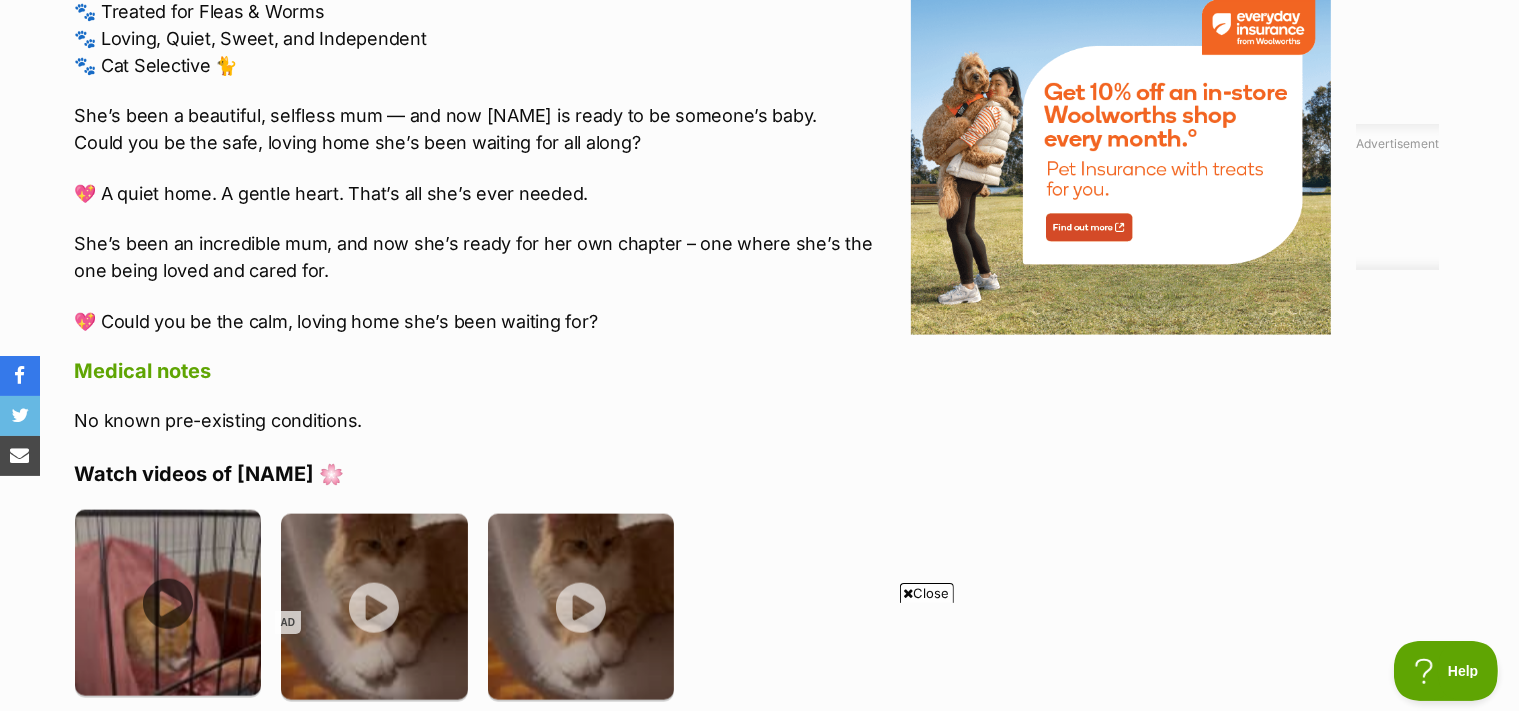 click at bounding box center (168, 603) 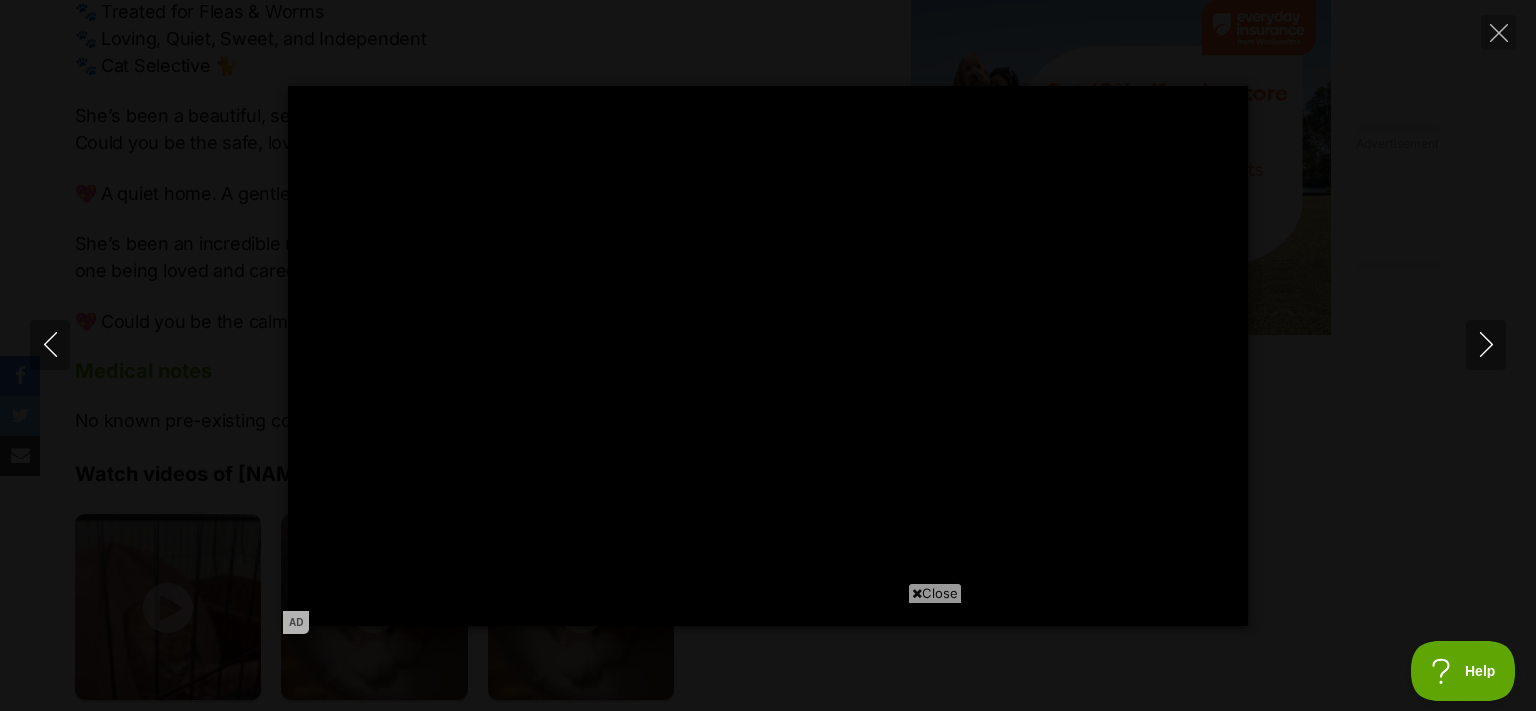 click on "Close" at bounding box center [935, 593] 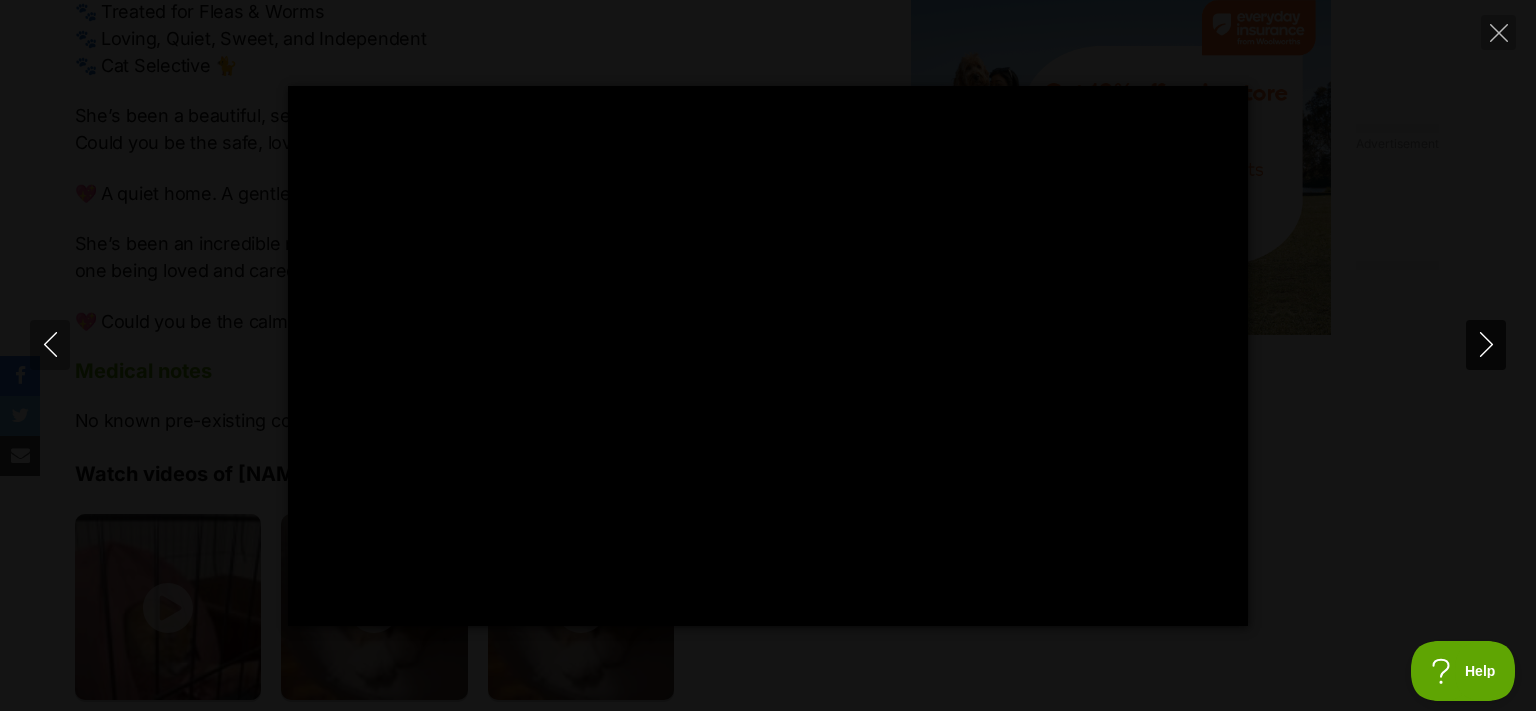 type on "100" 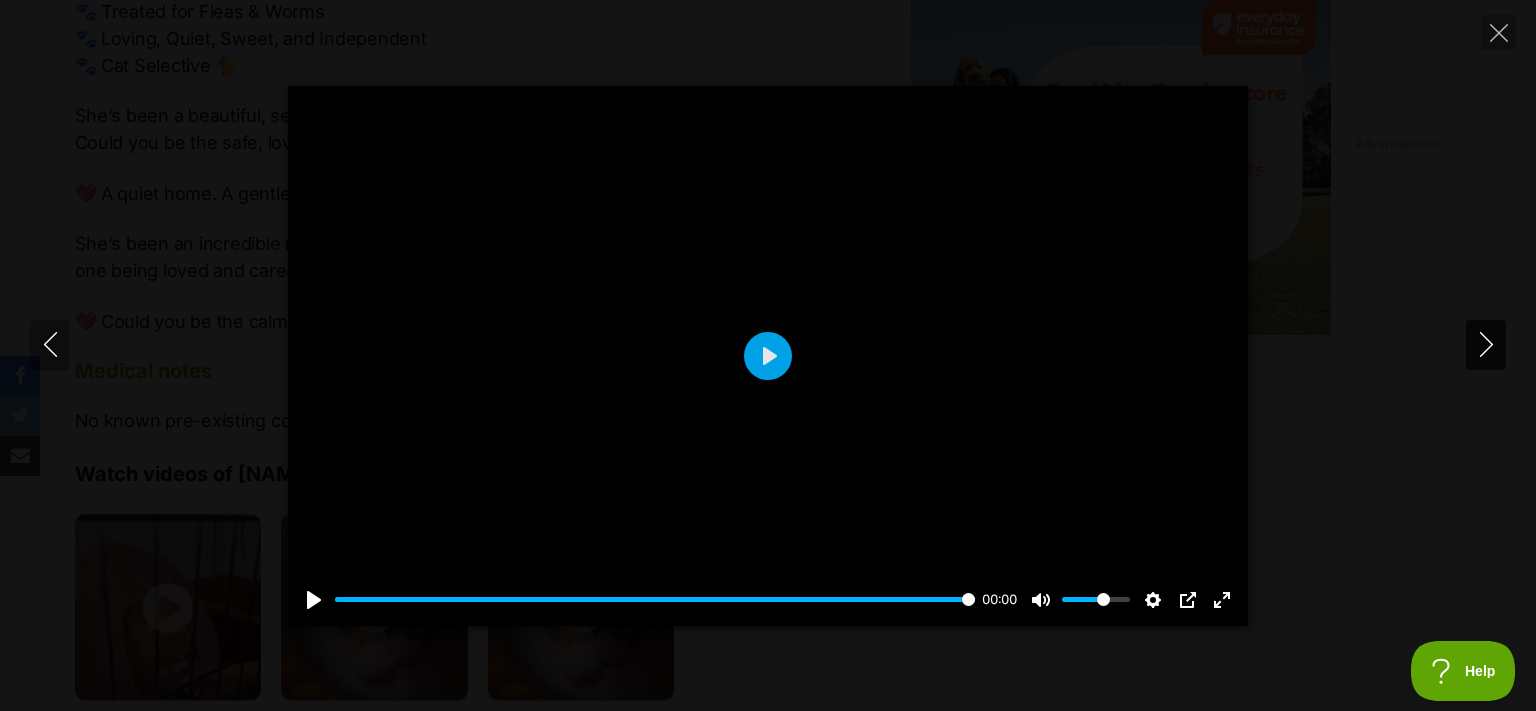 click 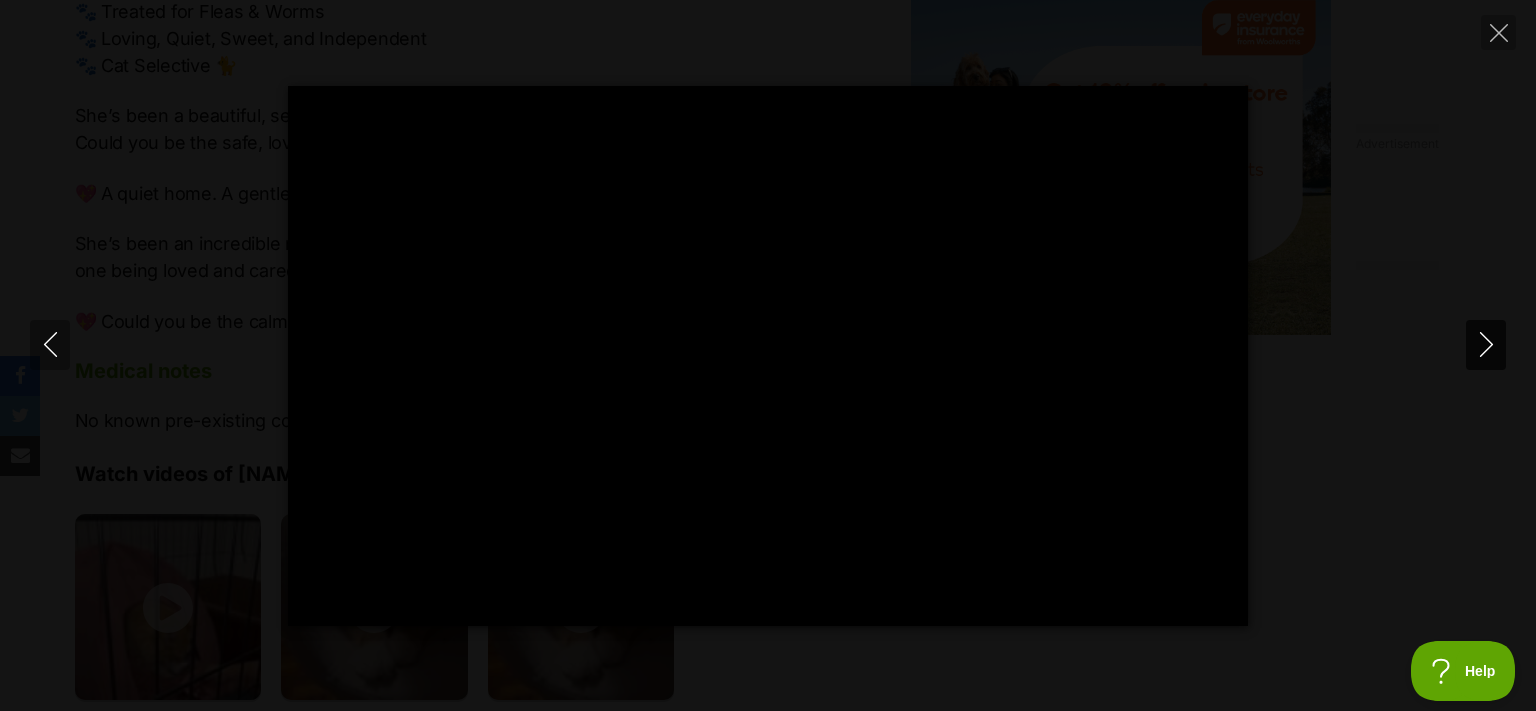 click 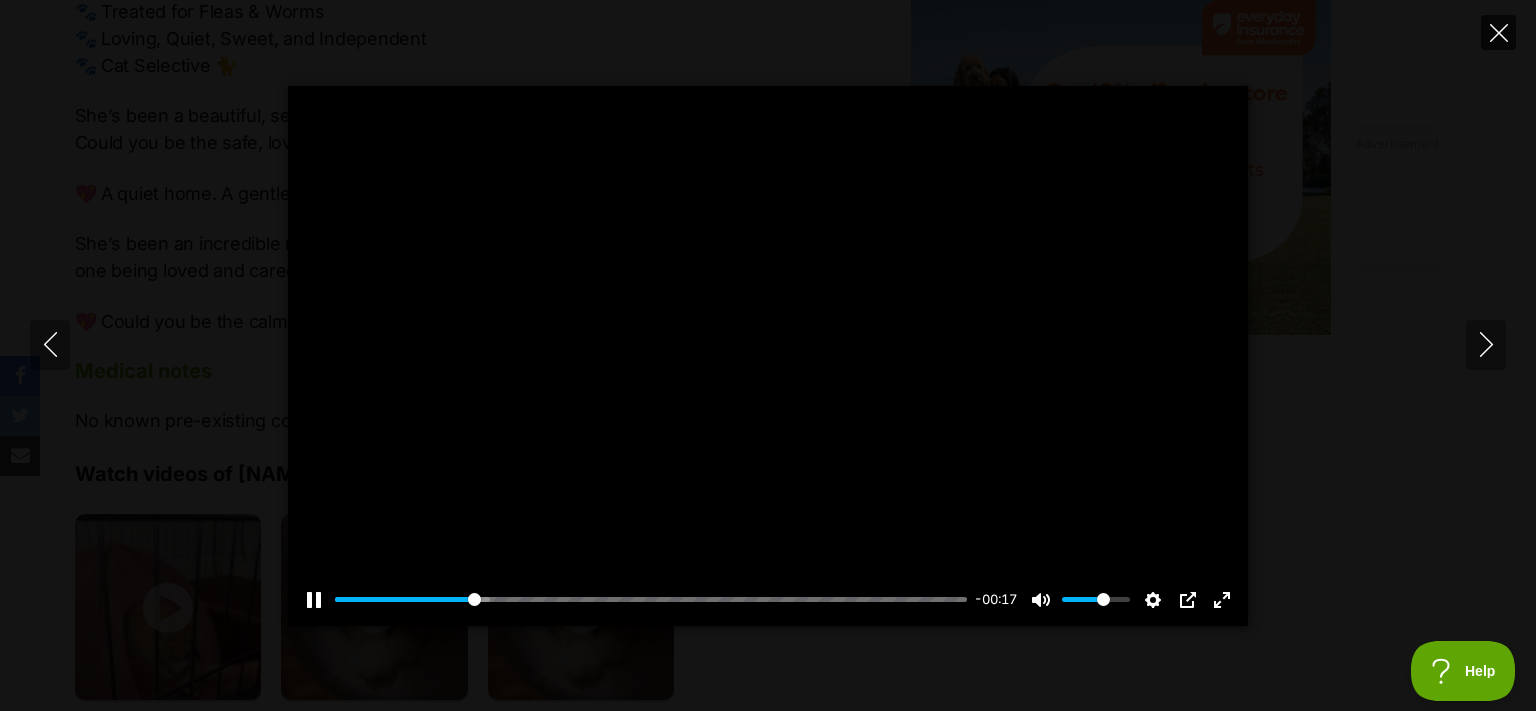 click 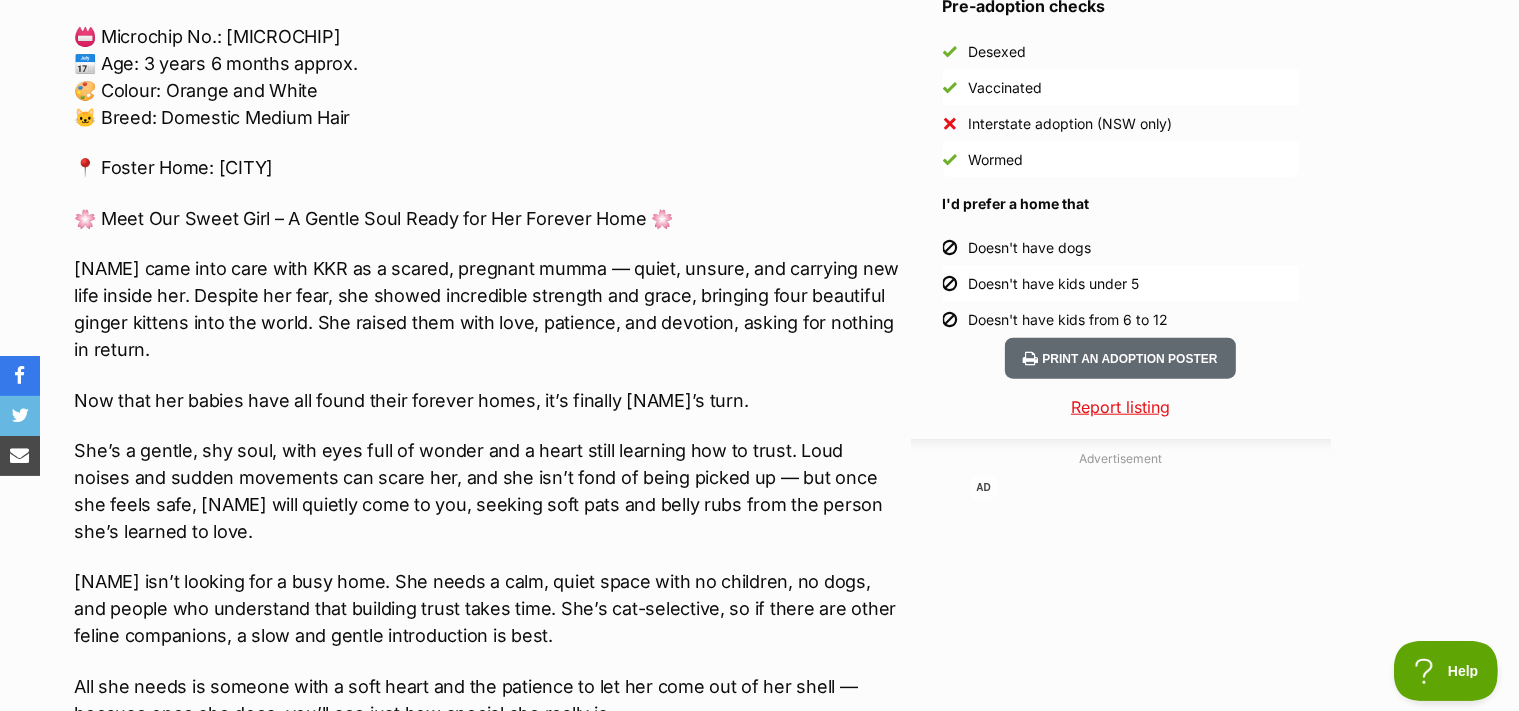 scroll, scrollTop: 2046, scrollLeft: 0, axis: vertical 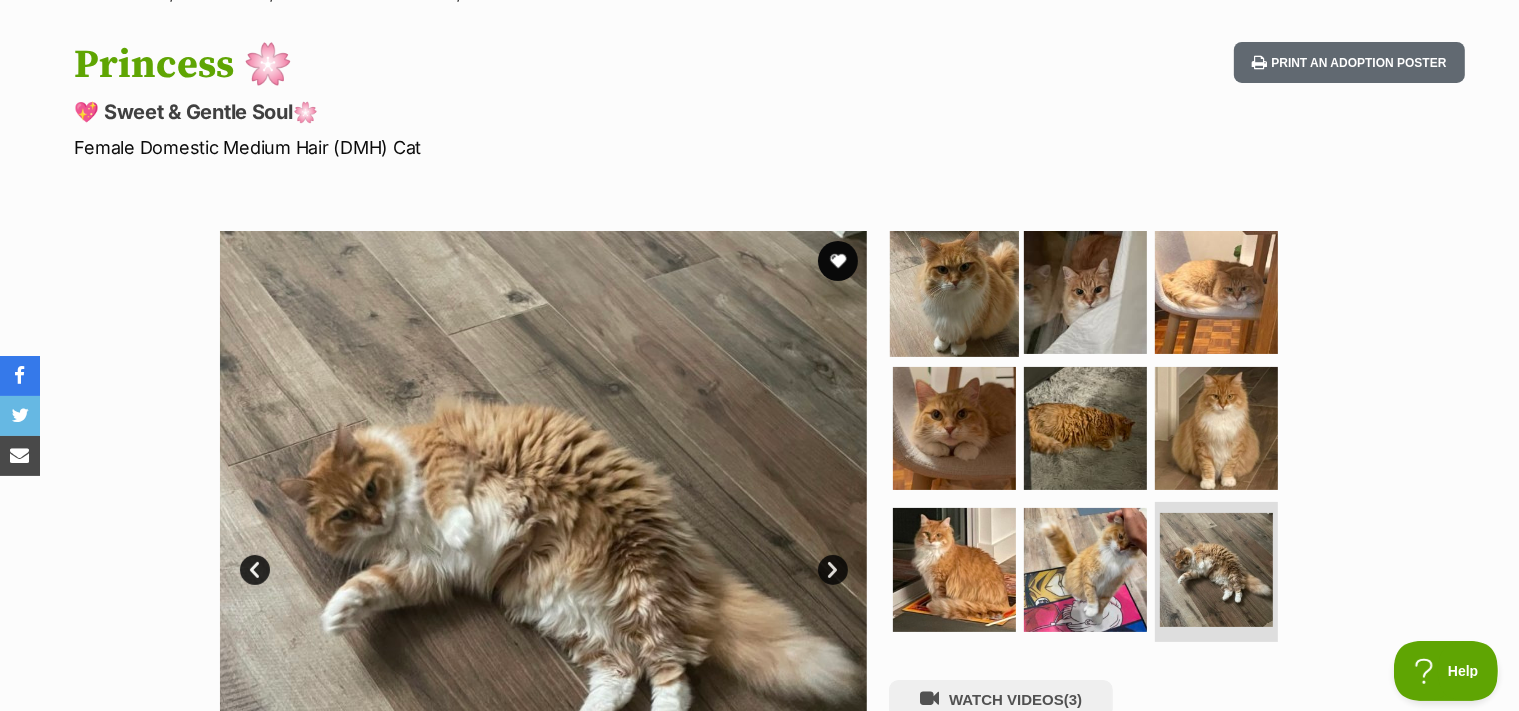 click at bounding box center [954, 292] 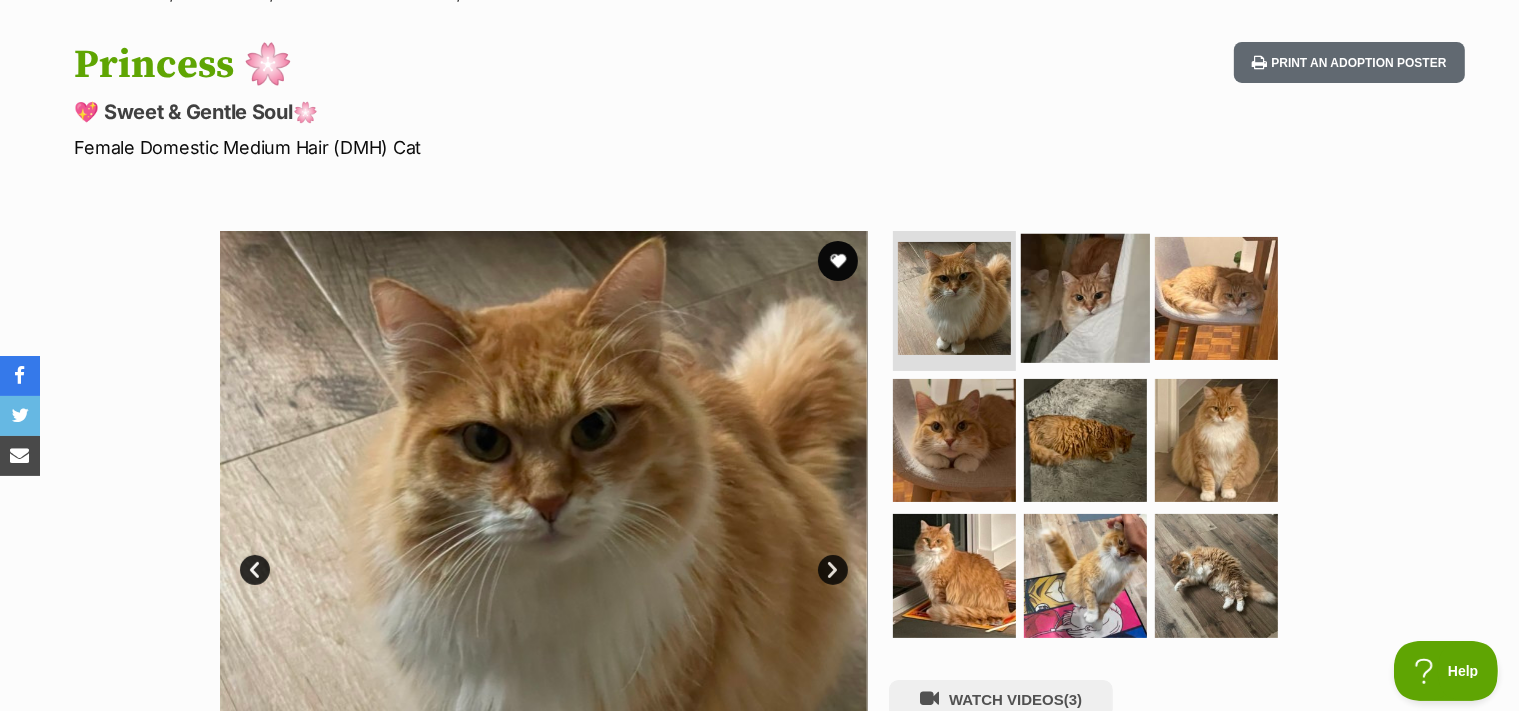 click at bounding box center [1085, 298] 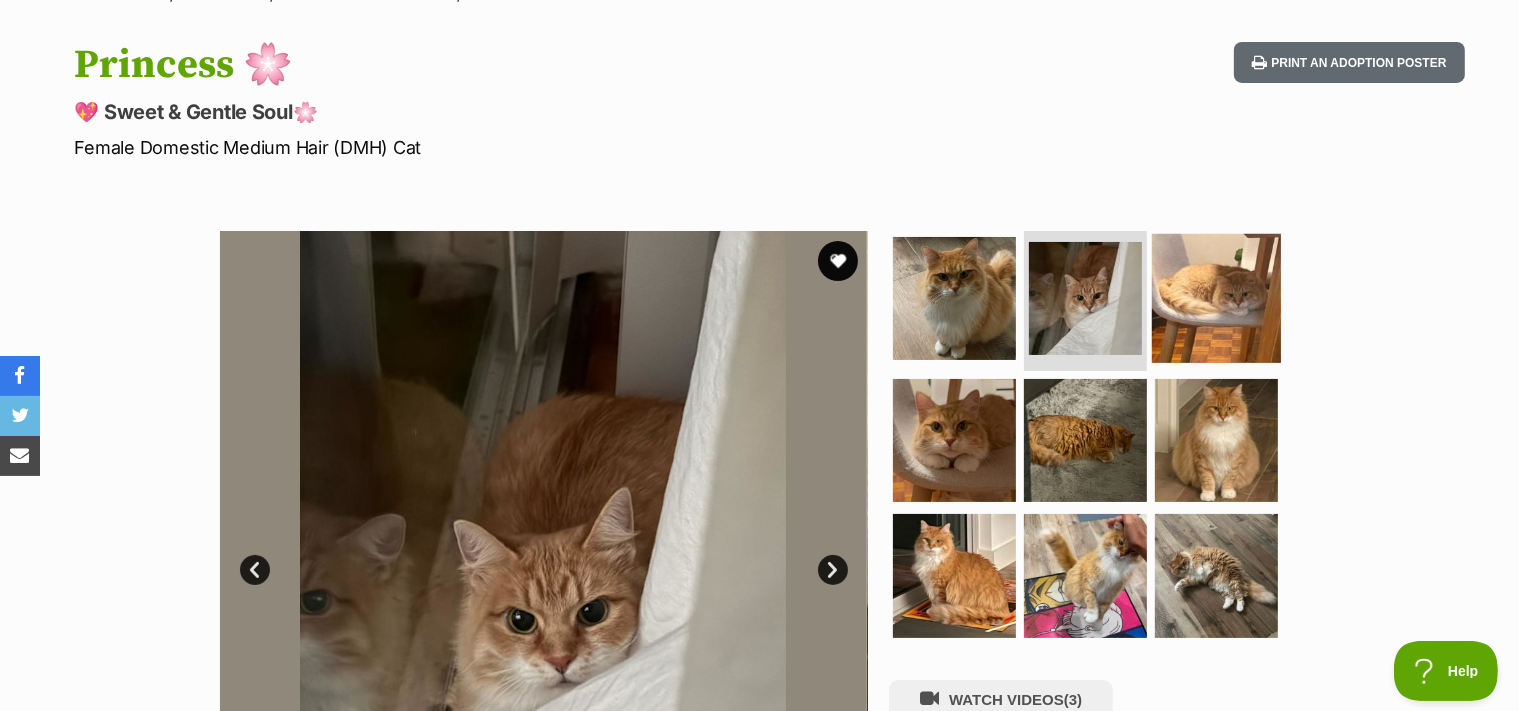 scroll, scrollTop: 352, scrollLeft: 0, axis: vertical 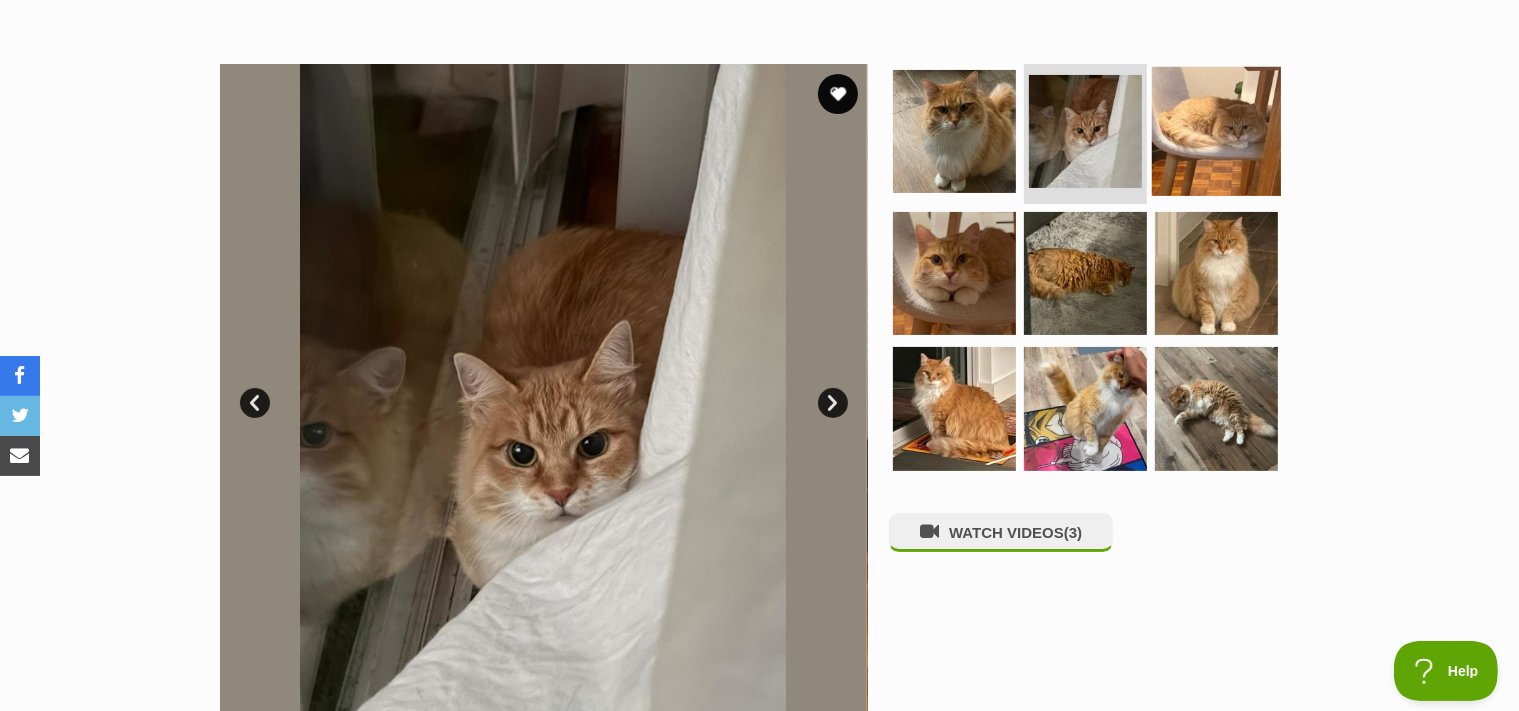 click at bounding box center [1216, 131] 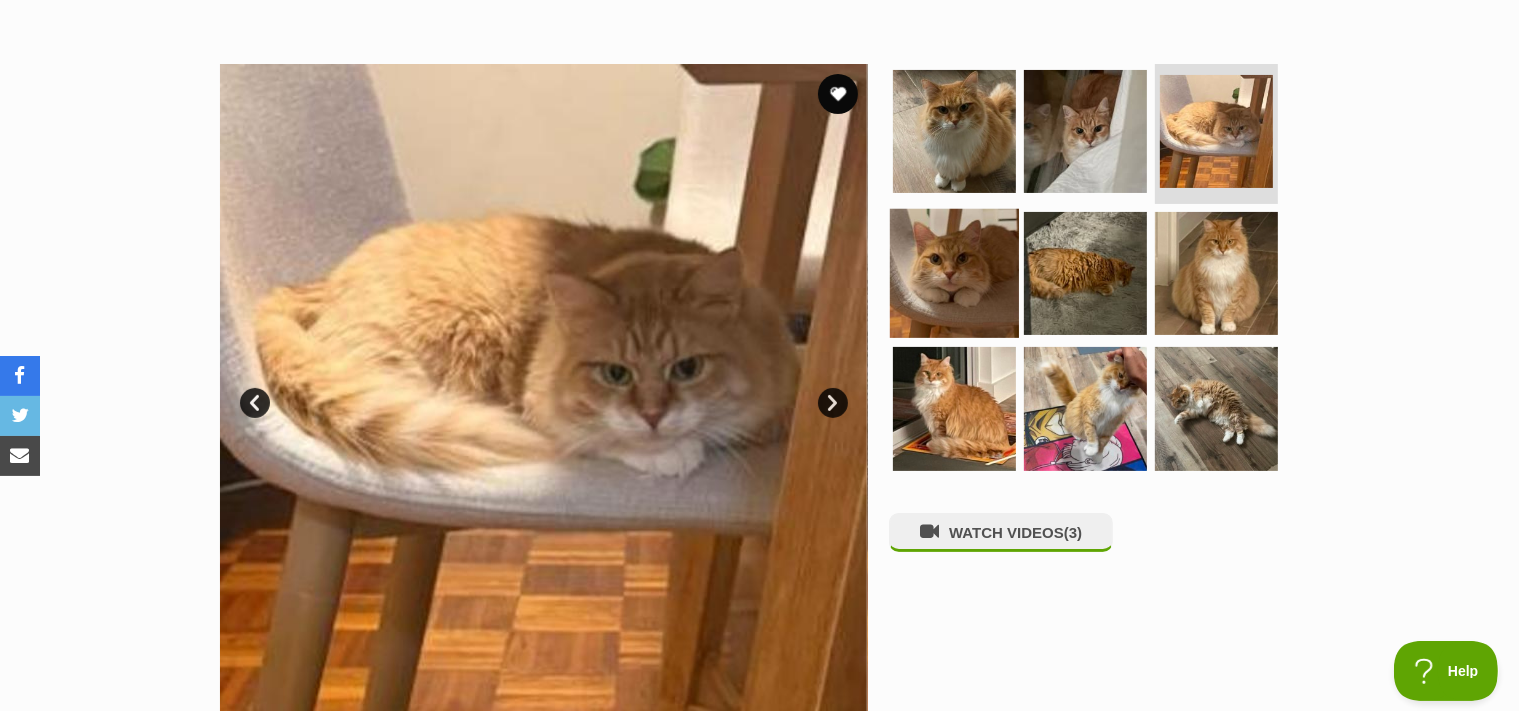 click at bounding box center [954, 272] 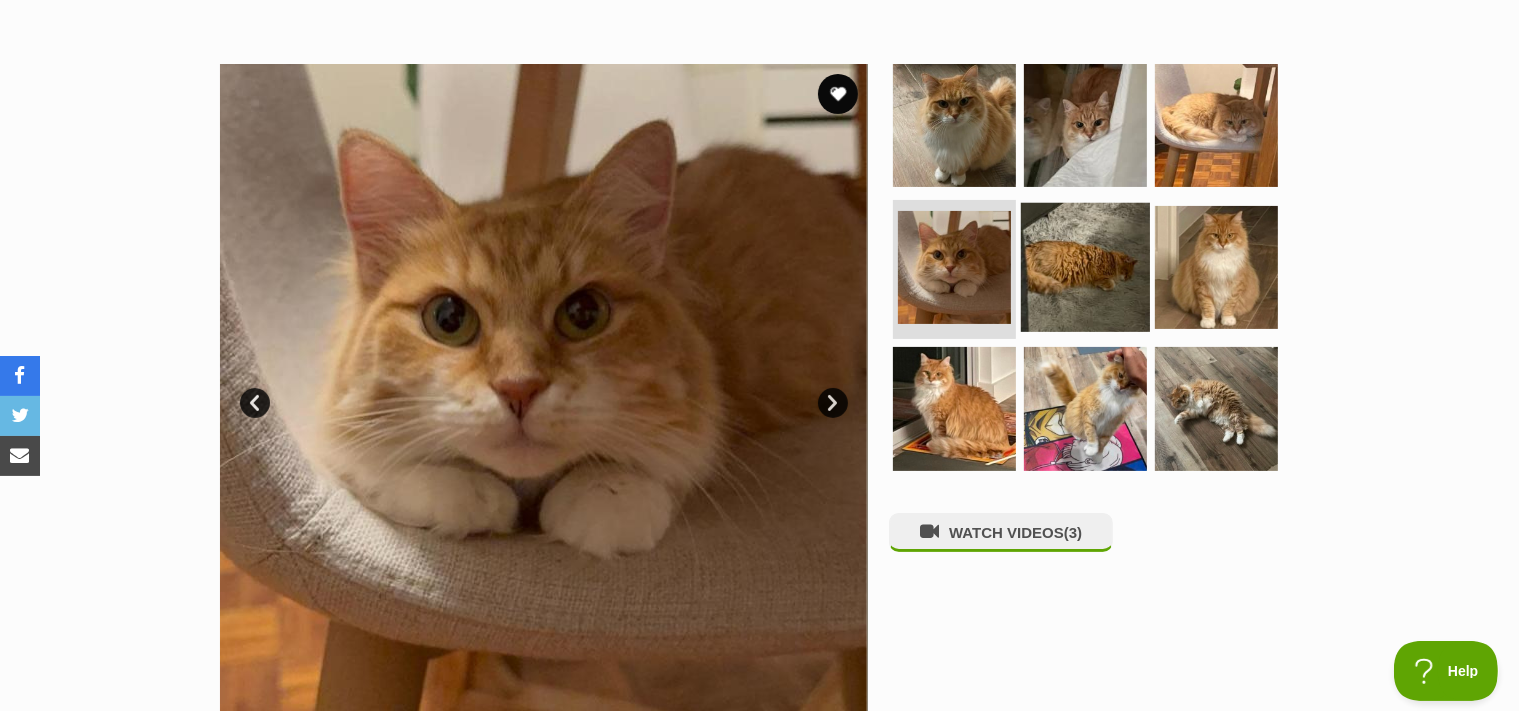 click at bounding box center (1085, 266) 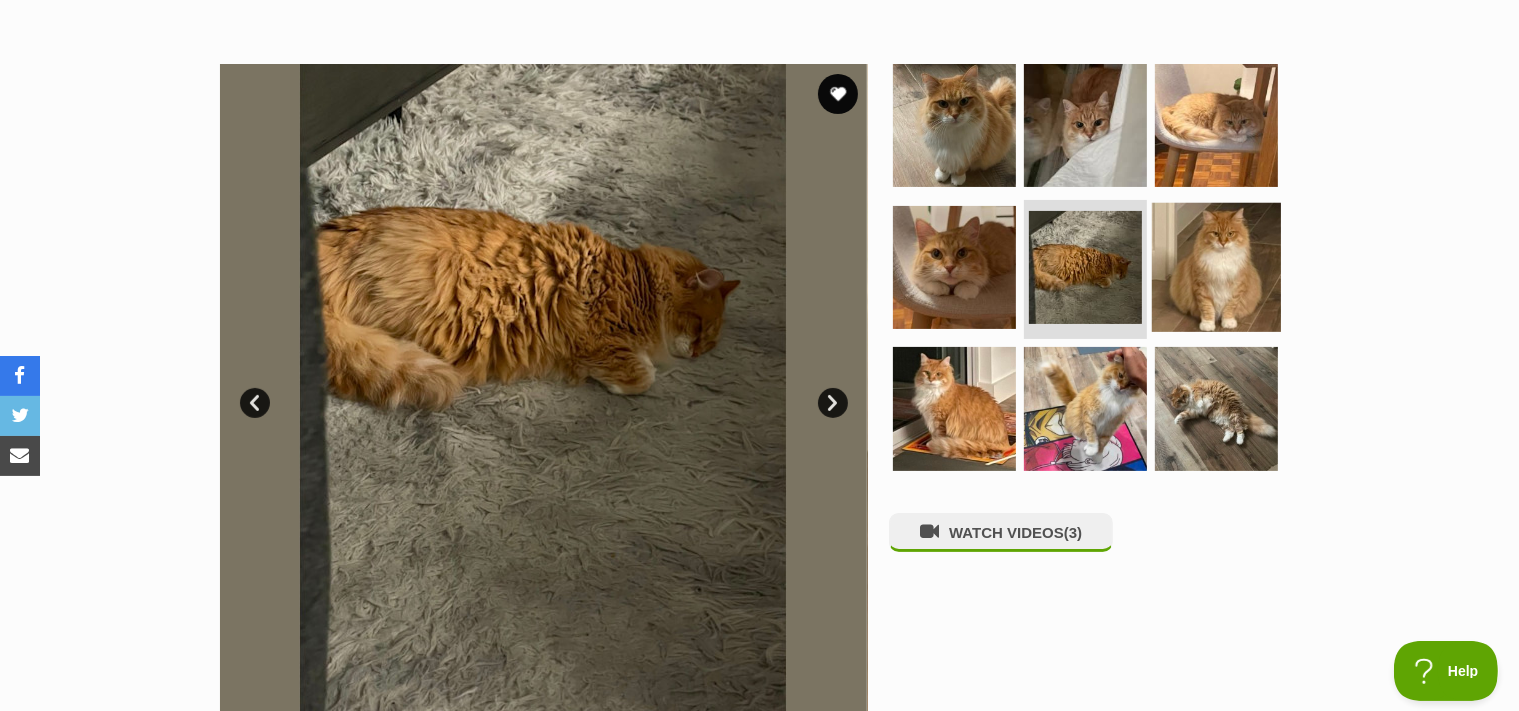 click at bounding box center (1216, 266) 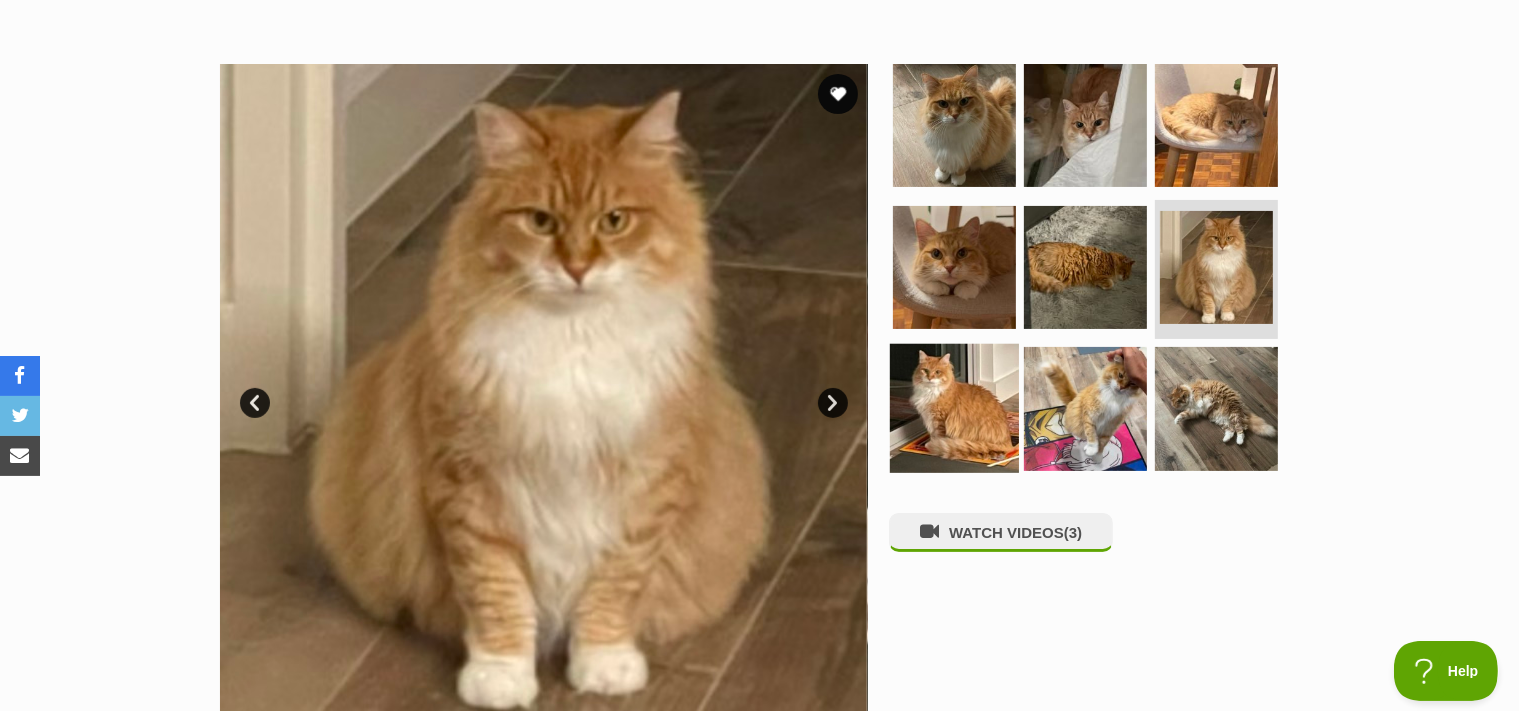 click at bounding box center (954, 408) 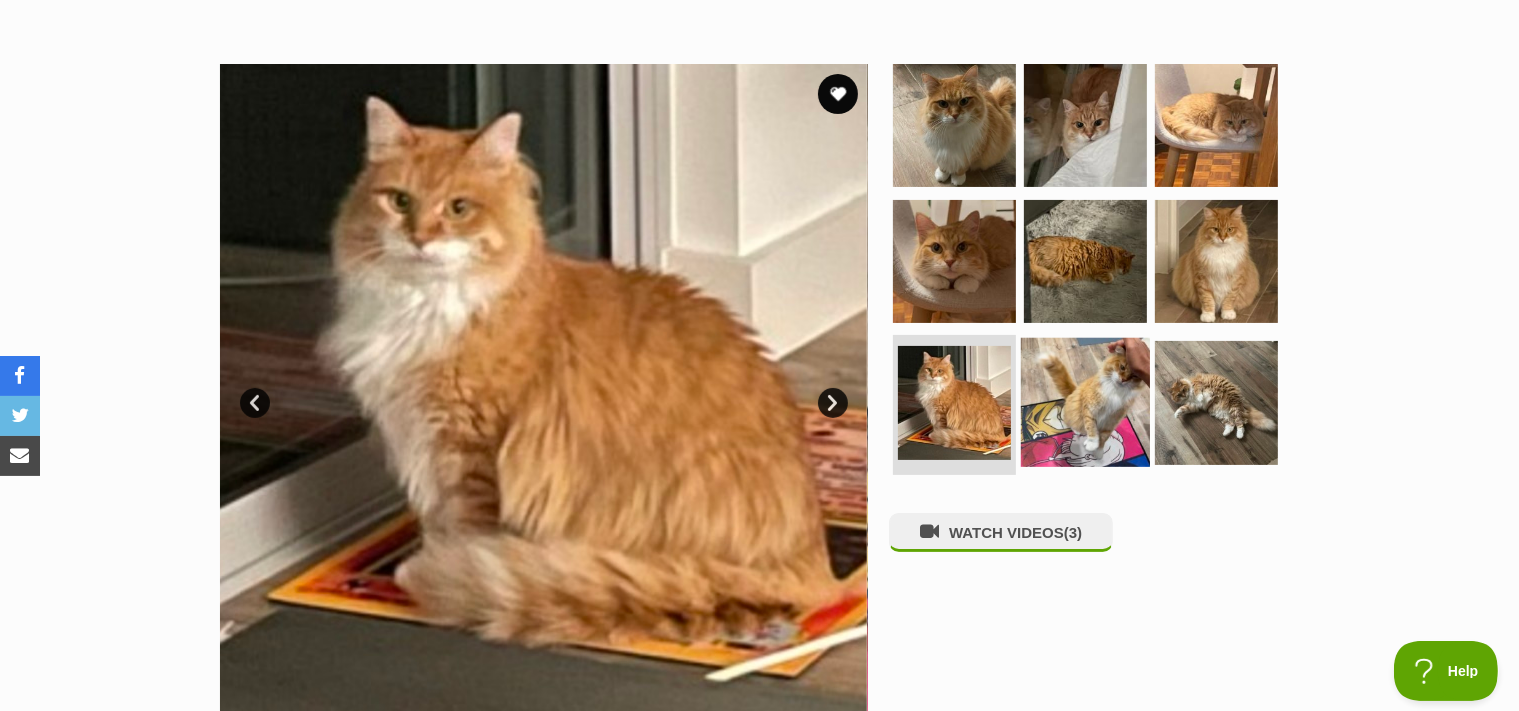 click at bounding box center (1085, 402) 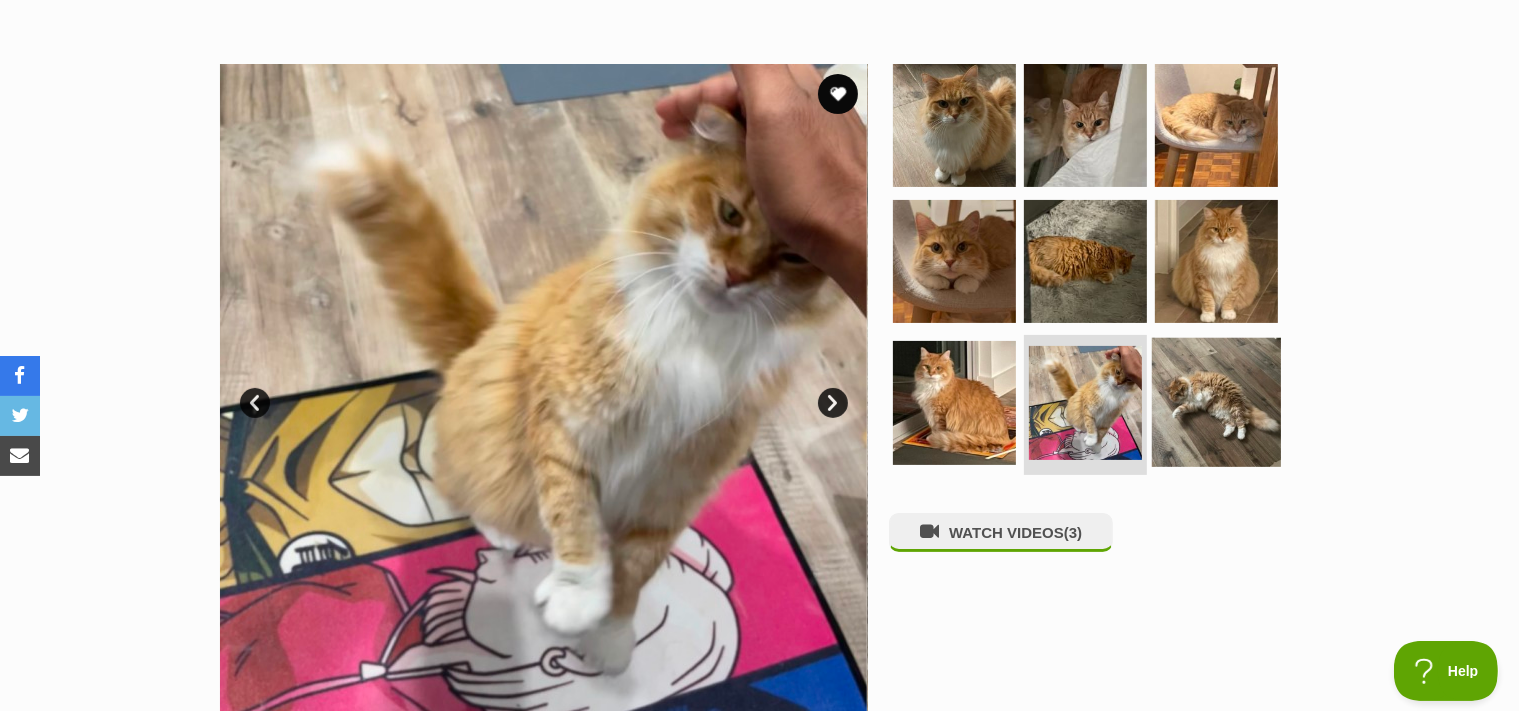 click at bounding box center (1216, 402) 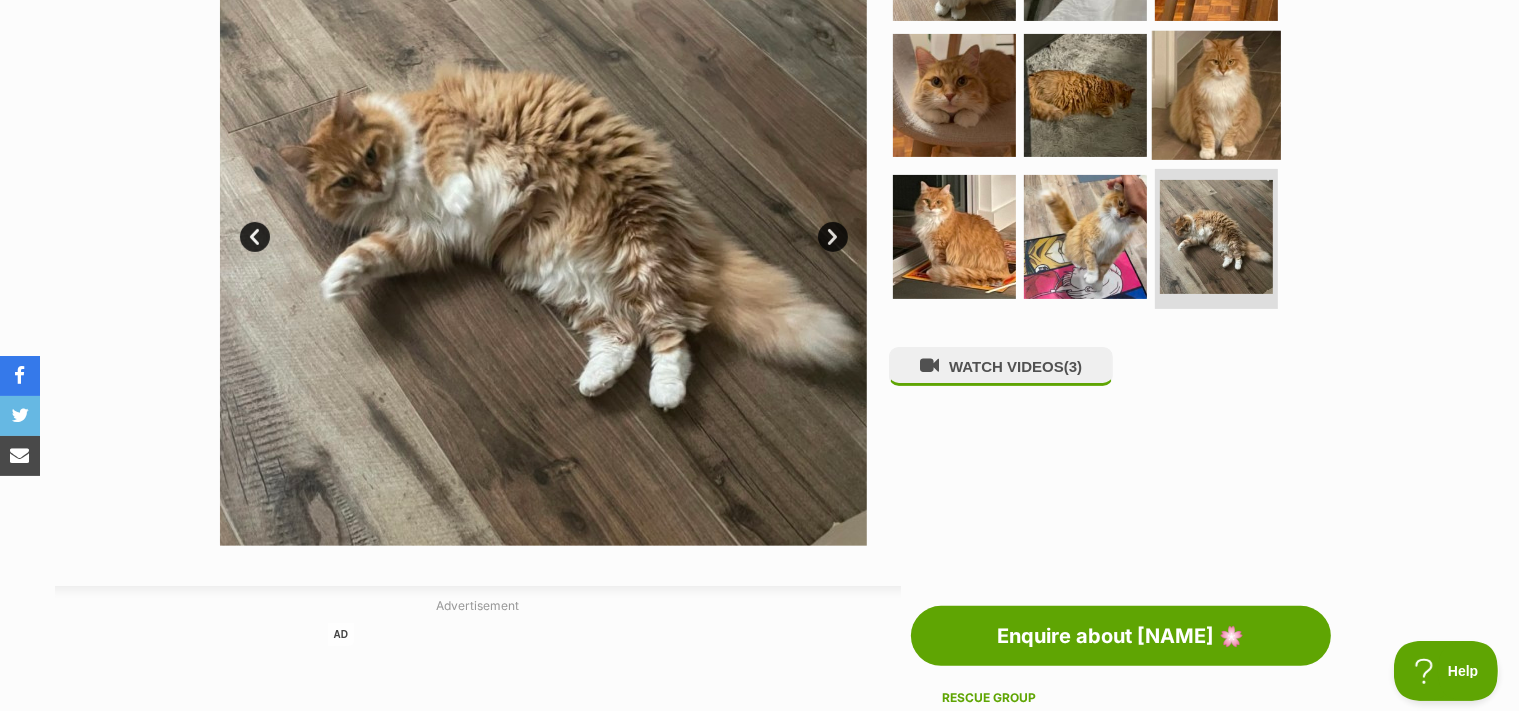 scroll, scrollTop: 185, scrollLeft: 0, axis: vertical 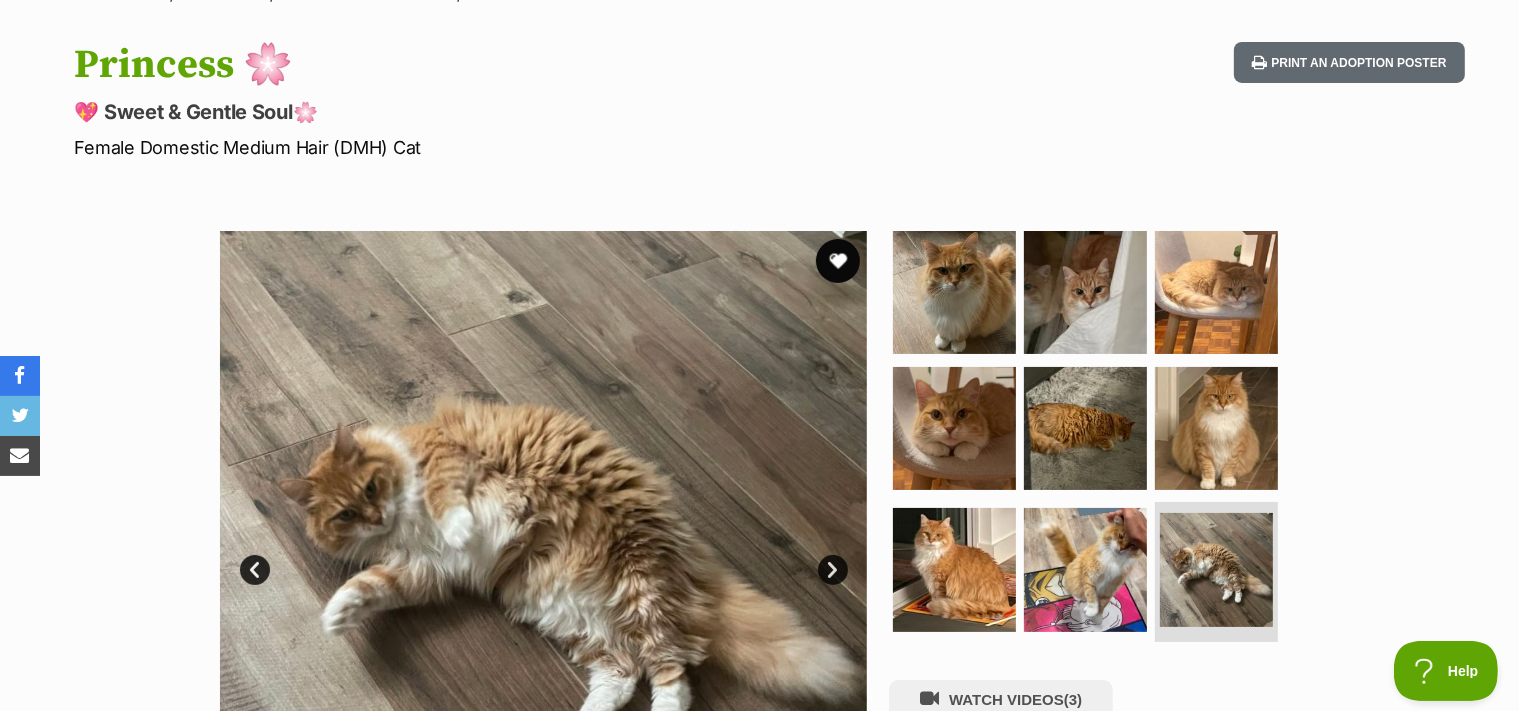 click at bounding box center [838, 261] 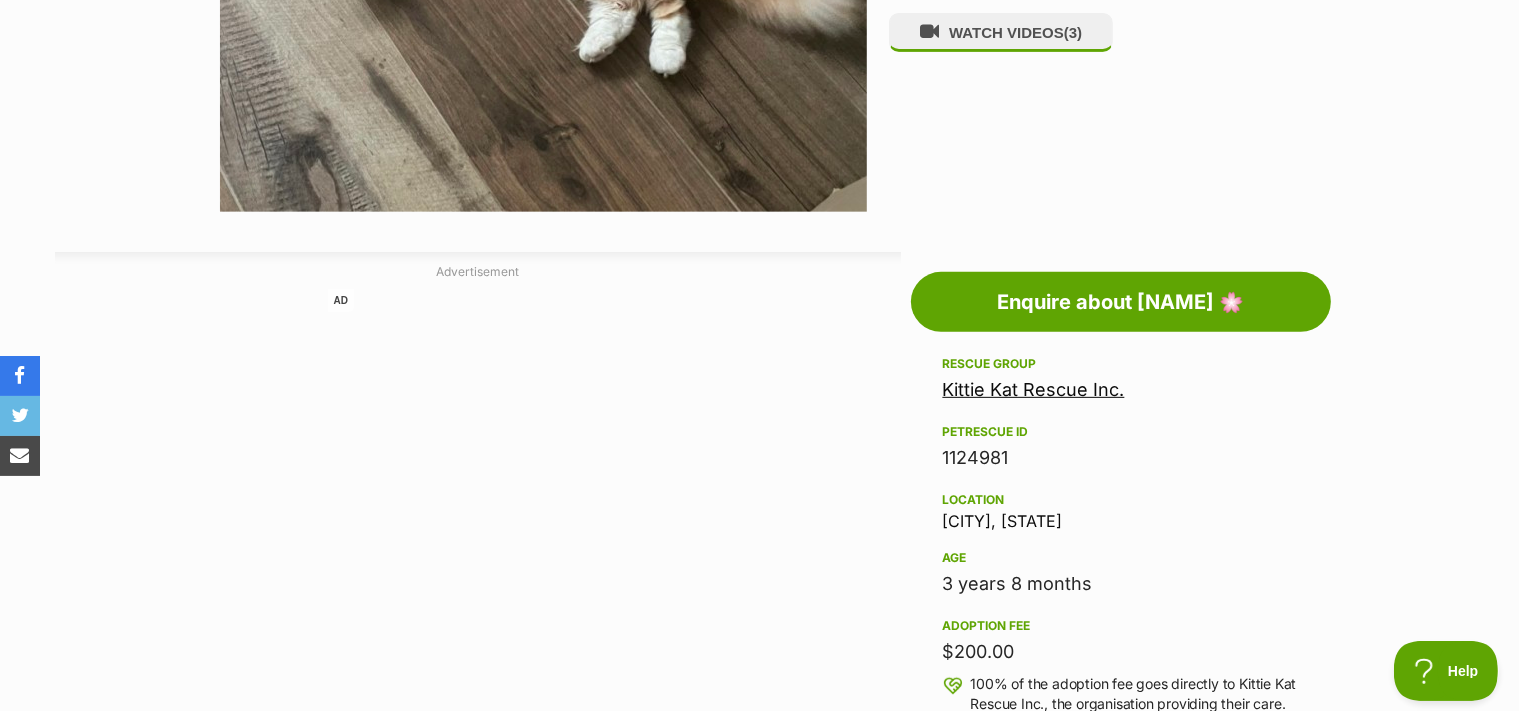 scroll, scrollTop: 352, scrollLeft: 0, axis: vertical 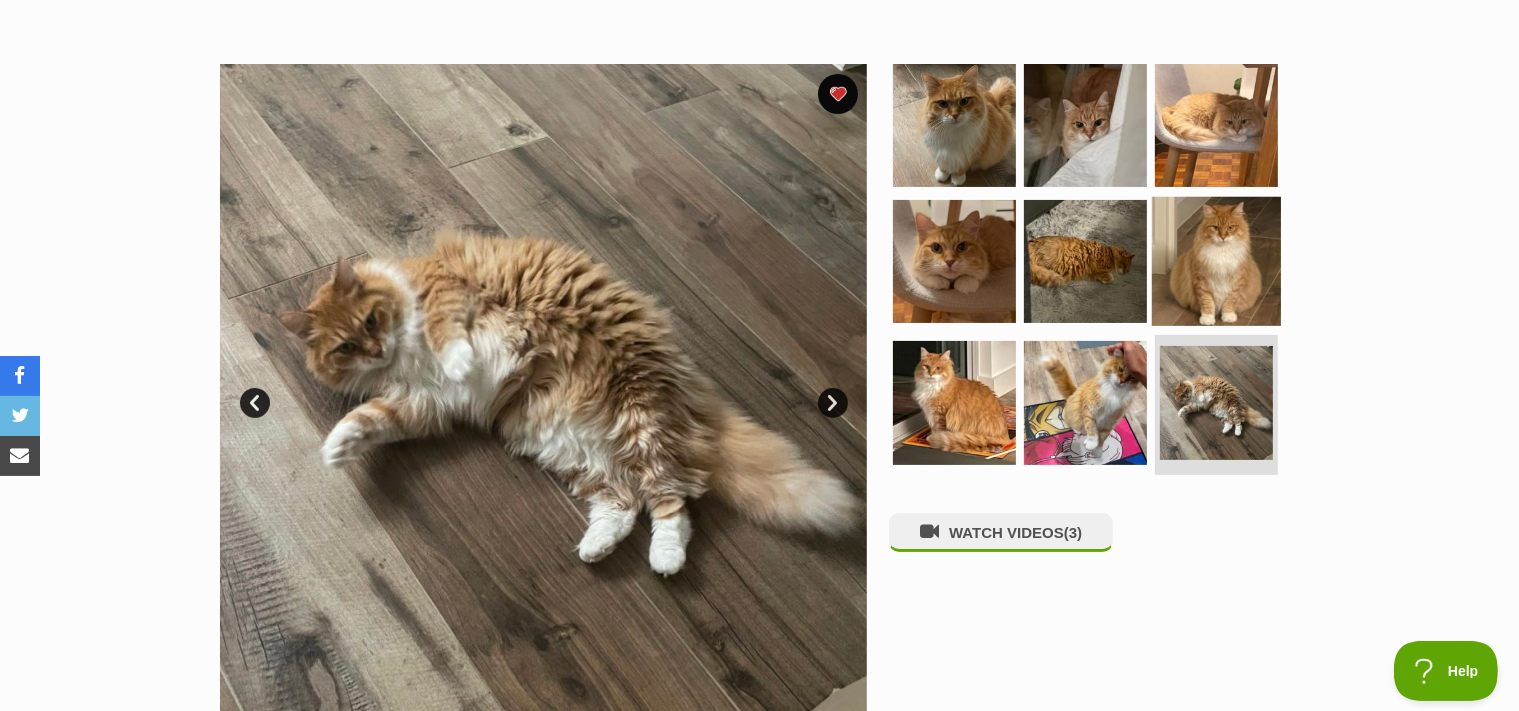 click at bounding box center (1216, 260) 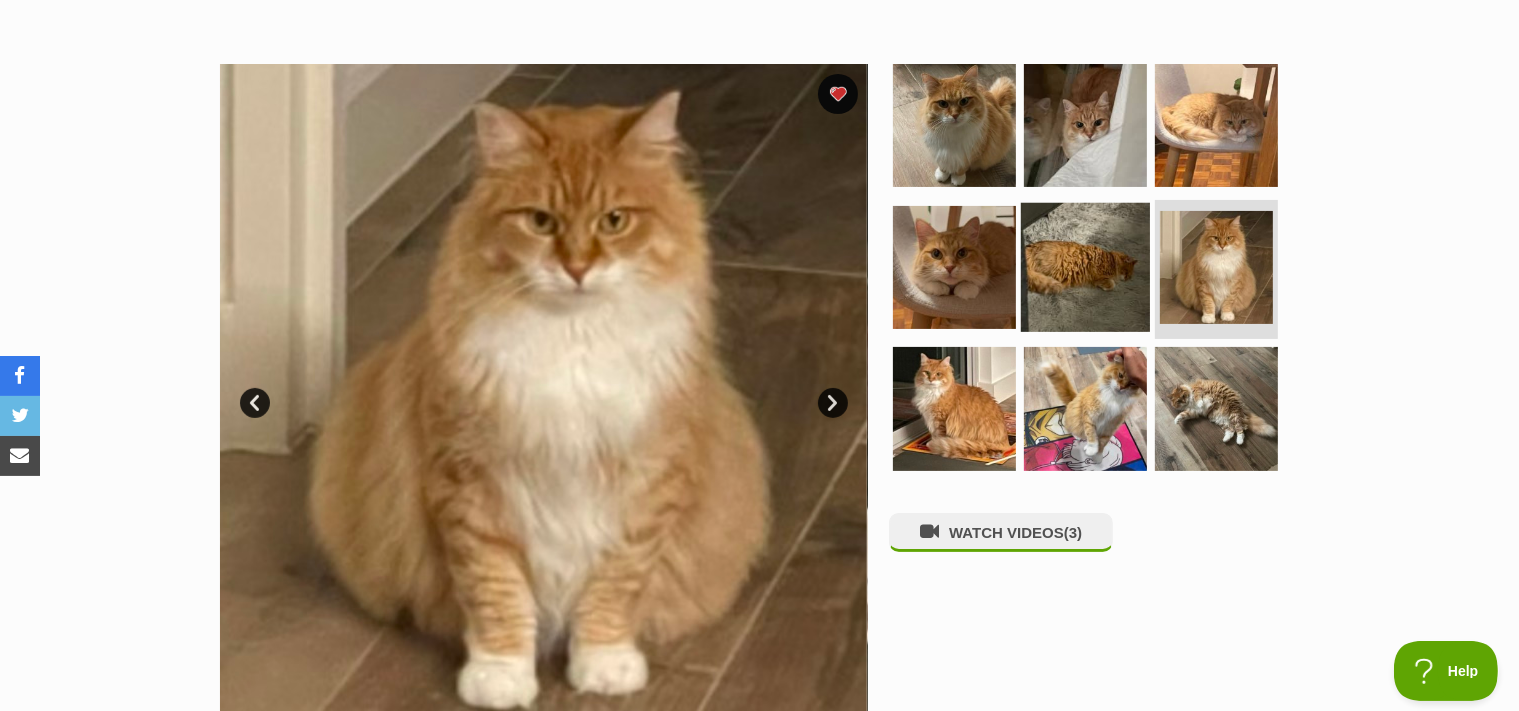 click at bounding box center [1085, 266] 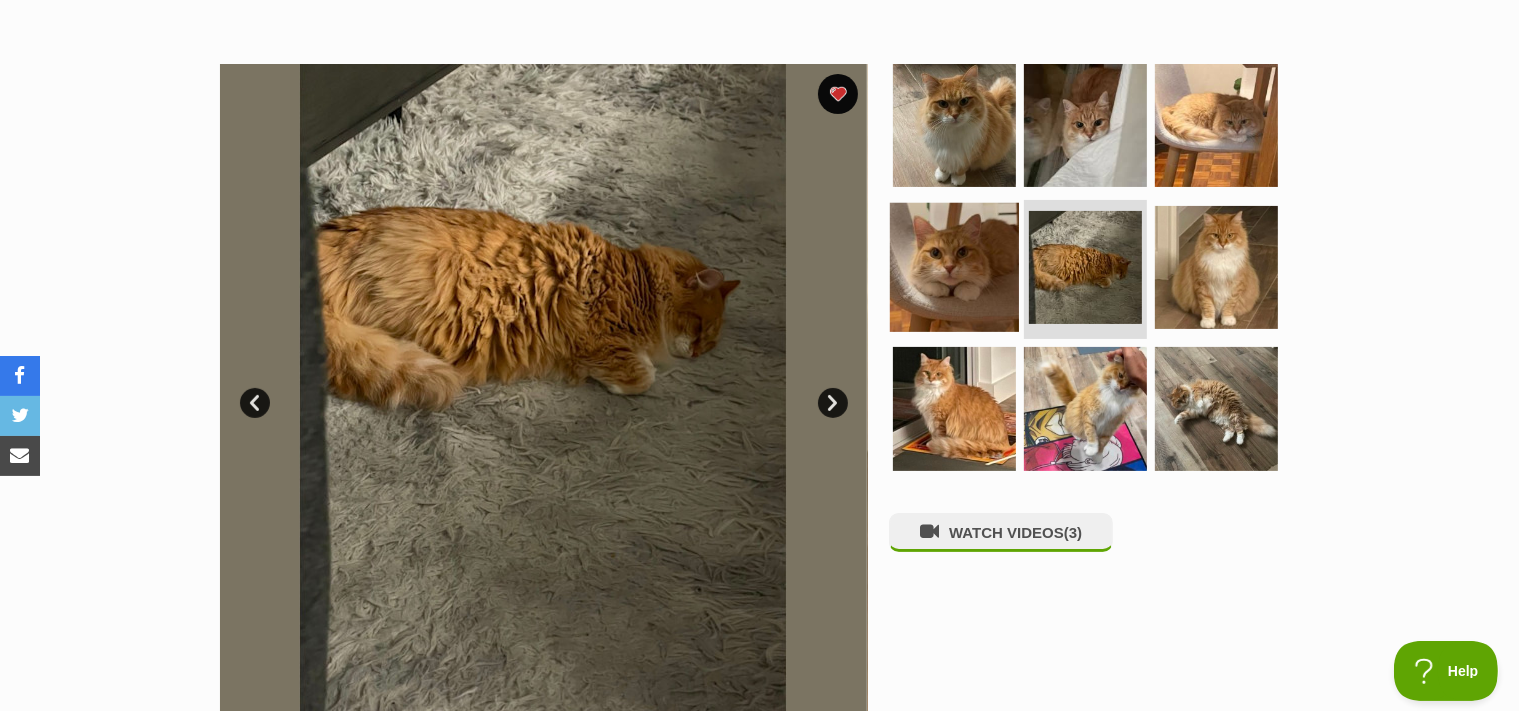 click at bounding box center [954, 266] 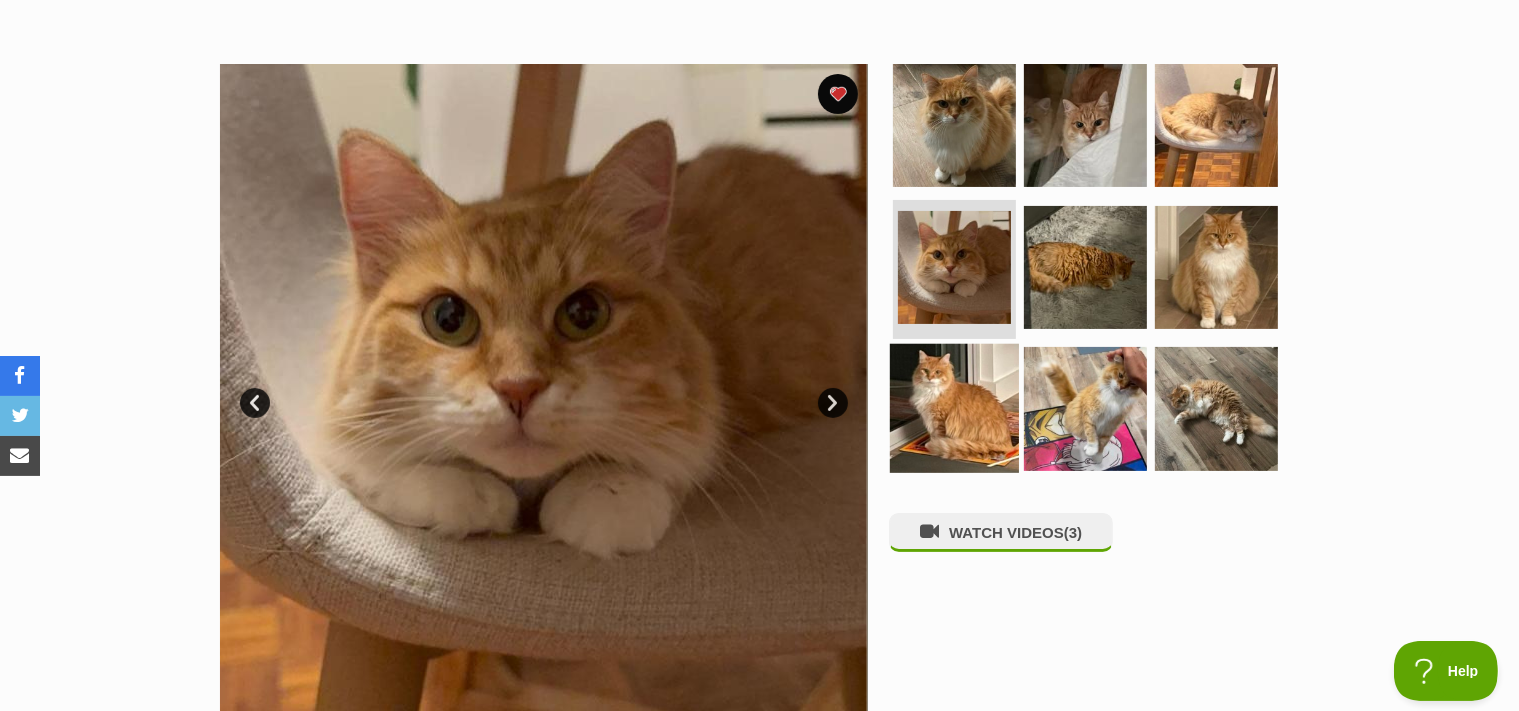 click at bounding box center [954, 408] 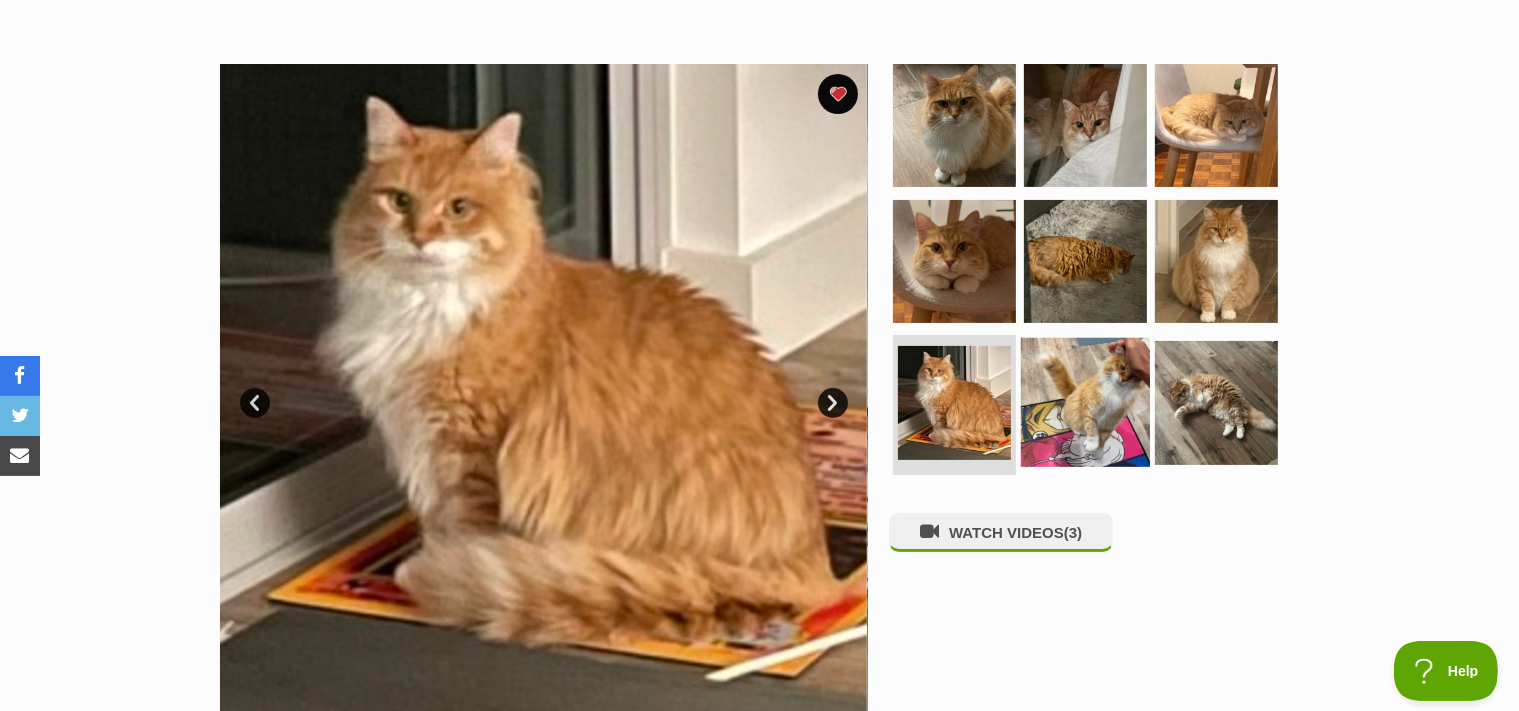 click at bounding box center (1085, 402) 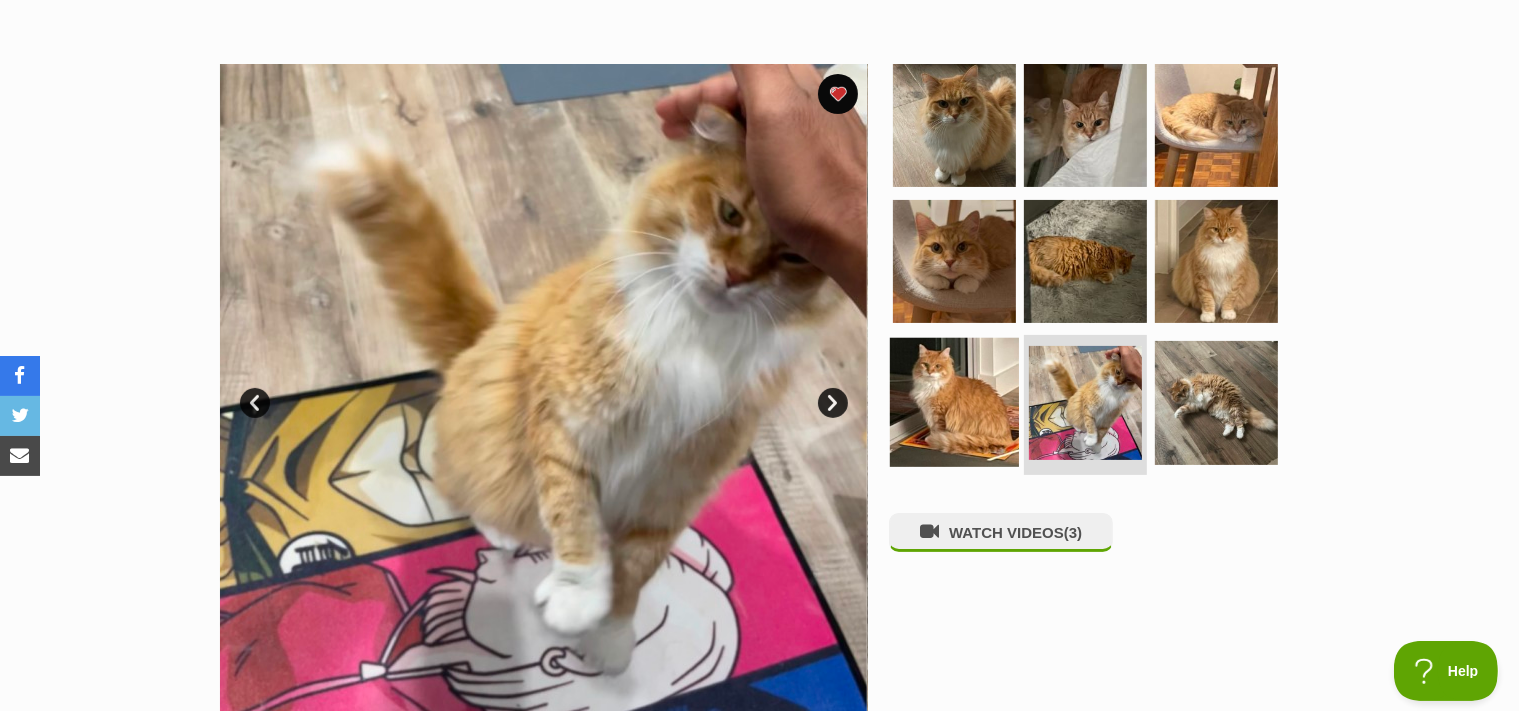 click at bounding box center [954, 402] 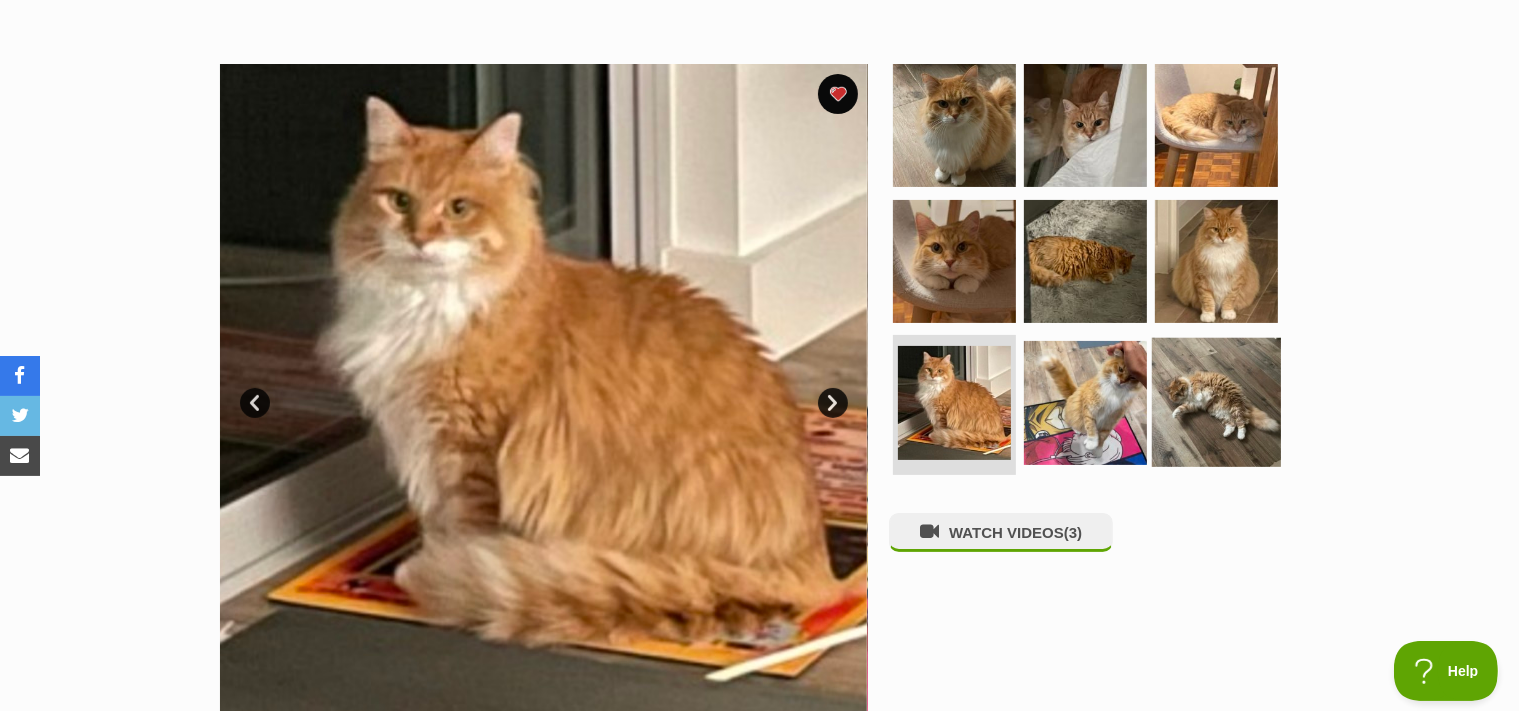 click at bounding box center [1216, 402] 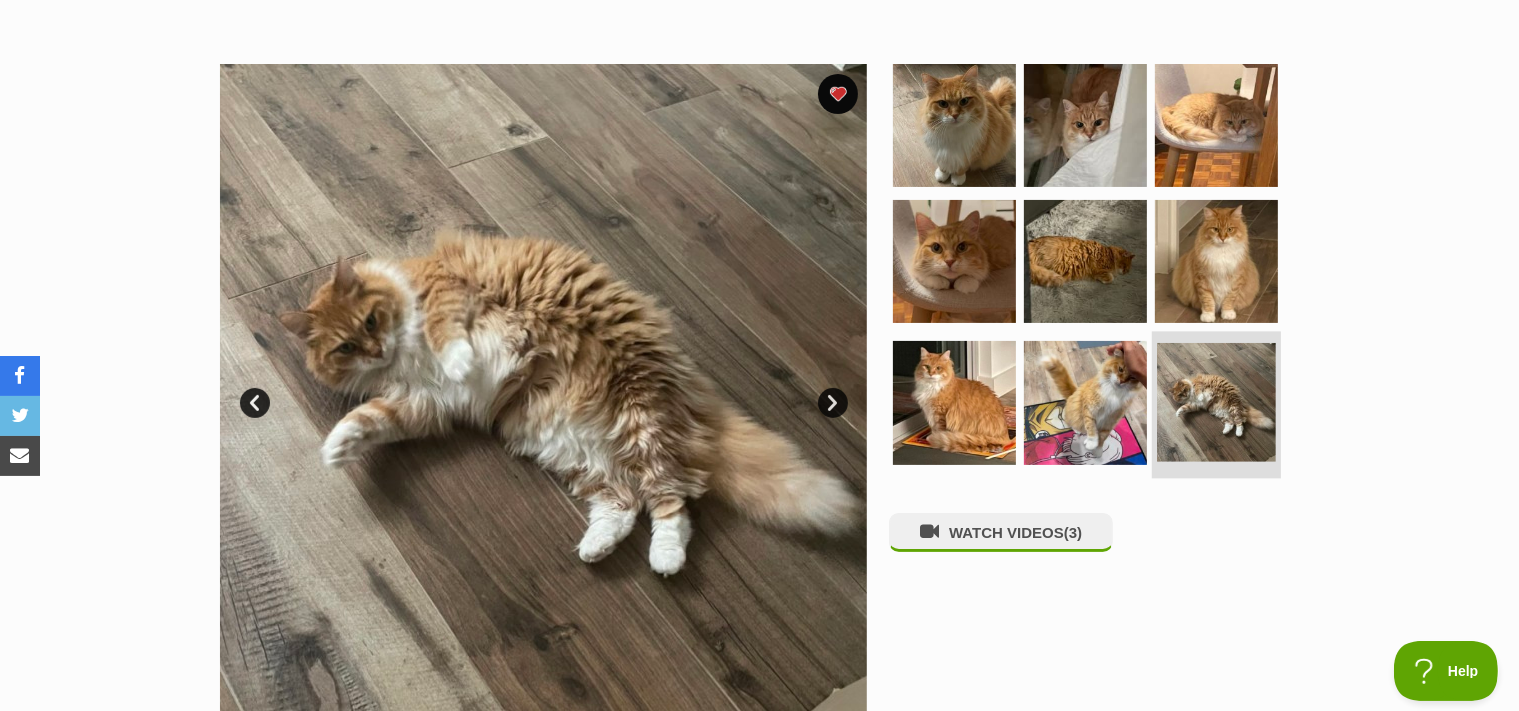 scroll, scrollTop: 1185, scrollLeft: 0, axis: vertical 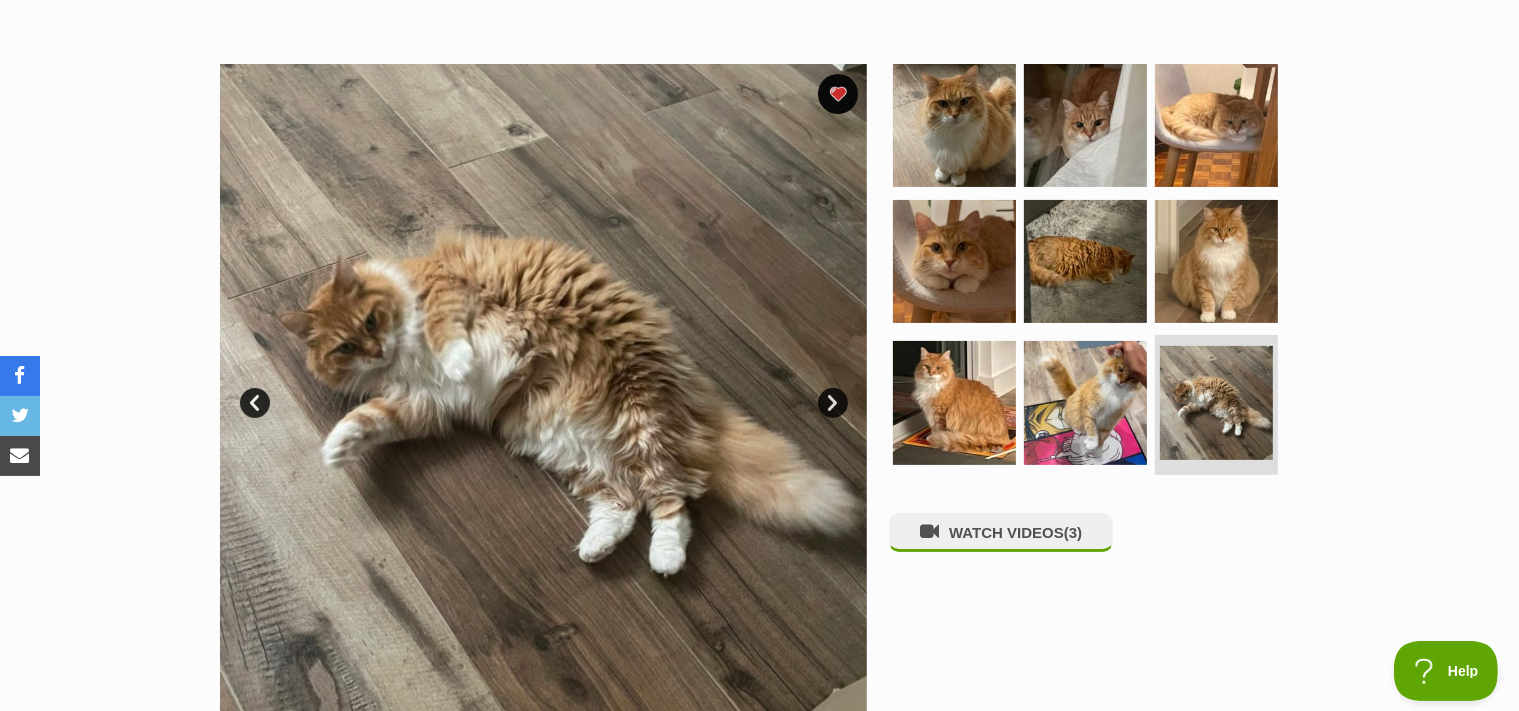 click on "Next" at bounding box center (833, 403) 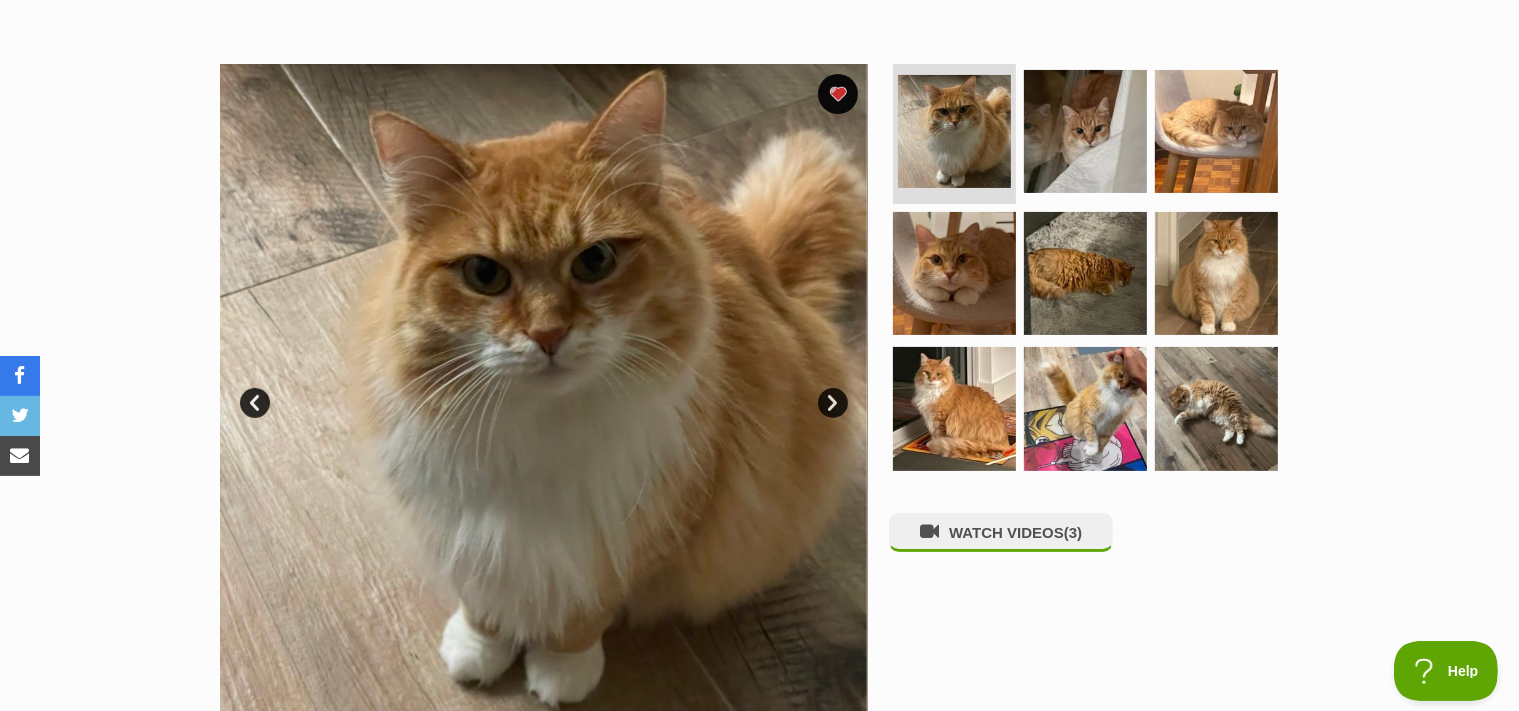 click on "Next" at bounding box center (833, 403) 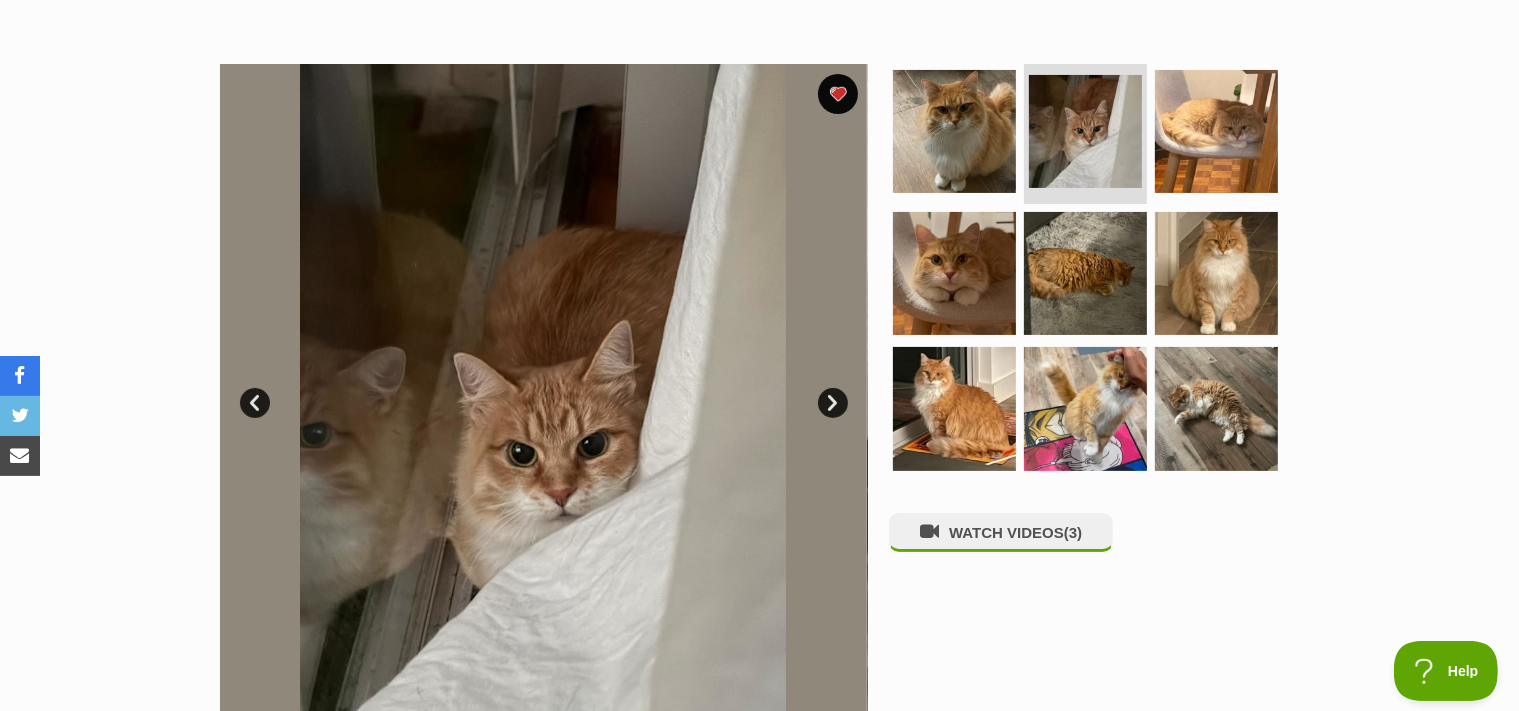 click on "Next" at bounding box center (833, 403) 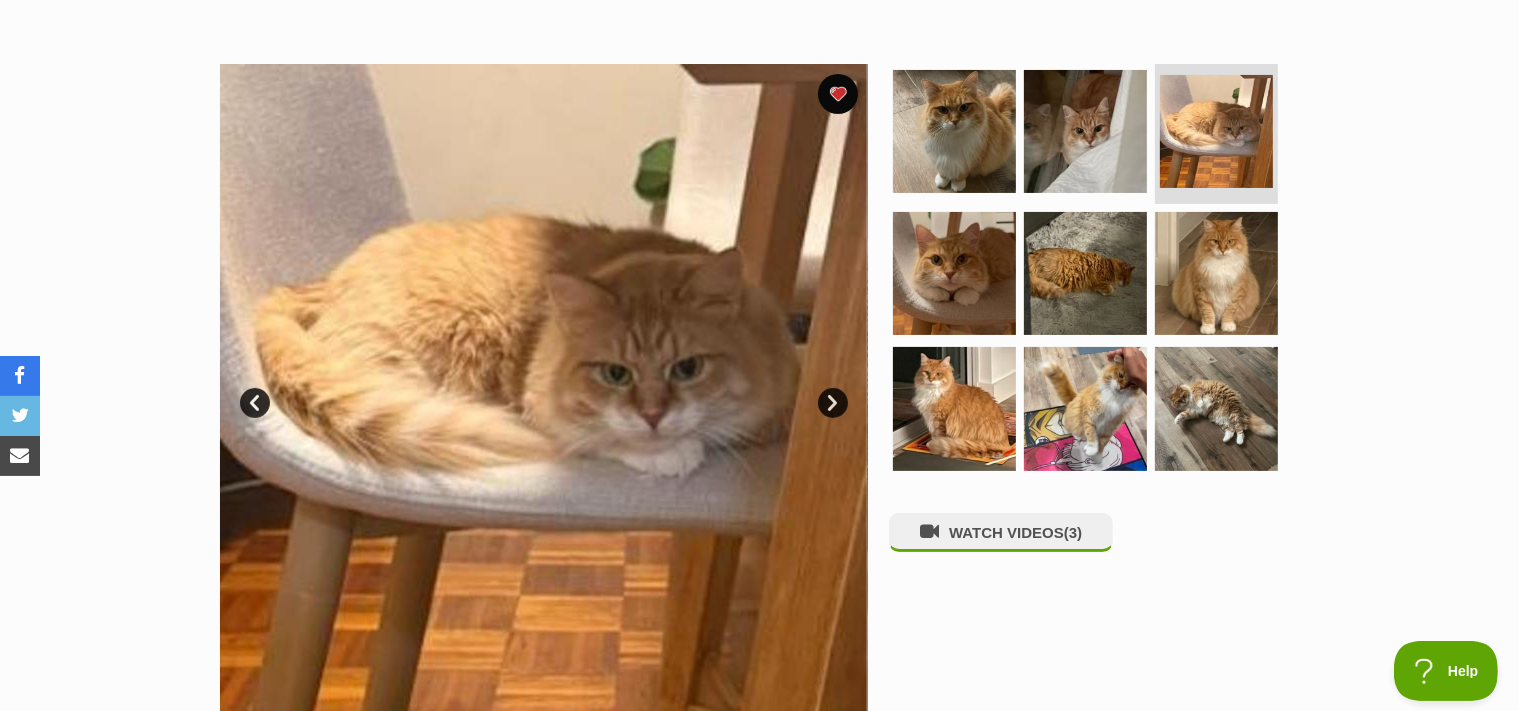 click on "Next" at bounding box center (833, 403) 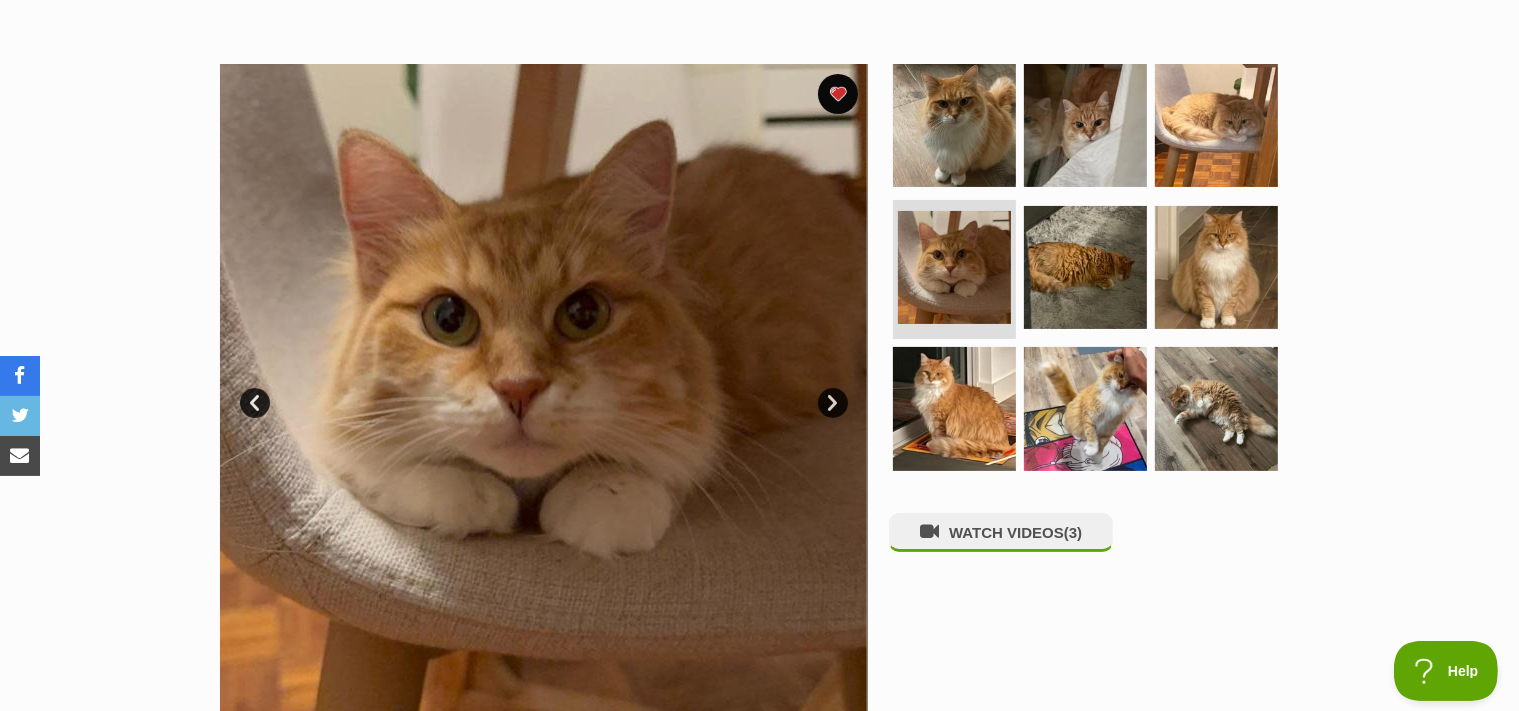 click on "Next" at bounding box center (833, 403) 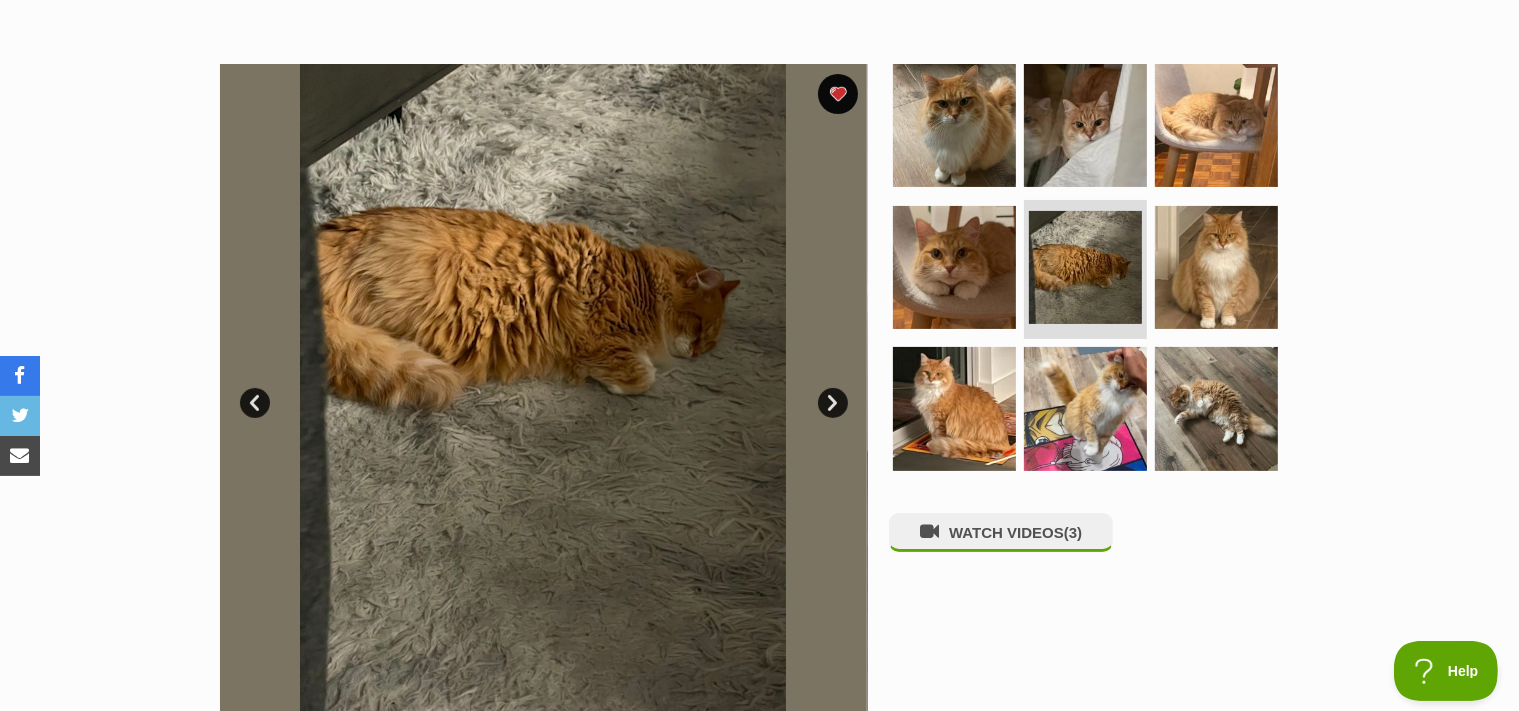 click on "Next" at bounding box center [833, 403] 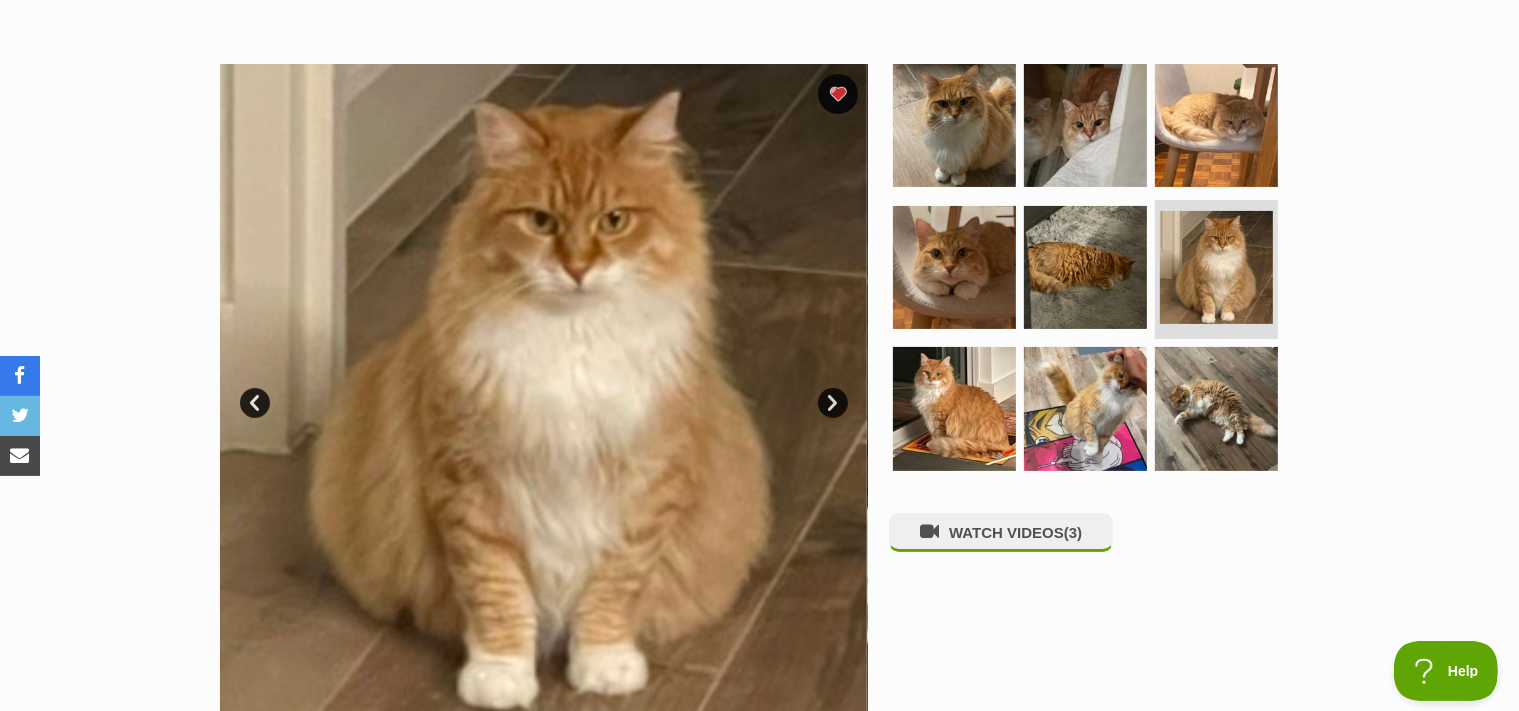 click on "Next" at bounding box center [833, 403] 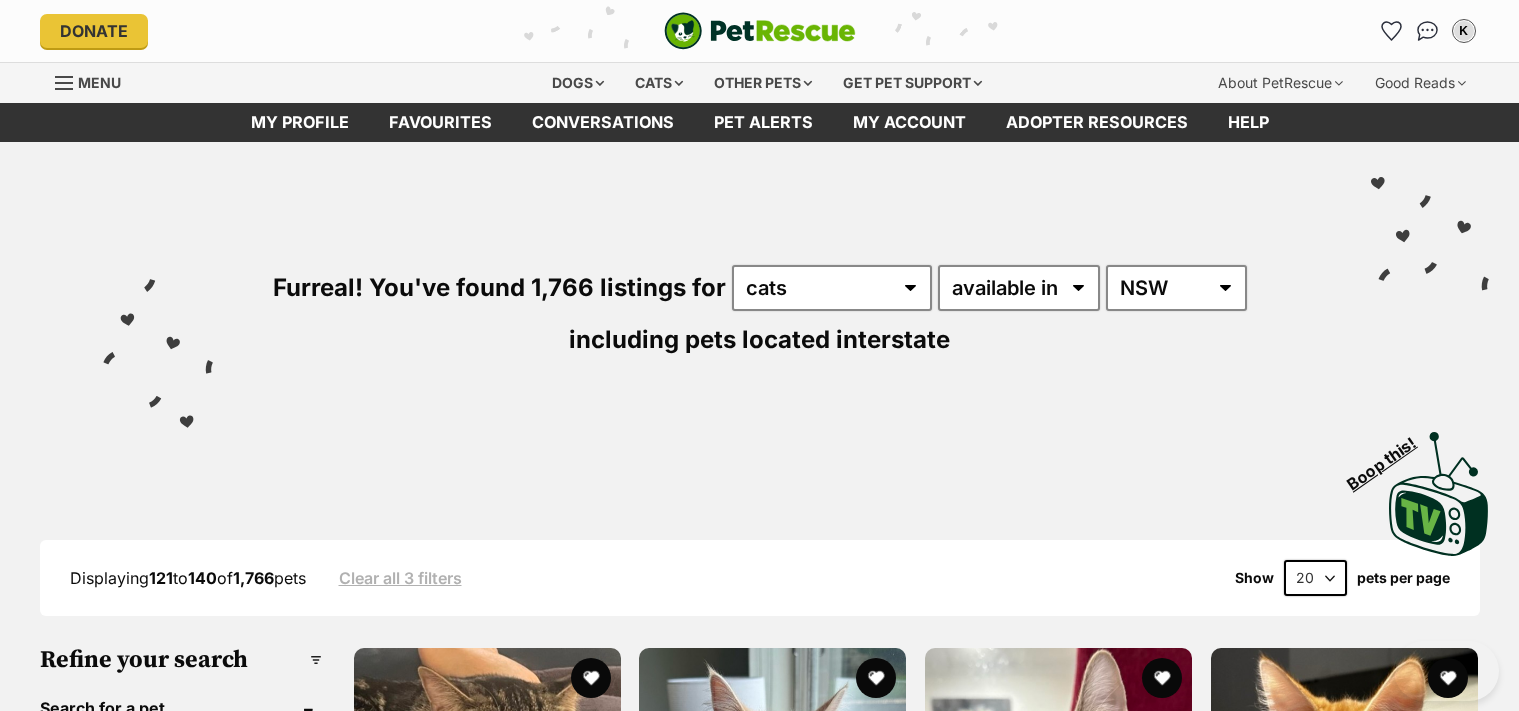 scroll, scrollTop: 0, scrollLeft: 0, axis: both 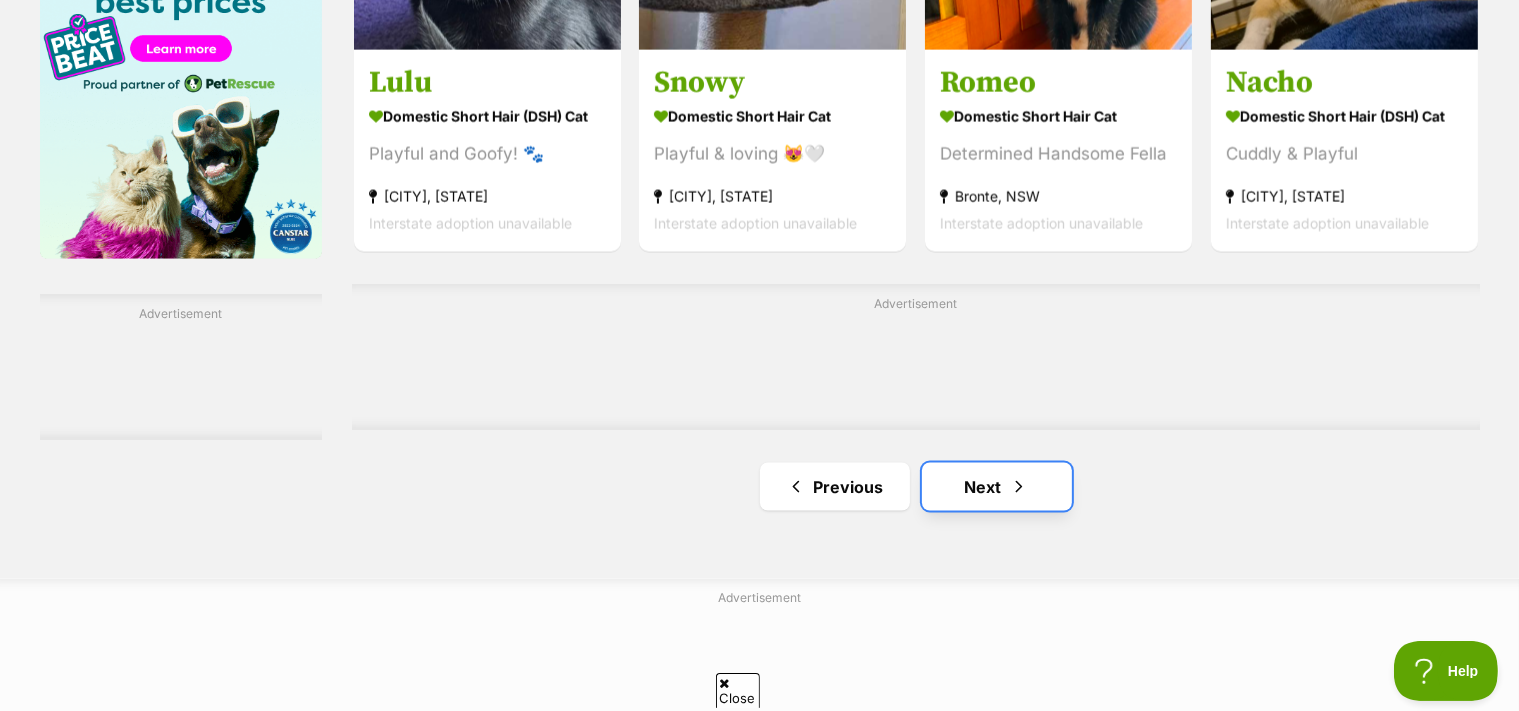 click on "Next" at bounding box center (997, 487) 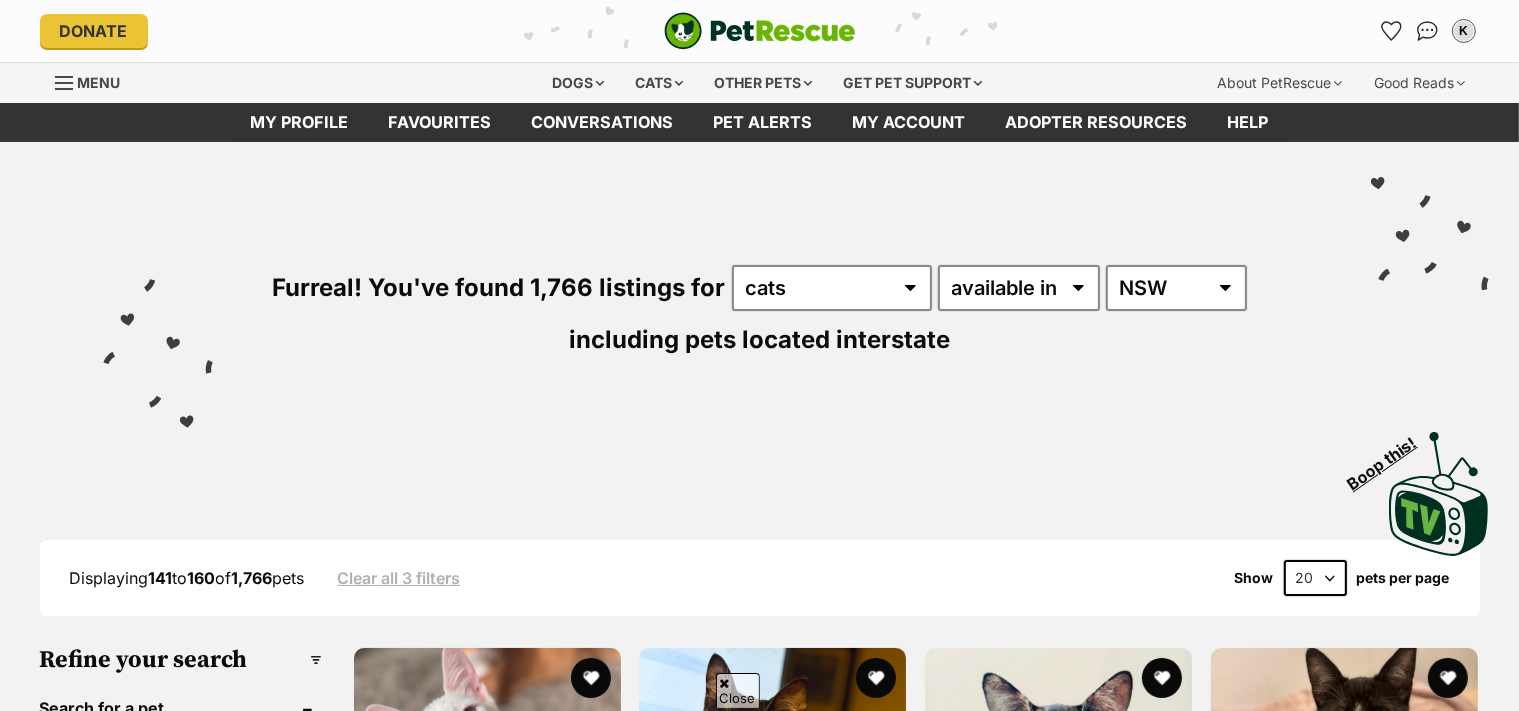scroll, scrollTop: 333, scrollLeft: 0, axis: vertical 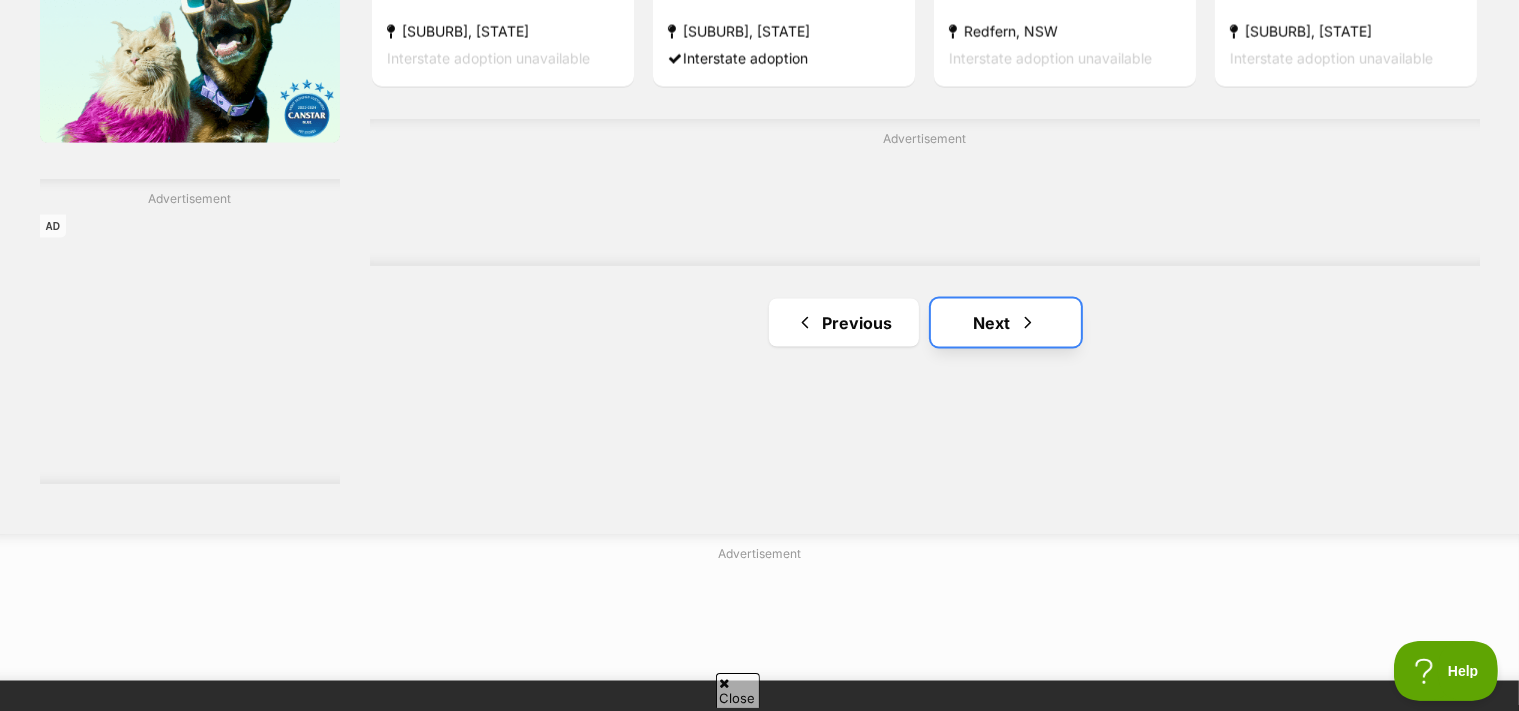 click on "Next" at bounding box center [1006, 323] 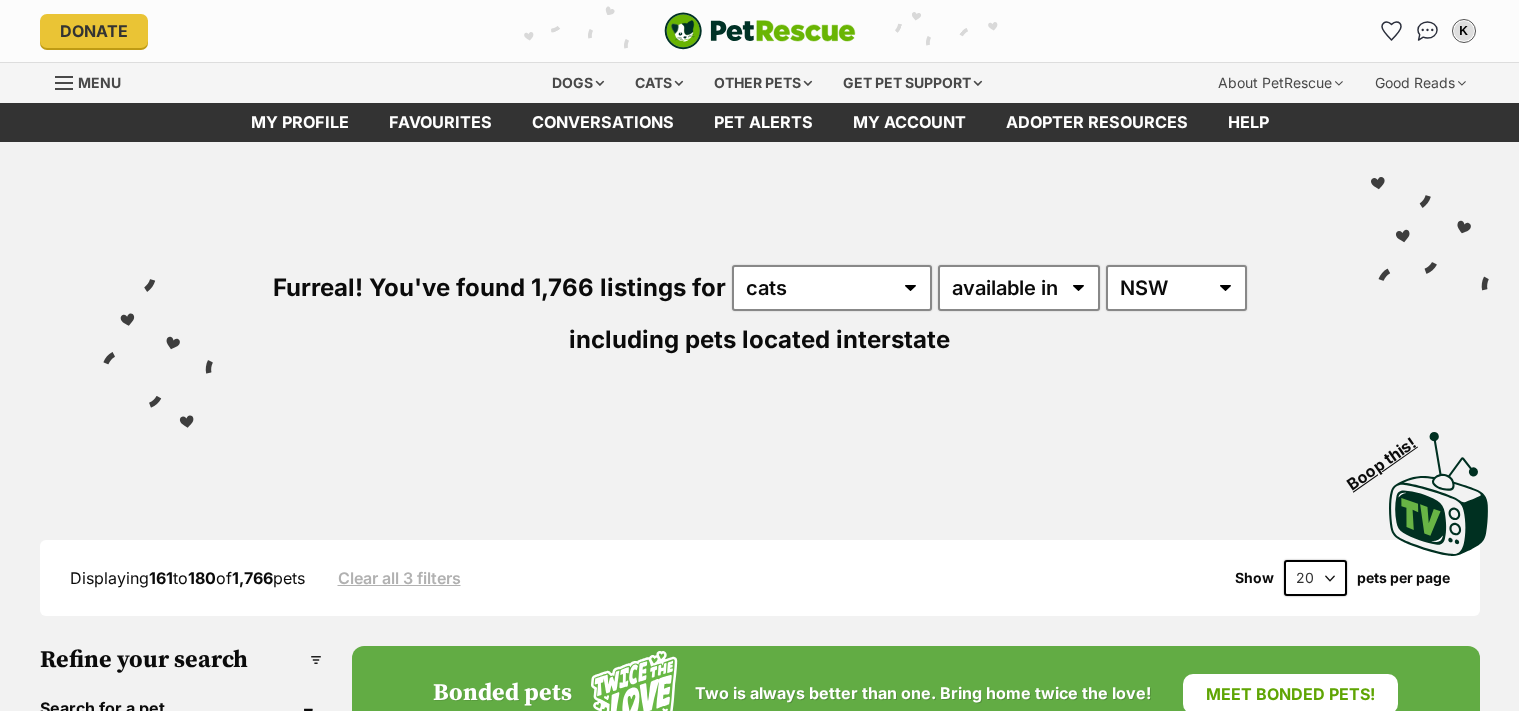 scroll, scrollTop: 0, scrollLeft: 0, axis: both 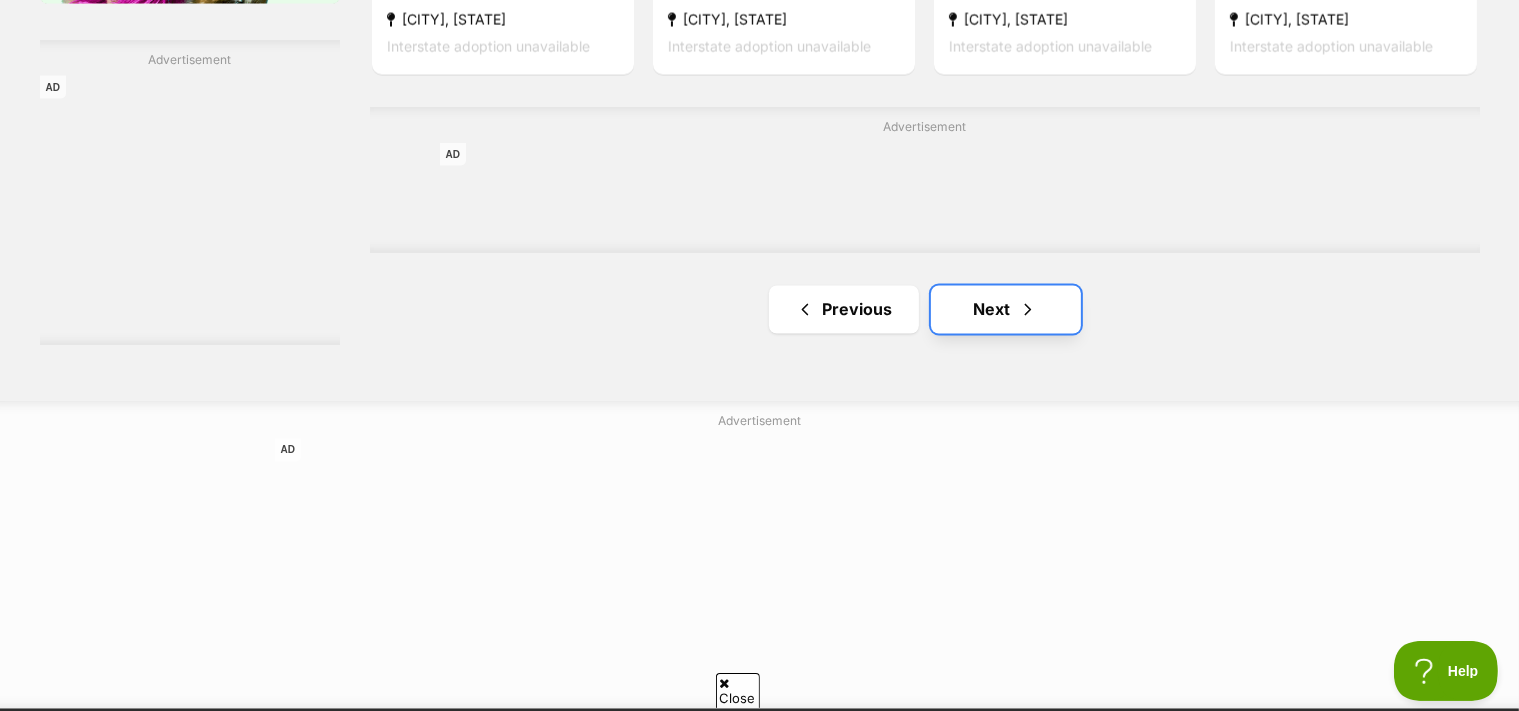 click on "Next" at bounding box center (1006, 310) 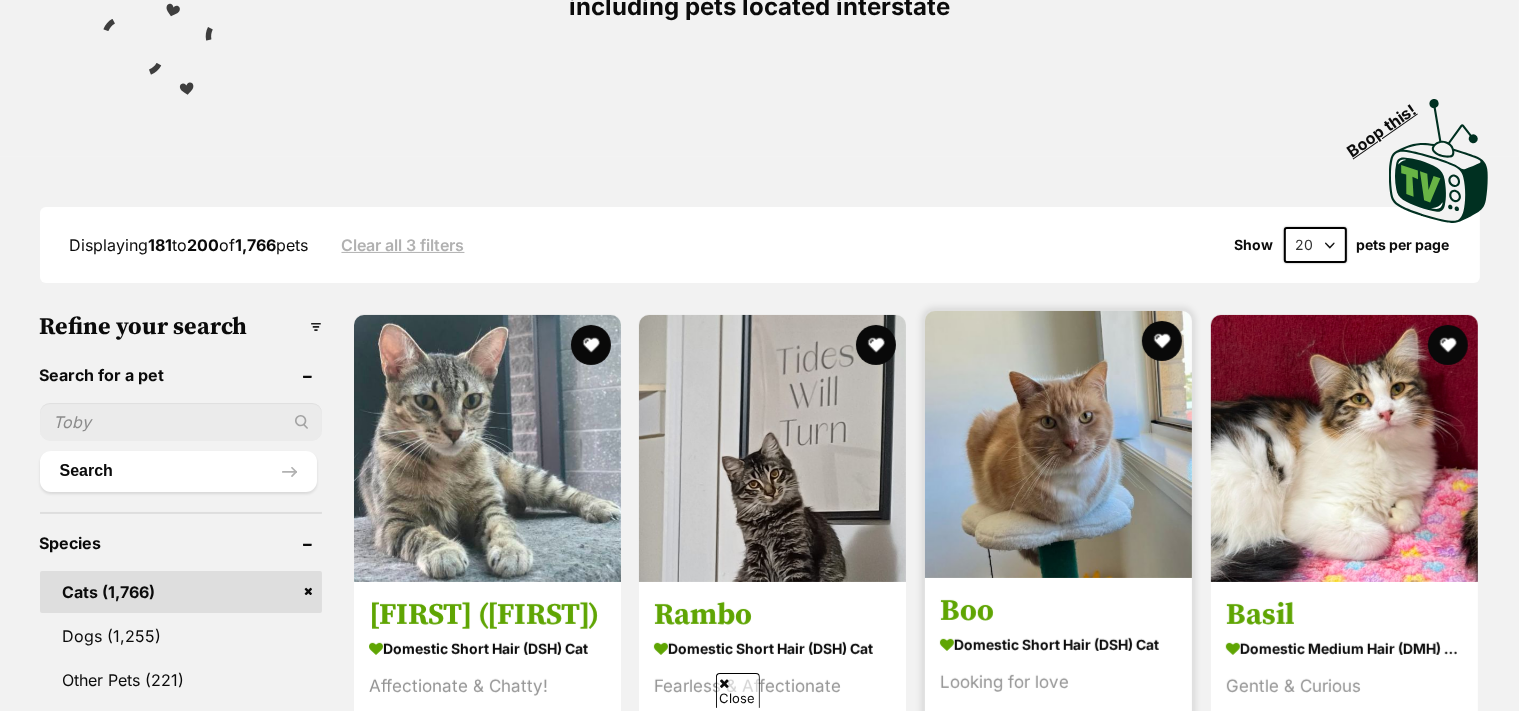 scroll, scrollTop: 333, scrollLeft: 0, axis: vertical 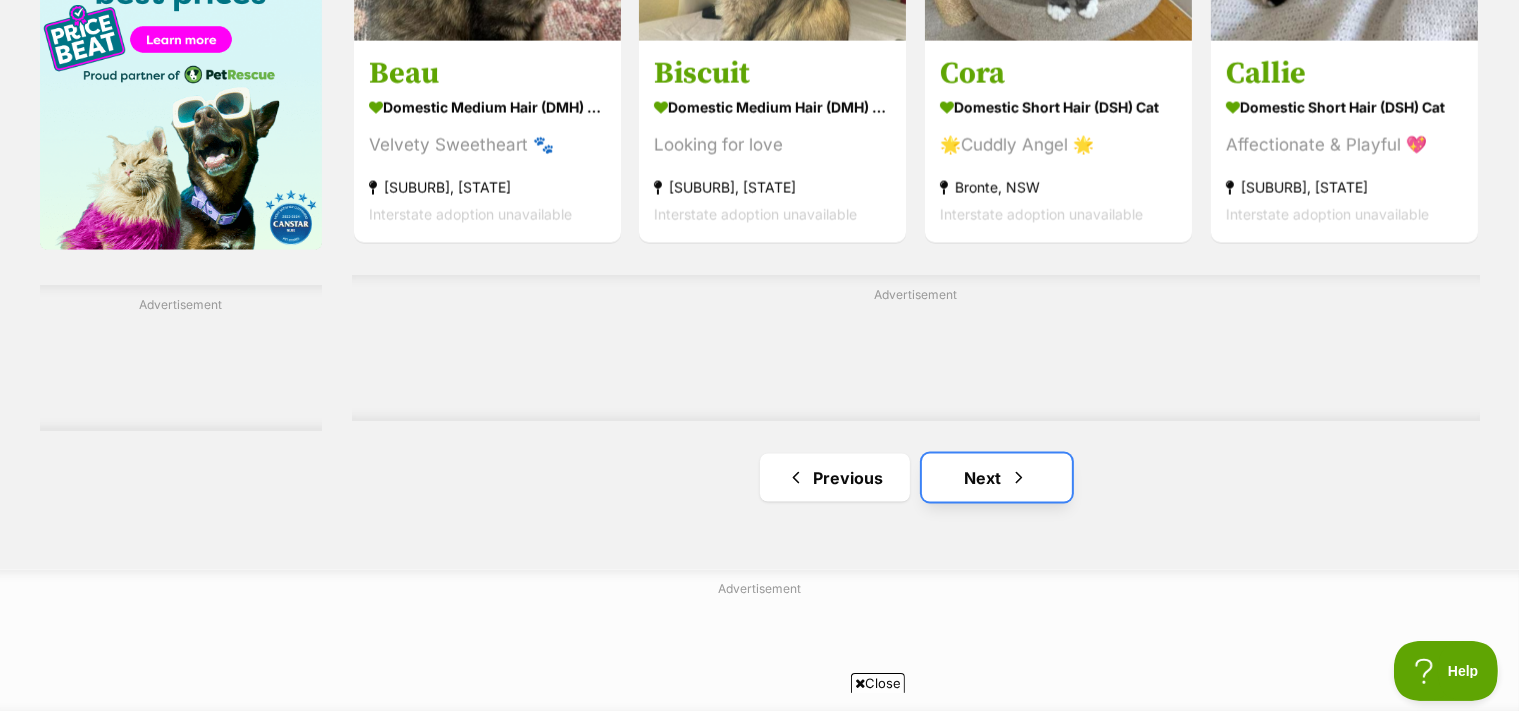 click on "Next" at bounding box center [997, 478] 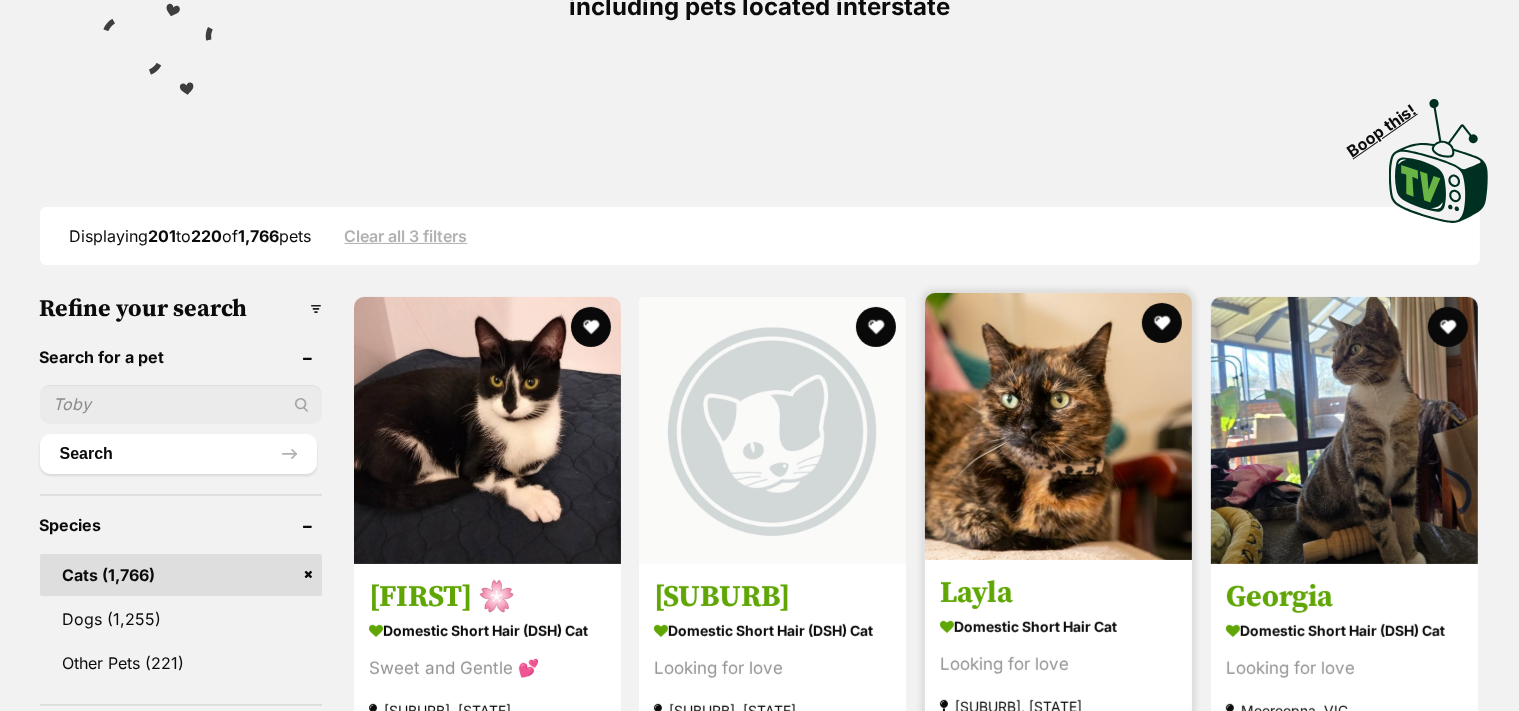 scroll, scrollTop: 500, scrollLeft: 0, axis: vertical 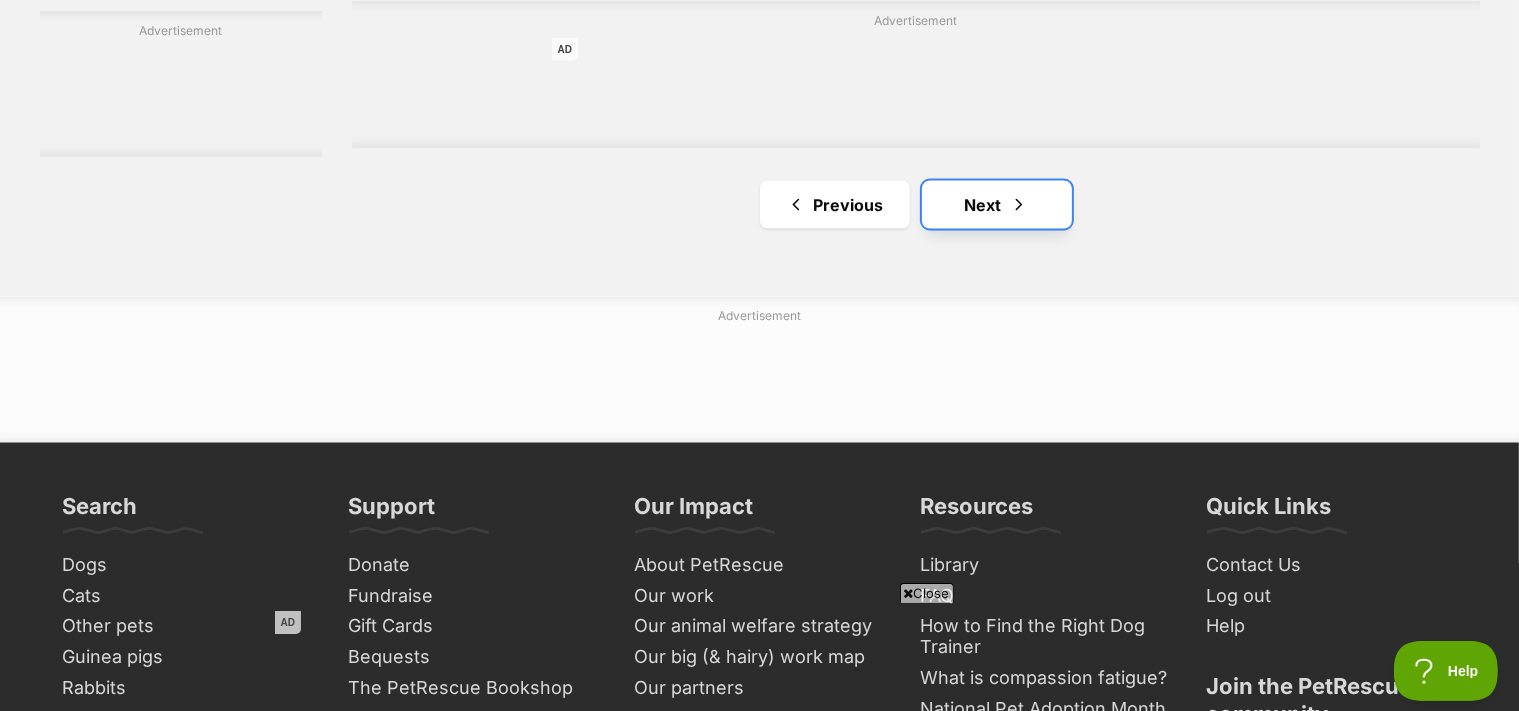 click on "Next" at bounding box center [997, 205] 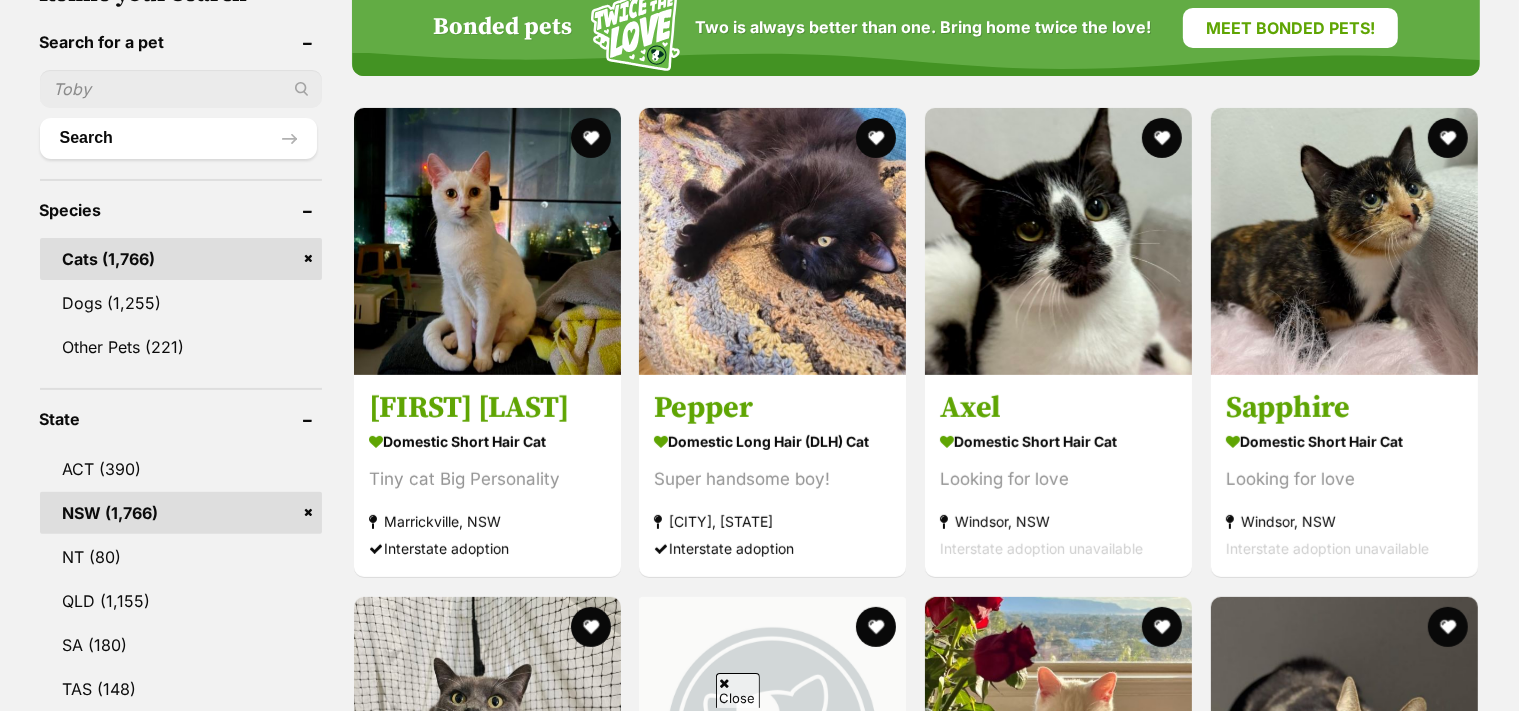 scroll, scrollTop: 833, scrollLeft: 0, axis: vertical 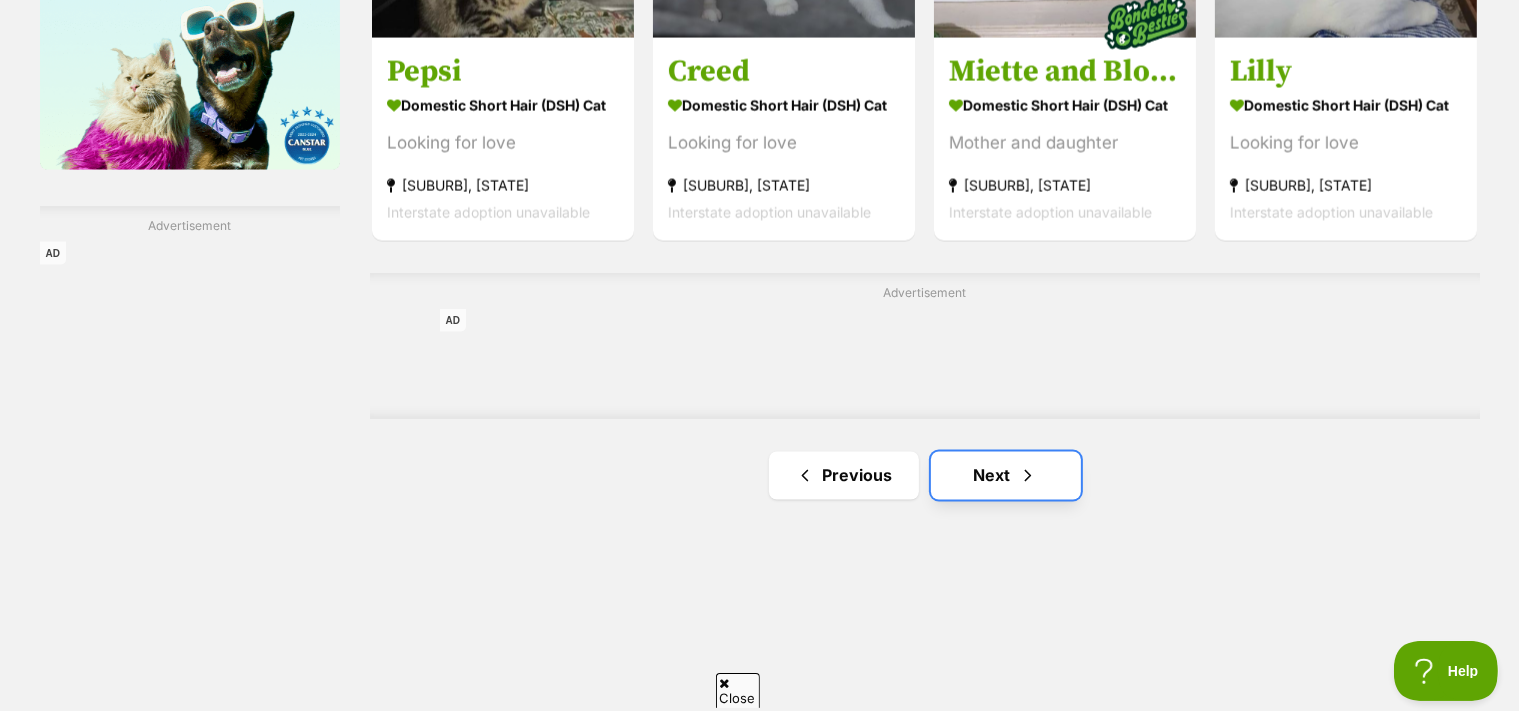 click on "Next" at bounding box center [1006, 476] 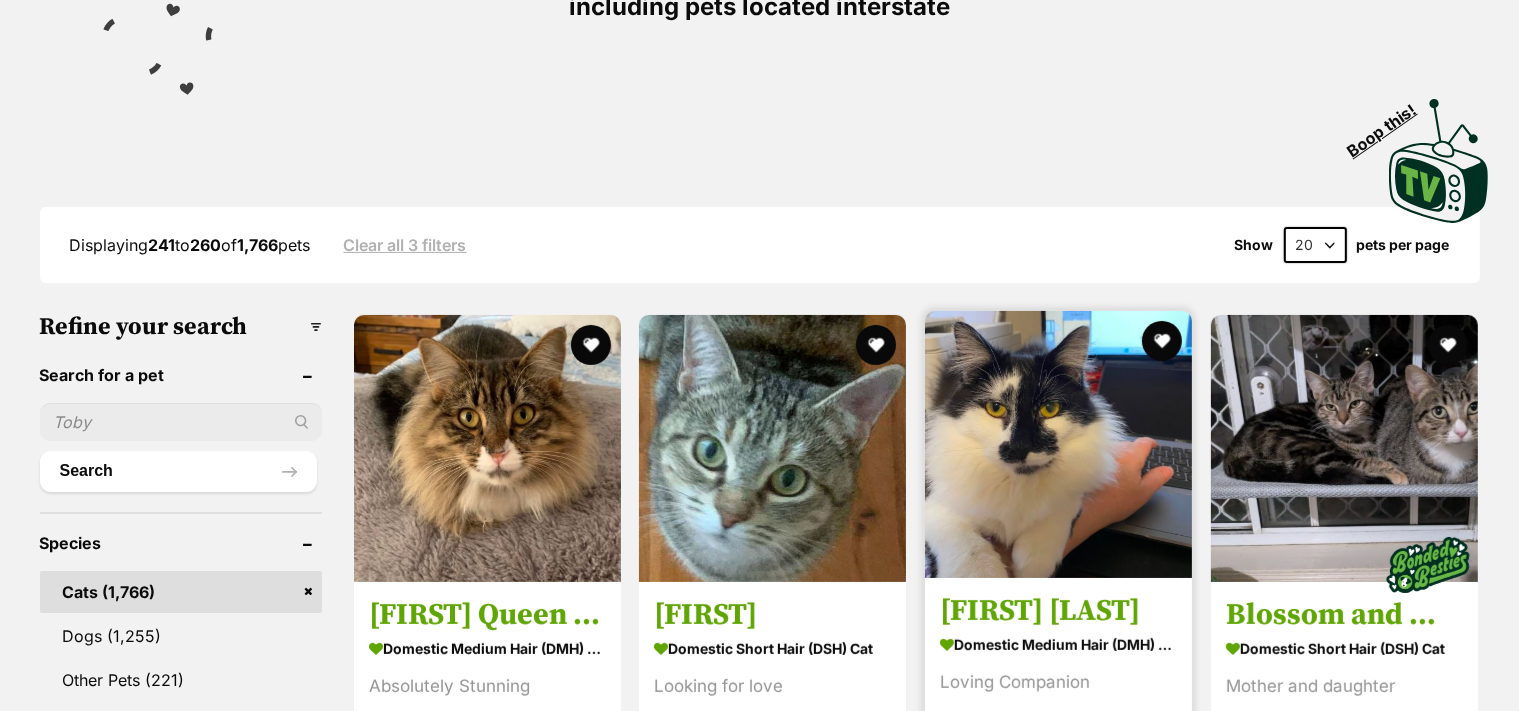 scroll, scrollTop: 333, scrollLeft: 0, axis: vertical 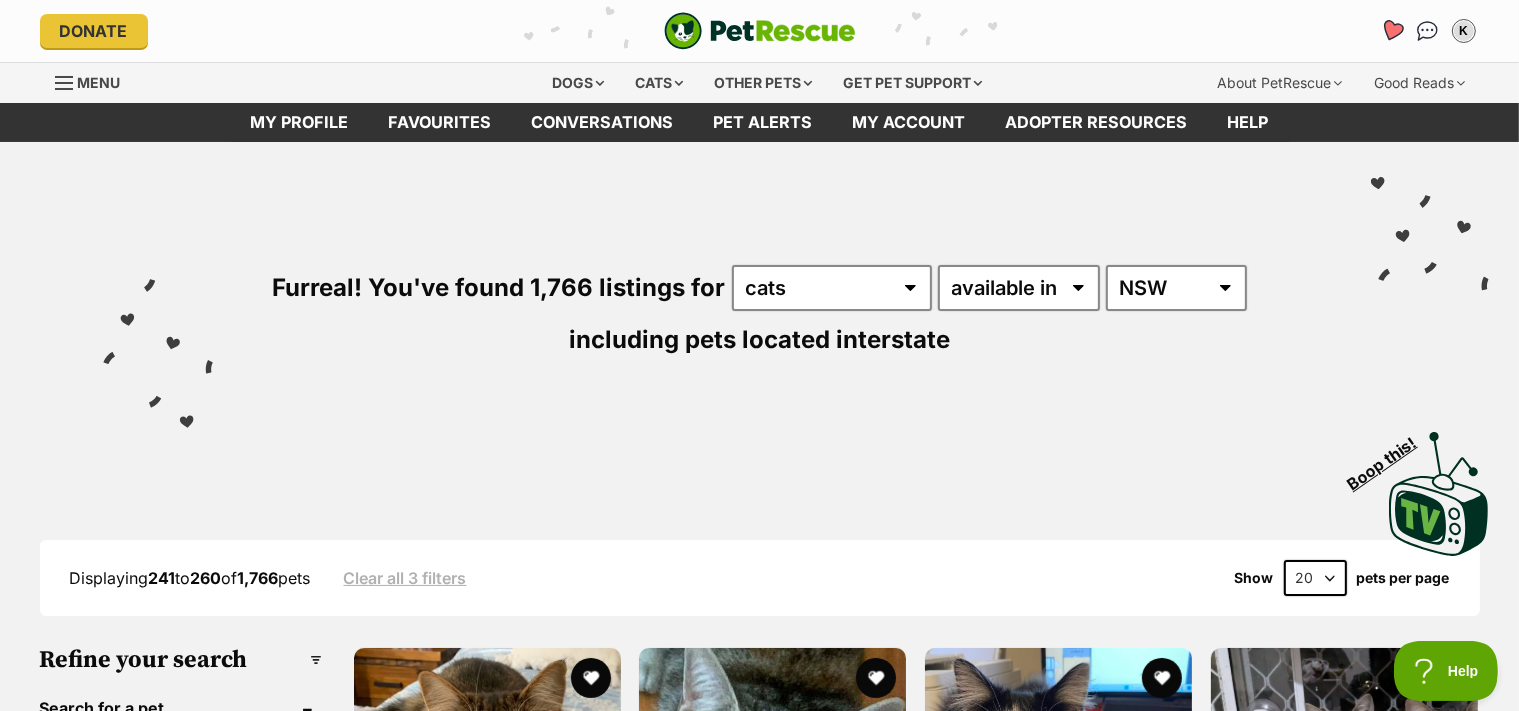 click 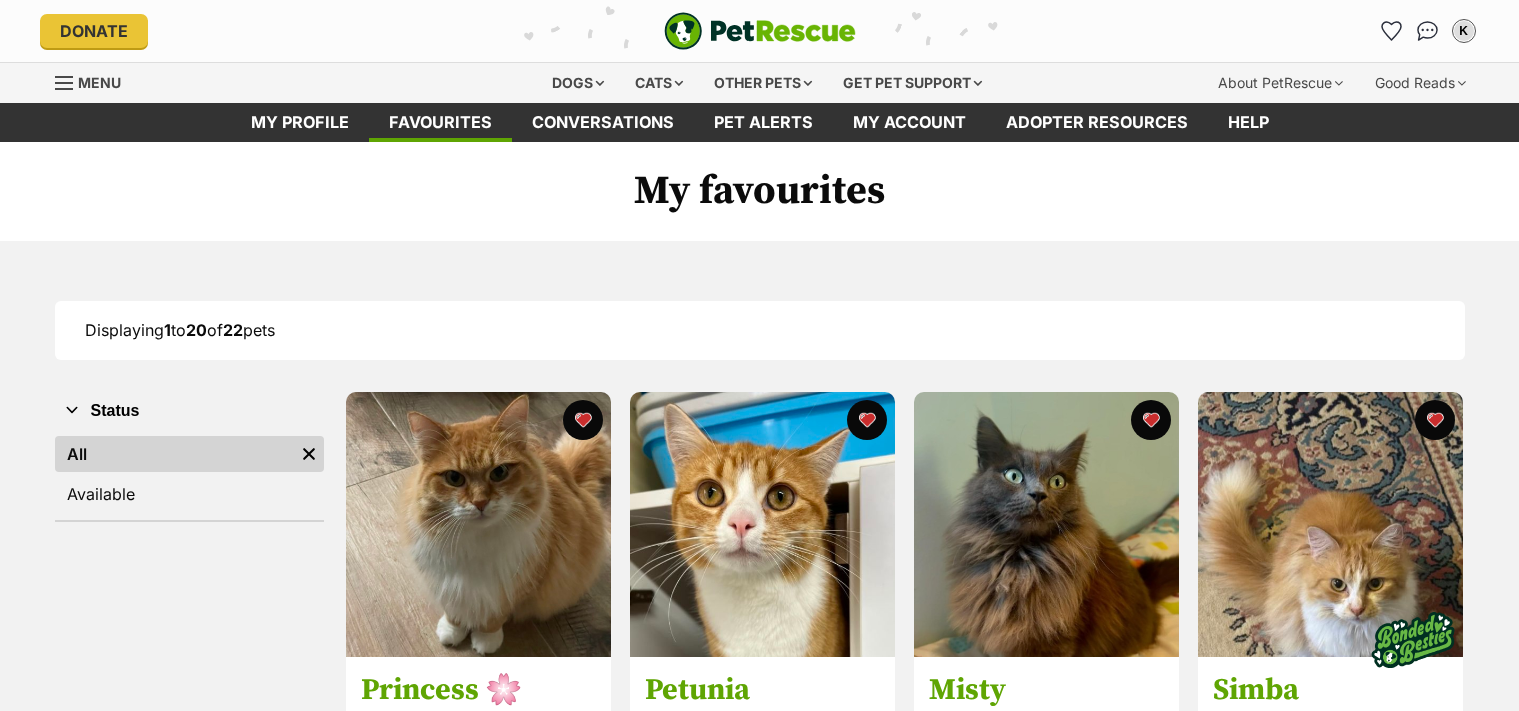 scroll, scrollTop: 0, scrollLeft: 0, axis: both 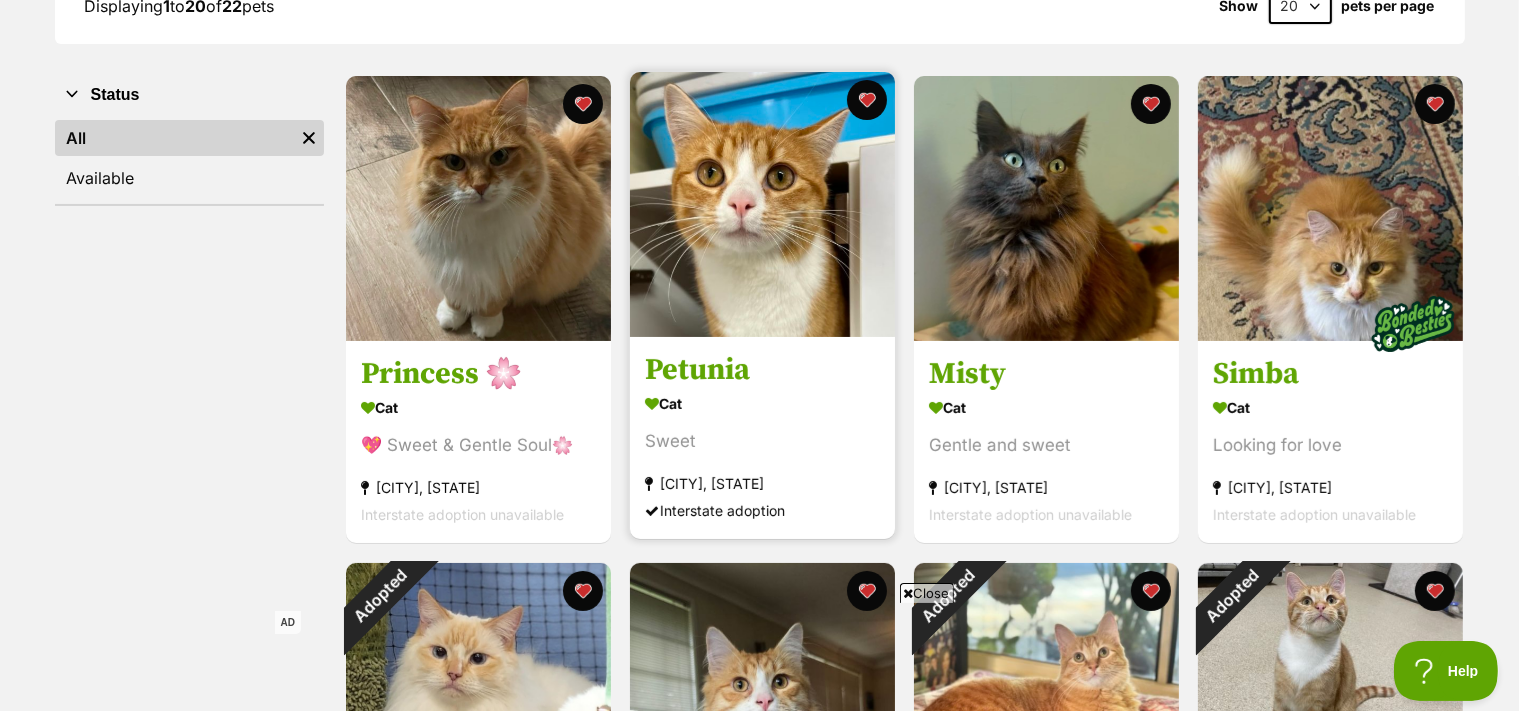 click at bounding box center (762, 204) 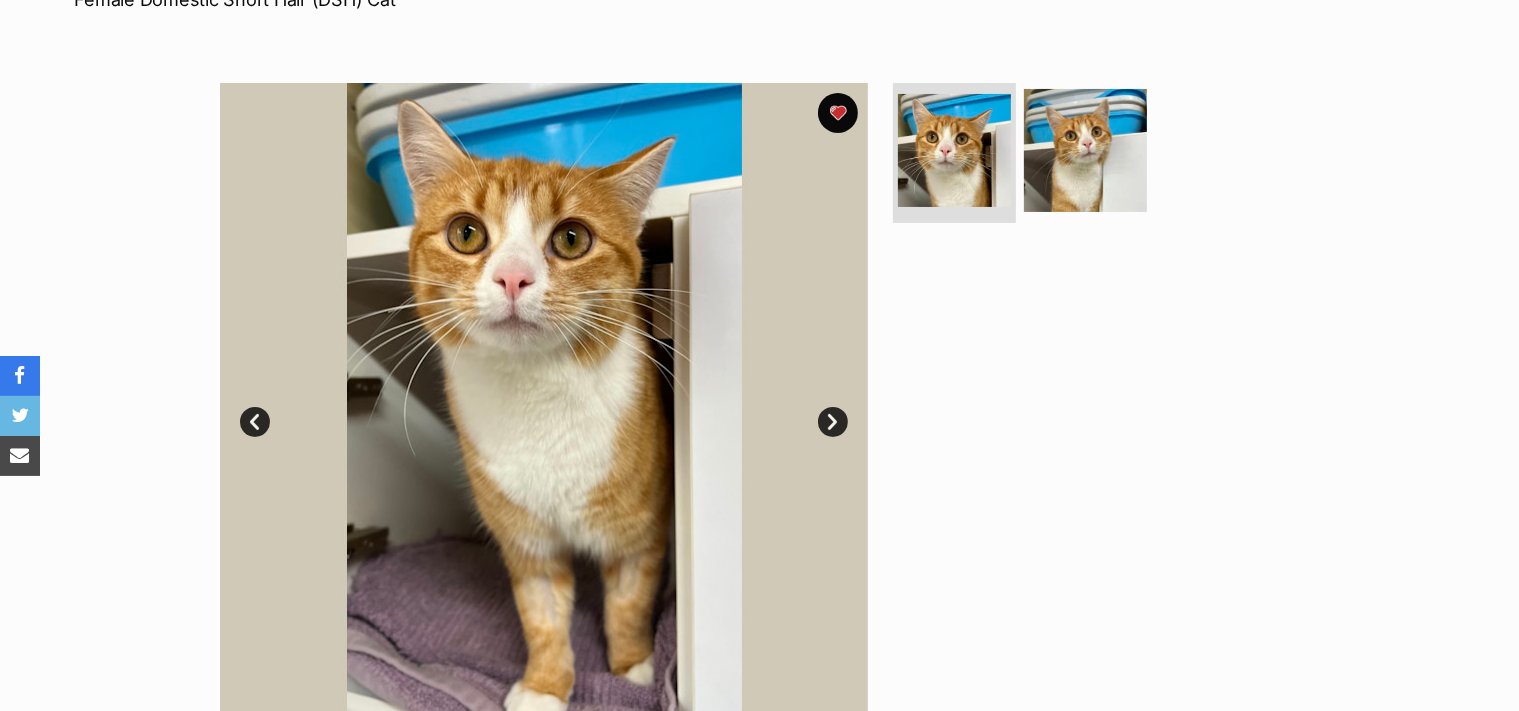 scroll, scrollTop: 333, scrollLeft: 0, axis: vertical 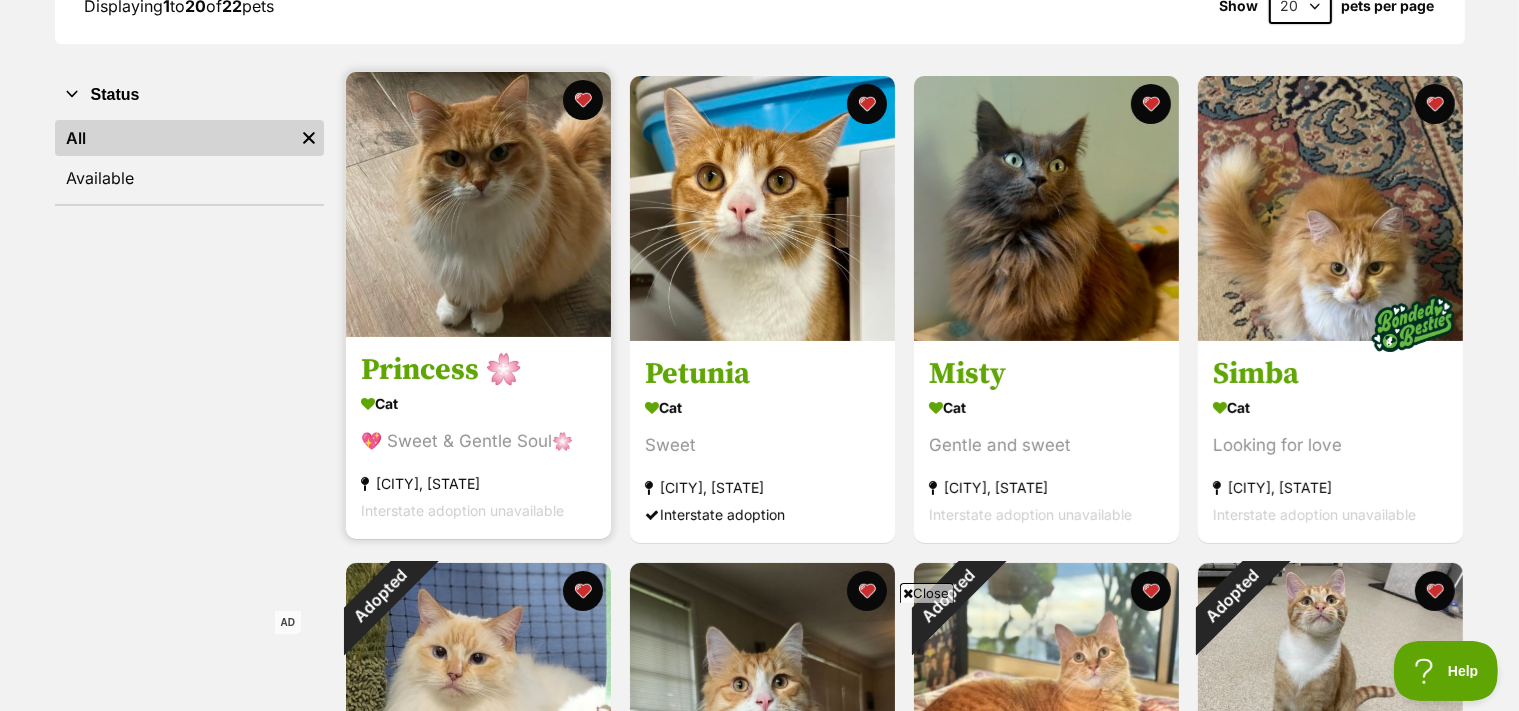 click at bounding box center [478, 204] 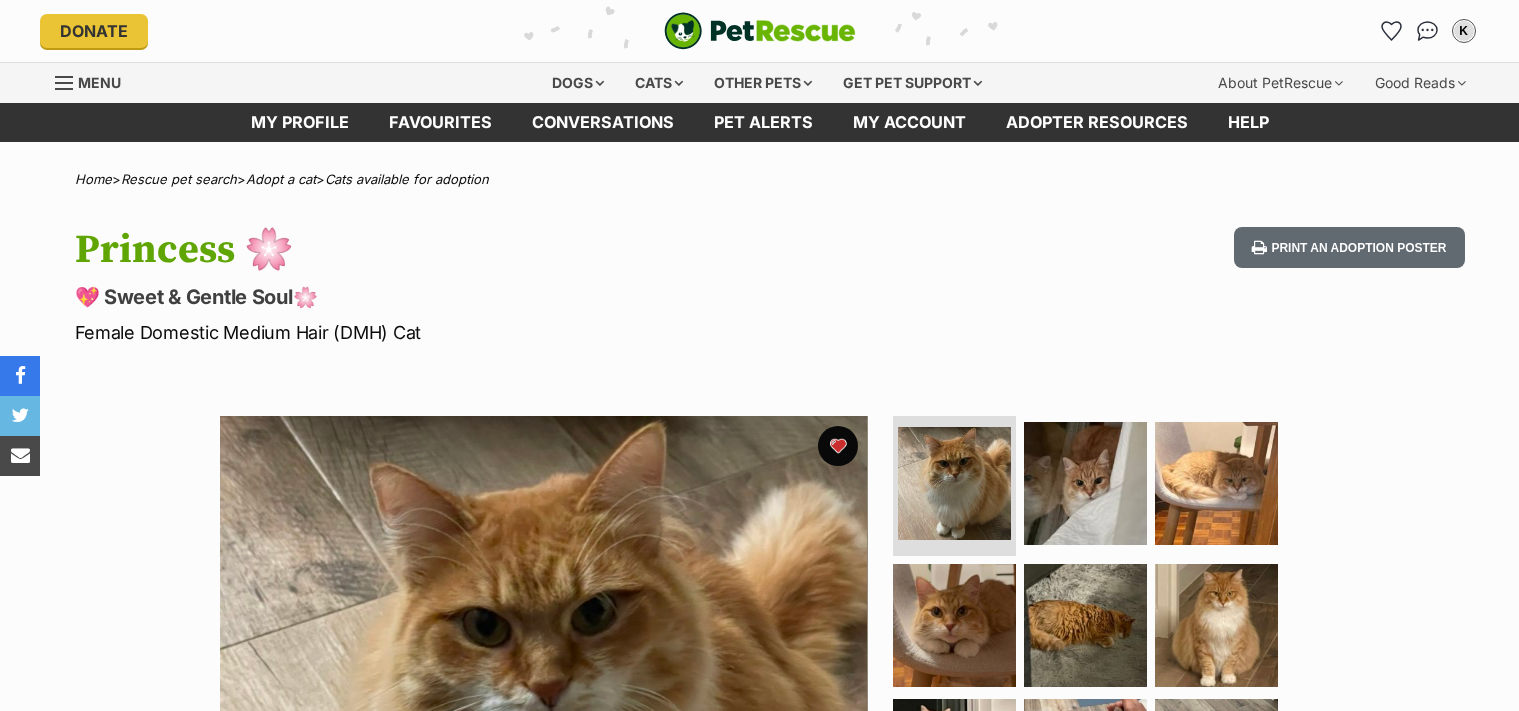 scroll, scrollTop: 0, scrollLeft: 0, axis: both 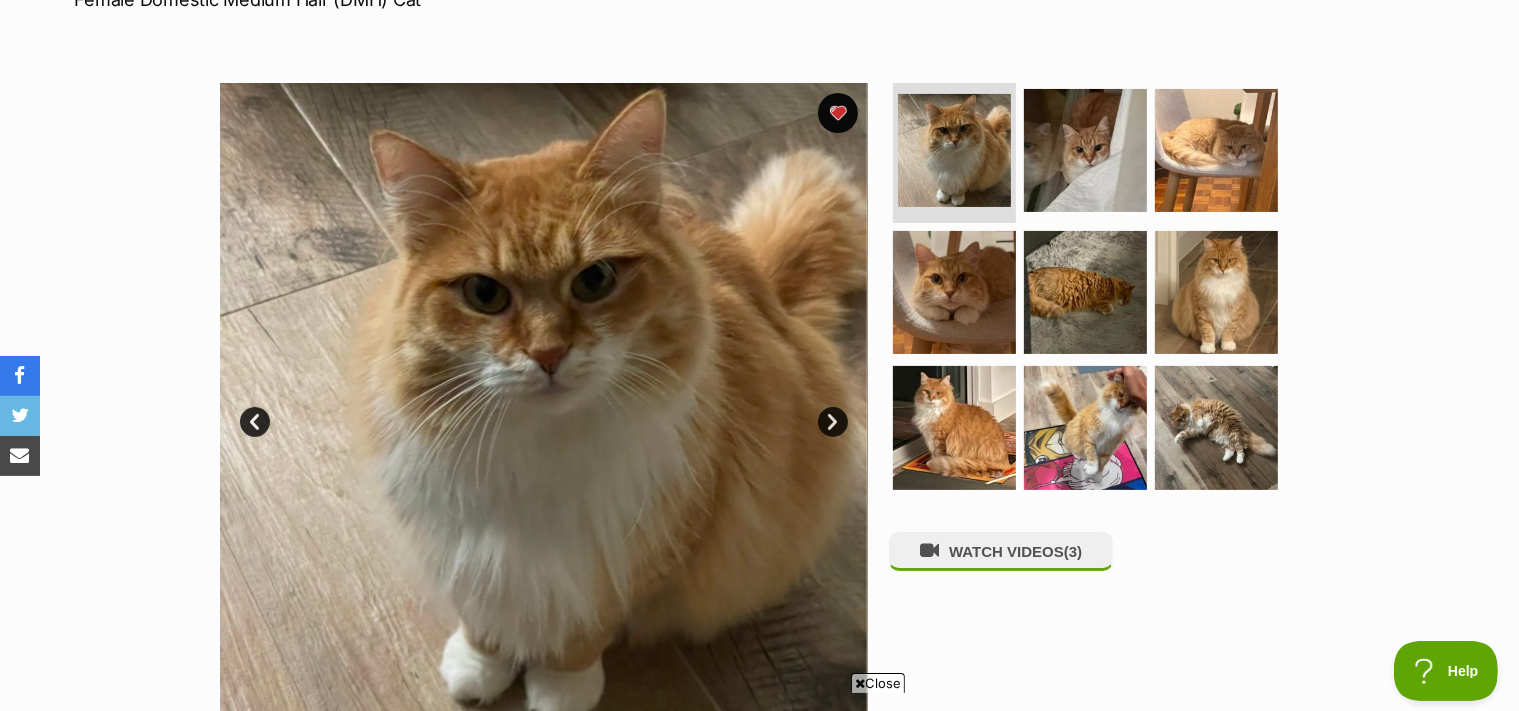 click on "Next" at bounding box center [833, 422] 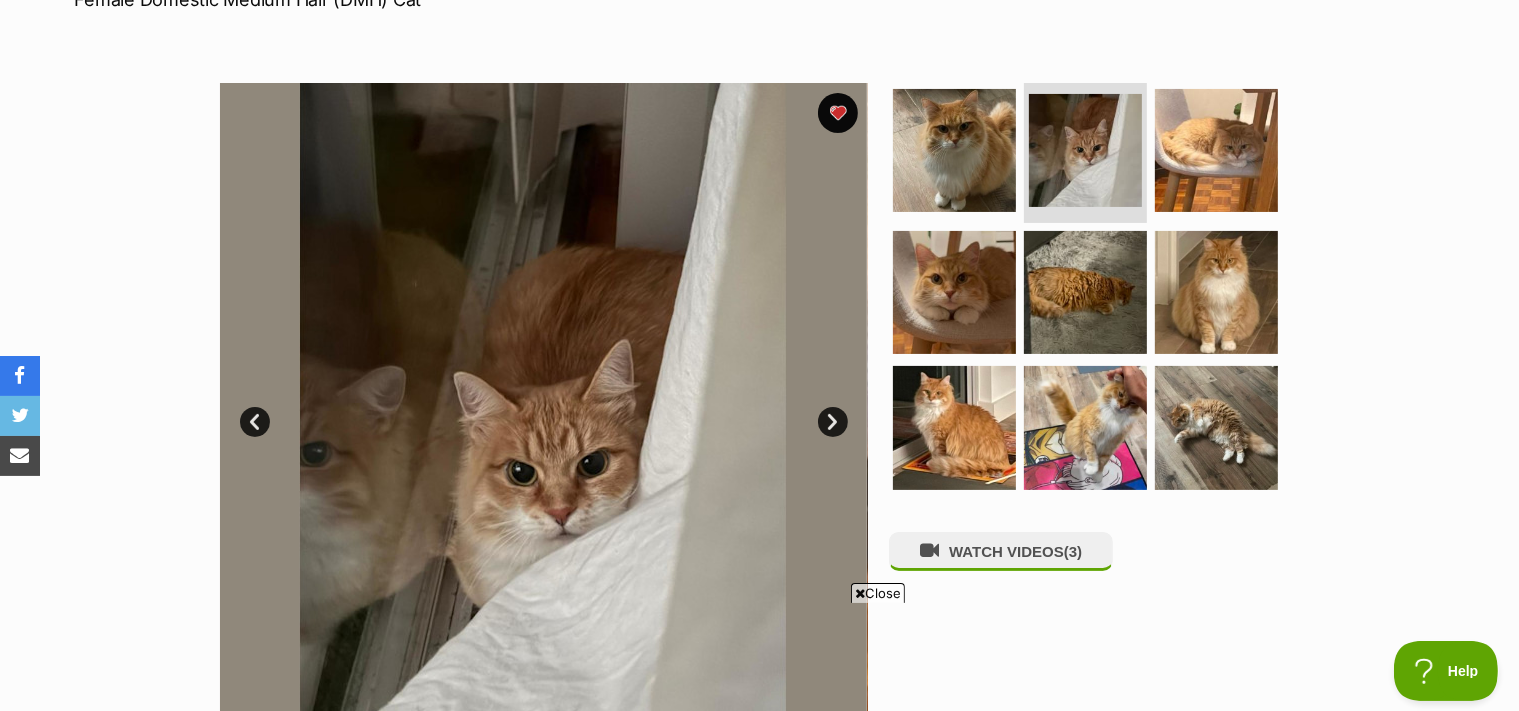 click on "Next" at bounding box center [833, 422] 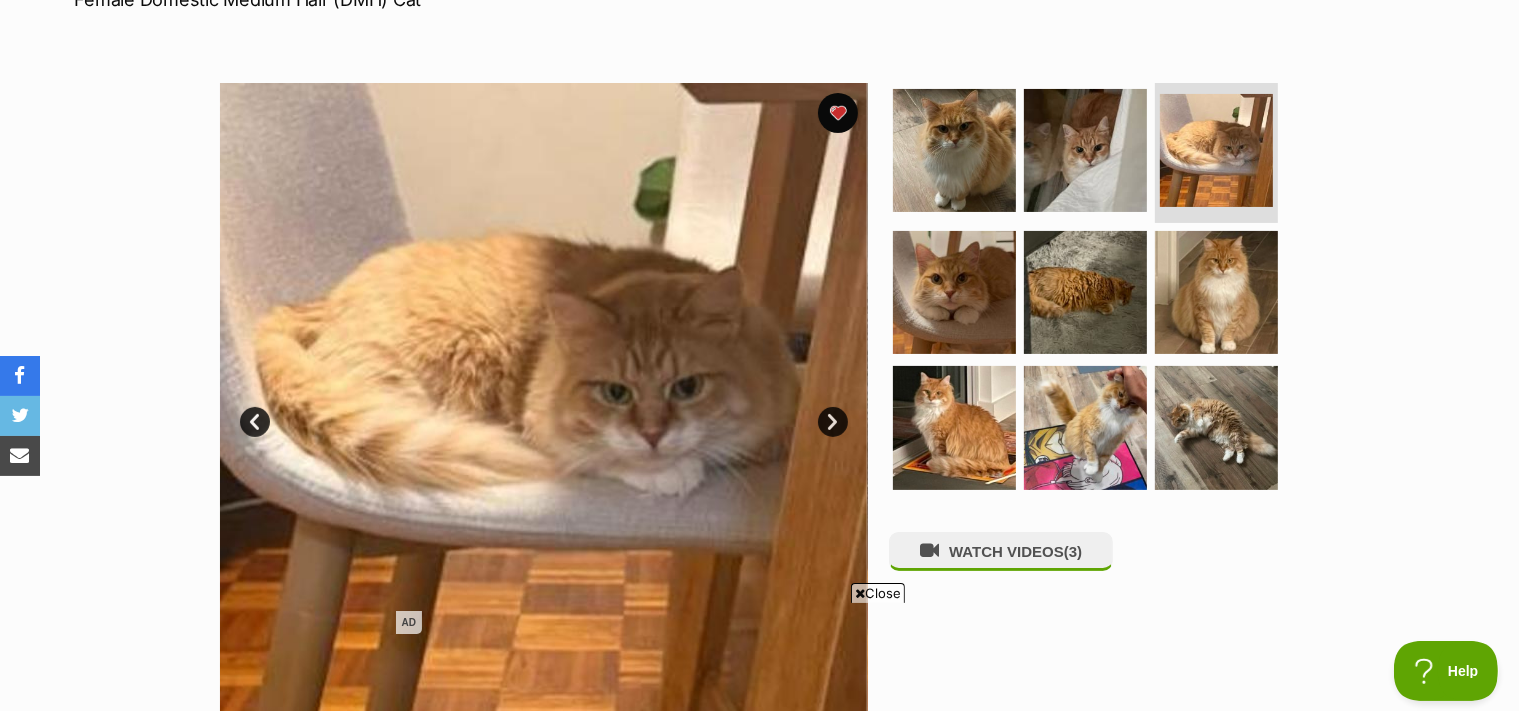 click on "Next" at bounding box center [833, 422] 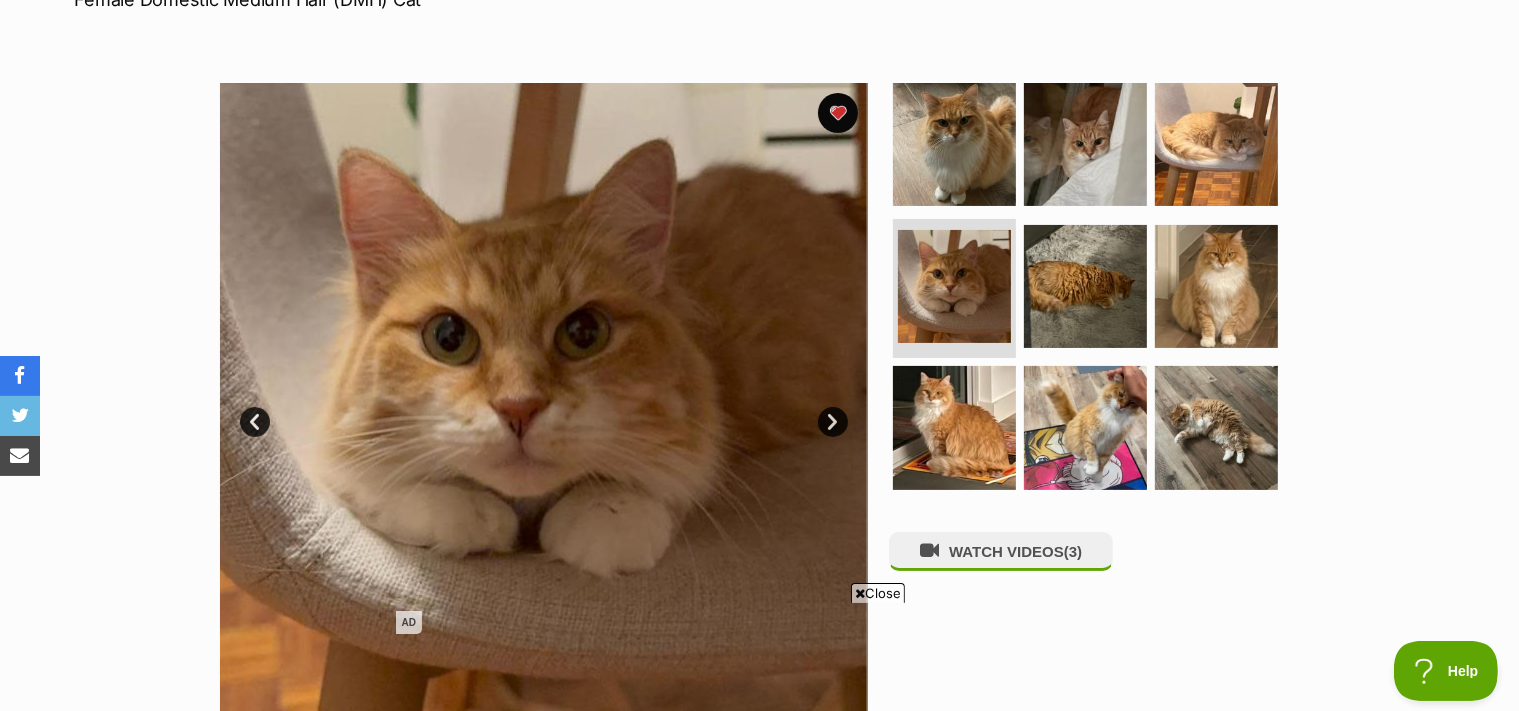 click on "Next" at bounding box center (833, 422) 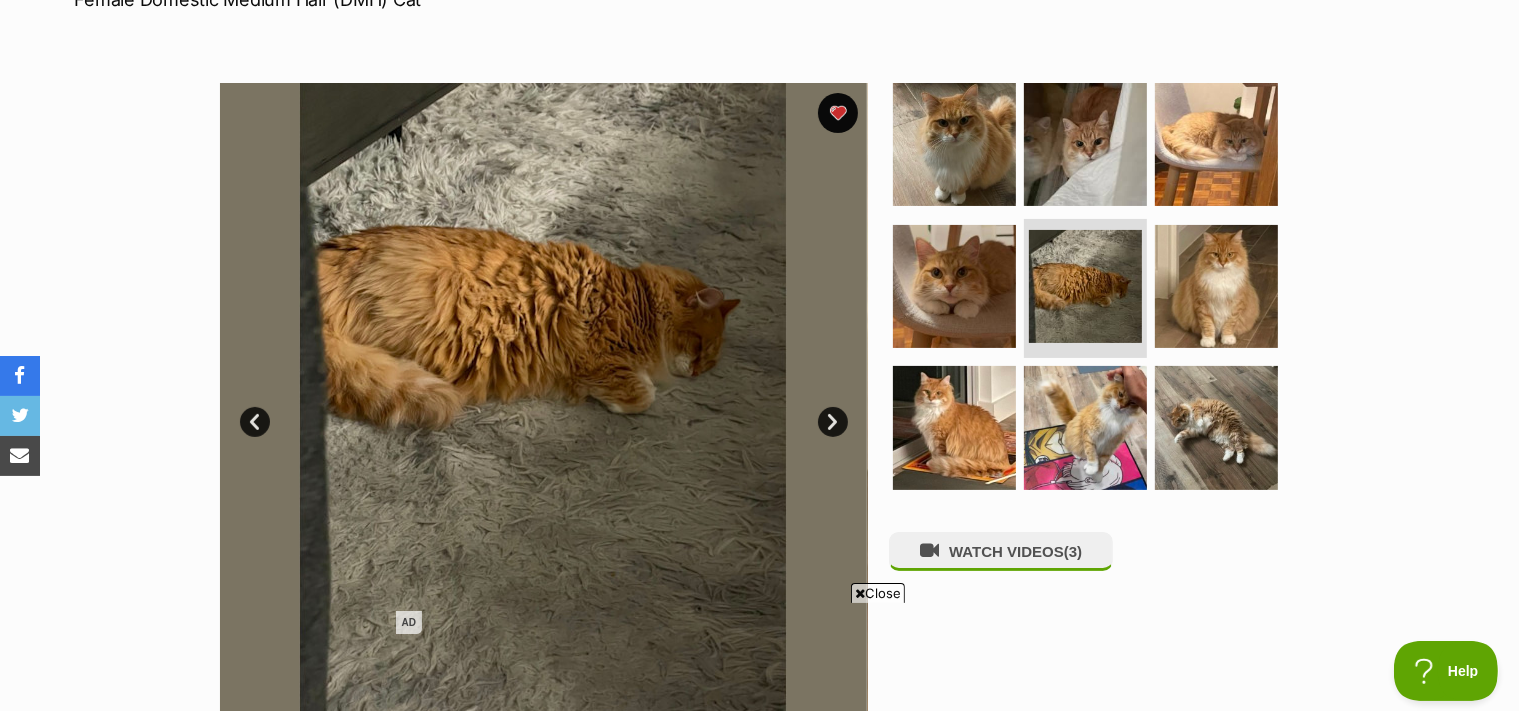 click on "Next" at bounding box center [833, 422] 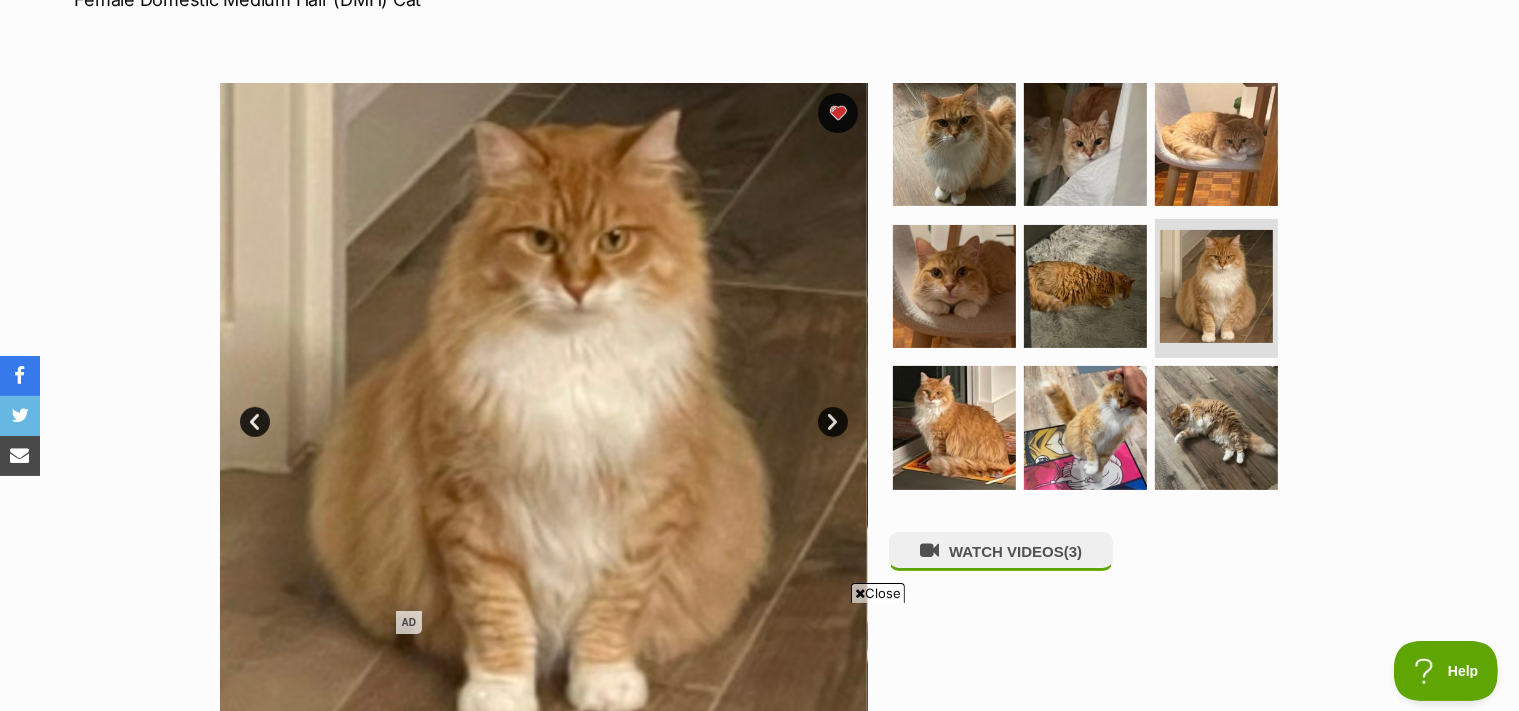 click on "Next" at bounding box center [833, 422] 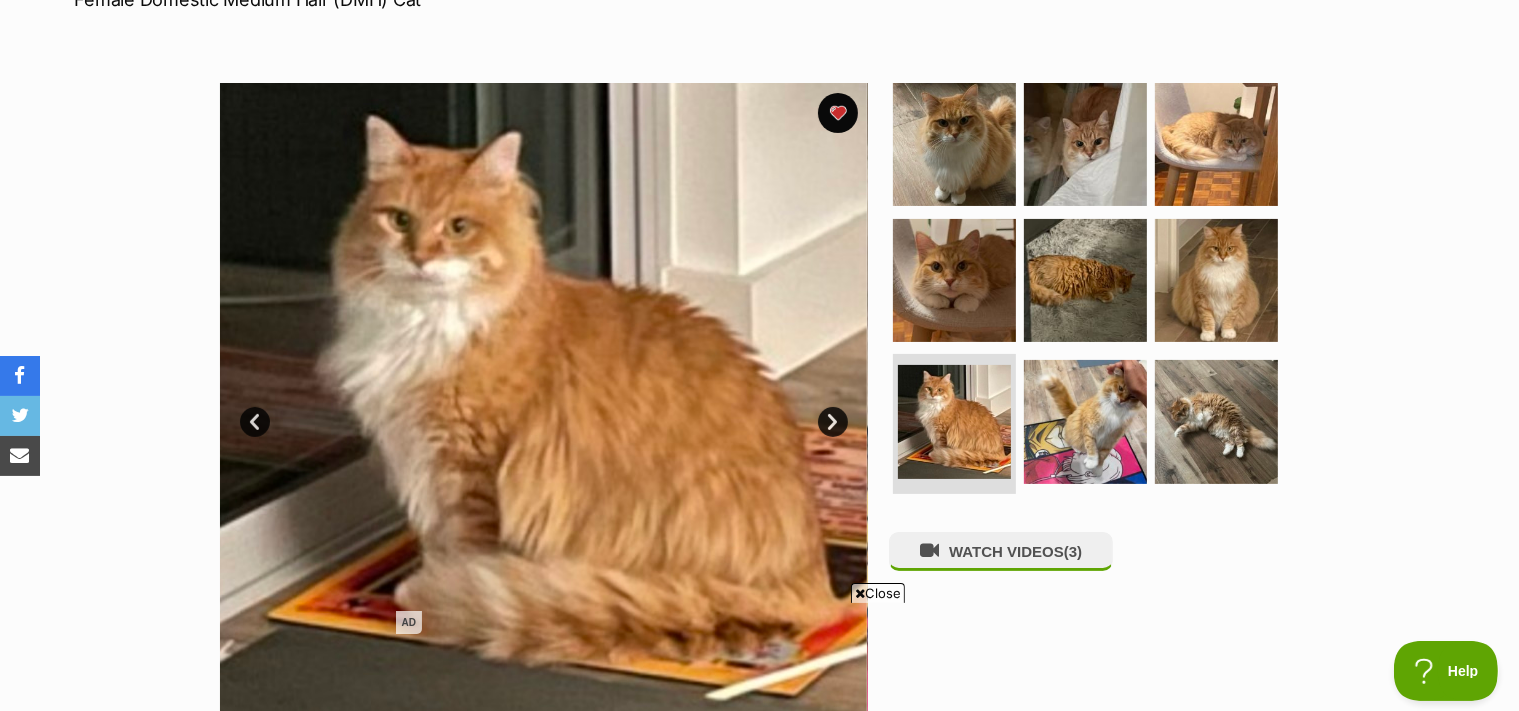 scroll, scrollTop: 666, scrollLeft: 0, axis: vertical 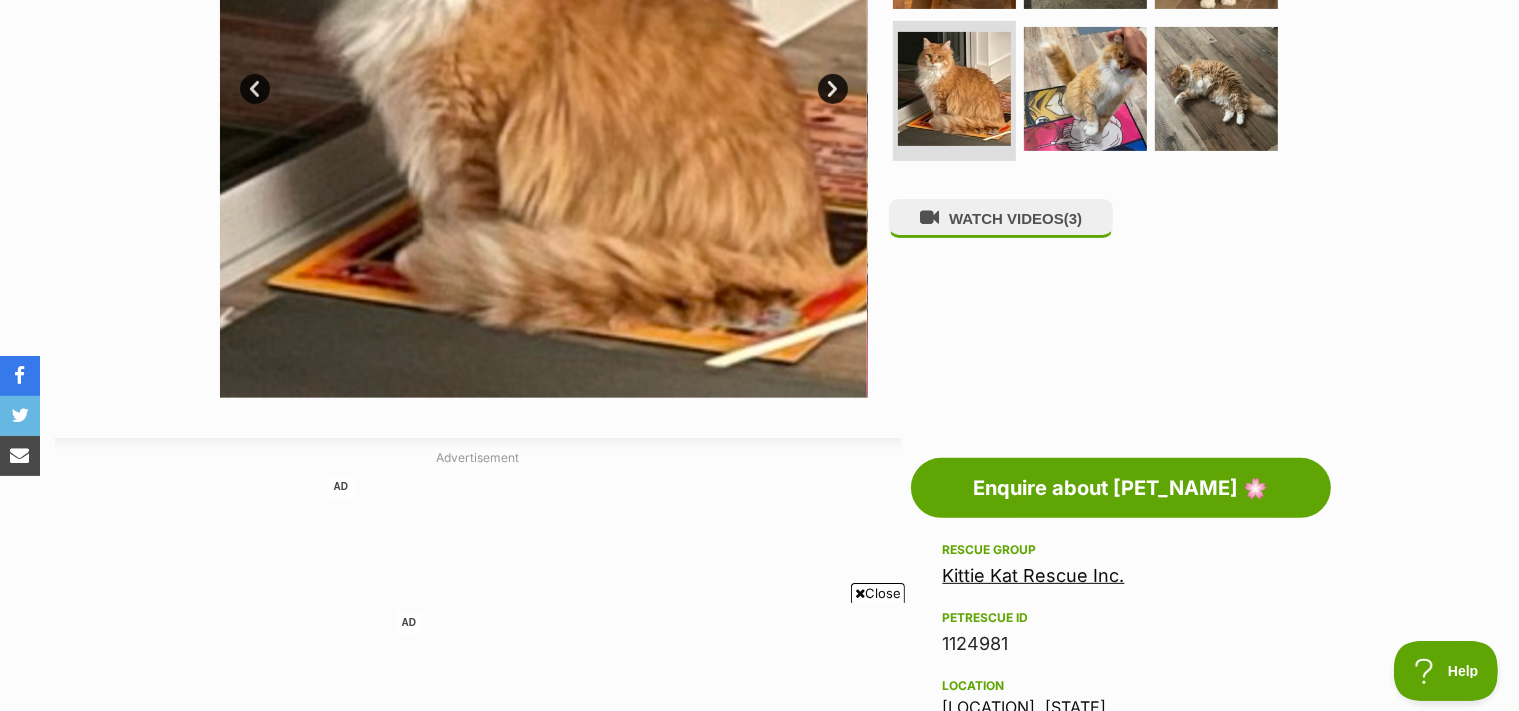 click on "Prev" at bounding box center (255, 89) 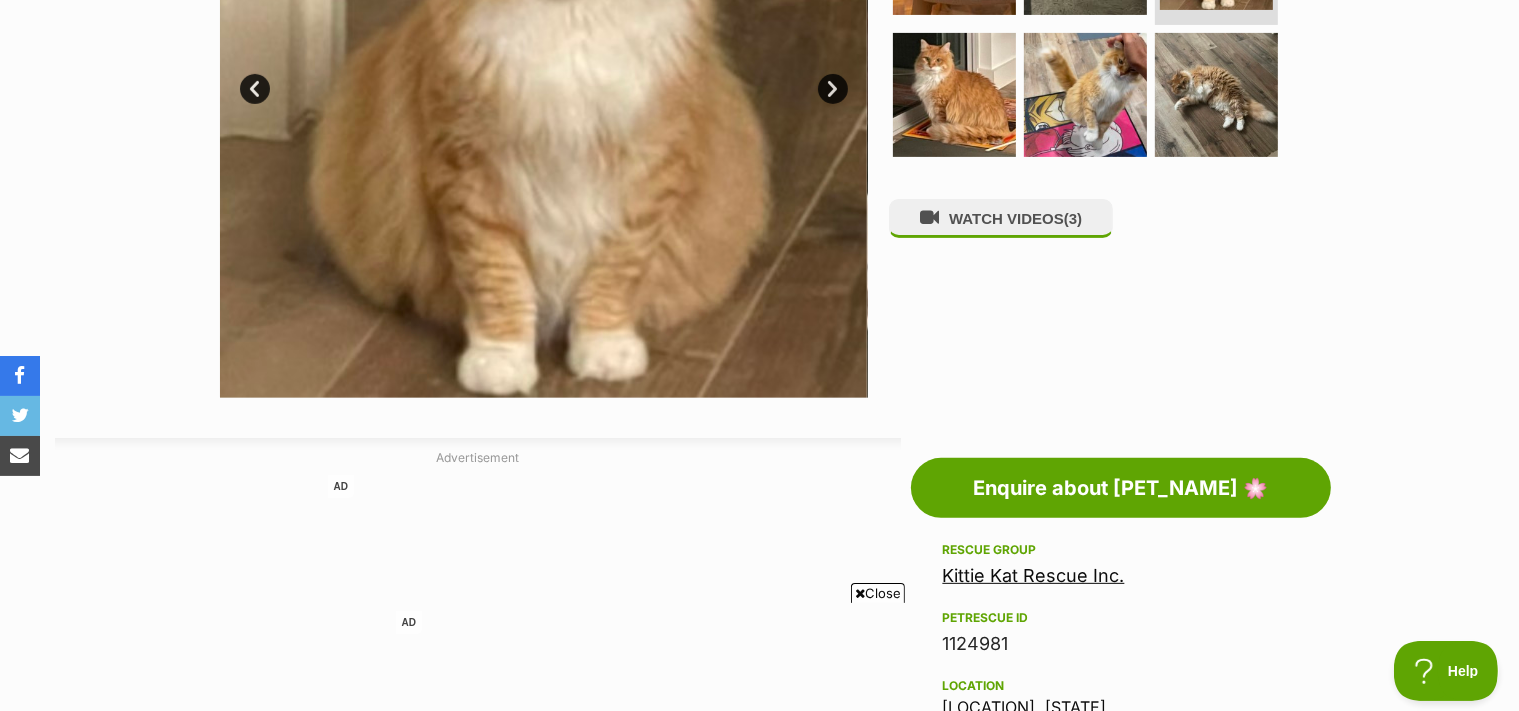scroll, scrollTop: 500, scrollLeft: 0, axis: vertical 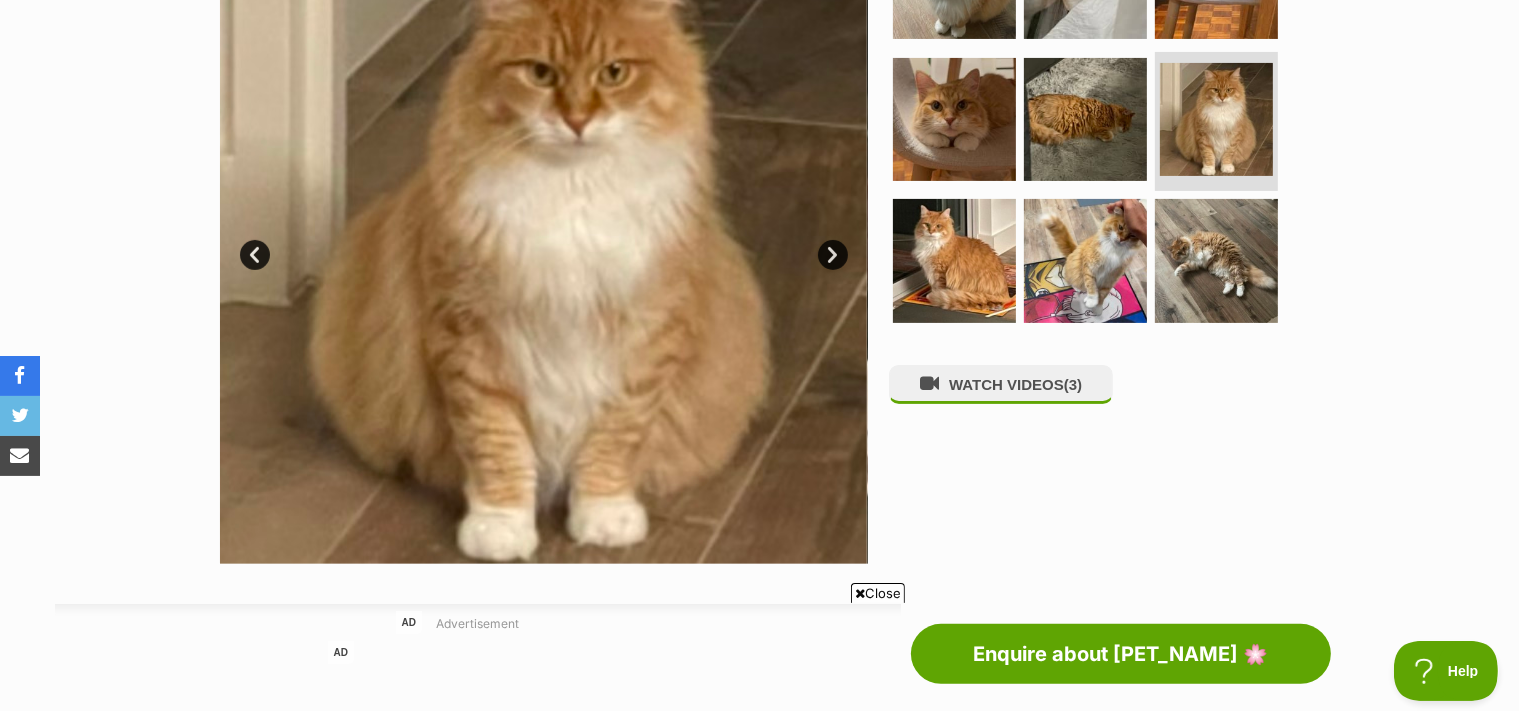 click on "Next" at bounding box center [833, 255] 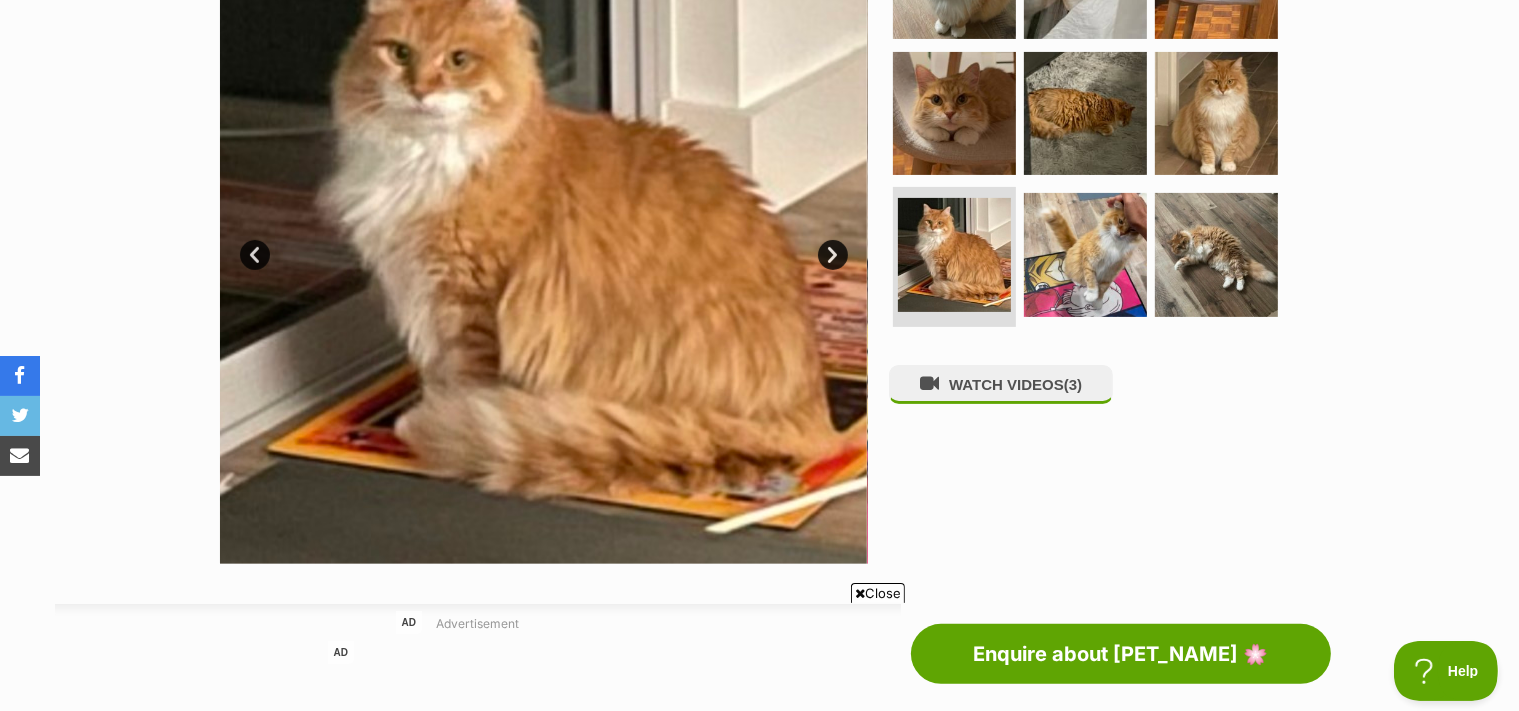click on "Next" at bounding box center [833, 255] 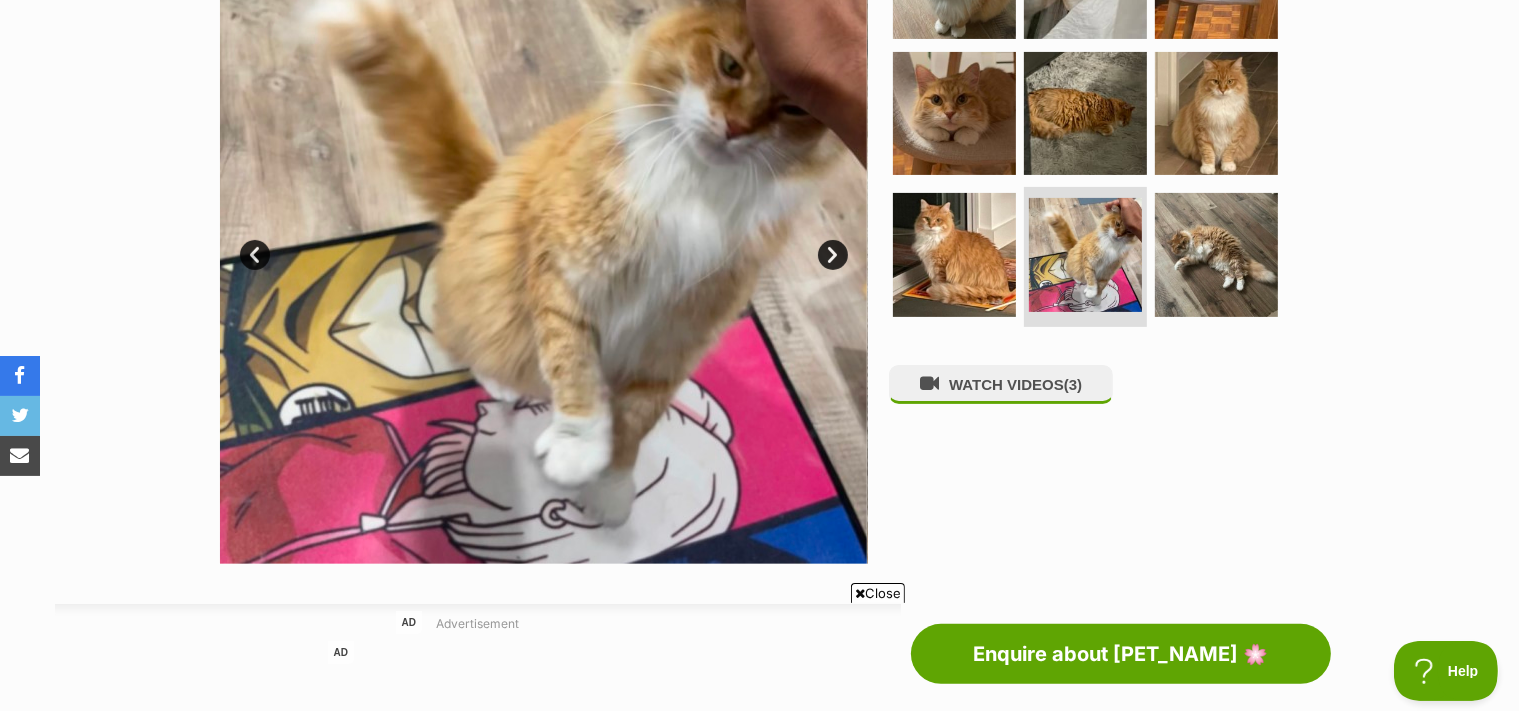 click on "Next" at bounding box center (833, 255) 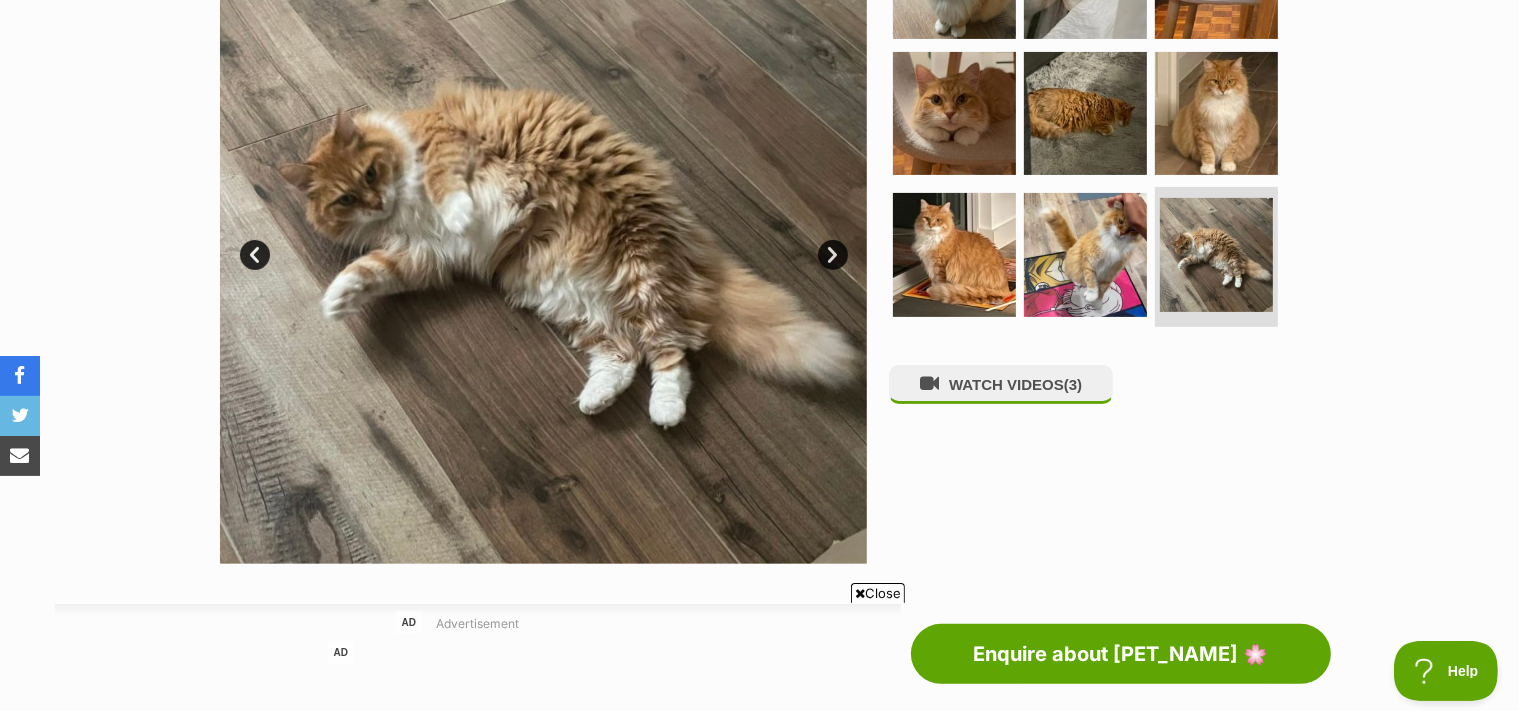 click on "Prev" at bounding box center [255, 255] 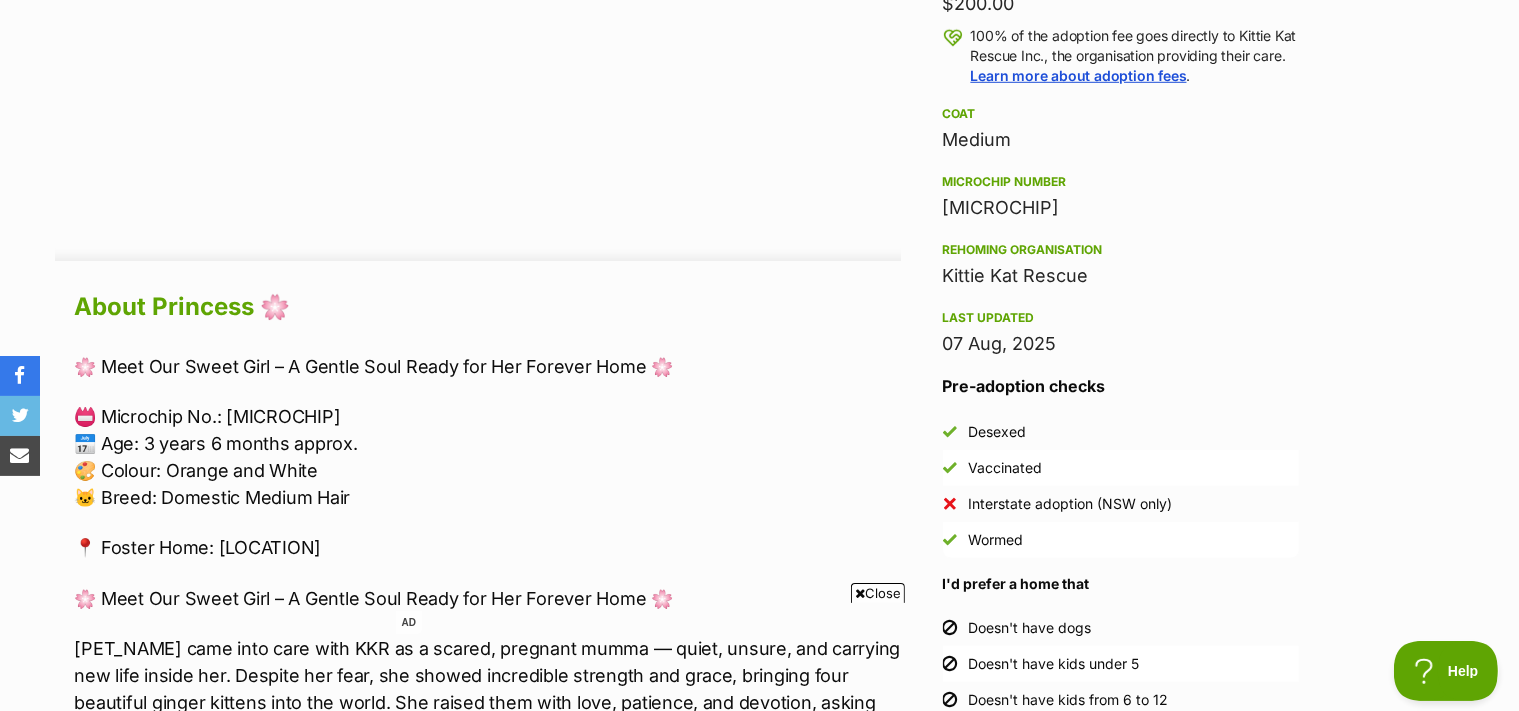 scroll, scrollTop: 1000, scrollLeft: 0, axis: vertical 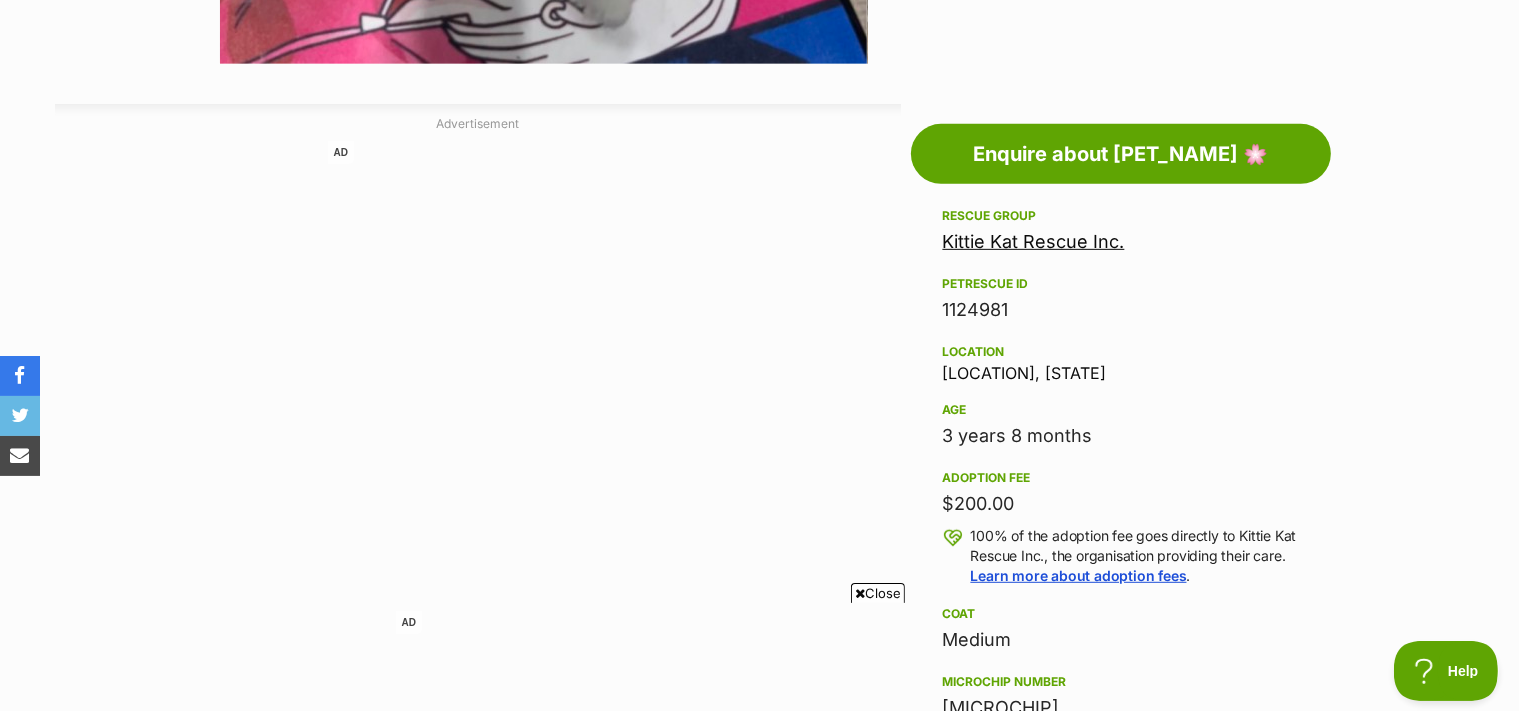 click on "Kittie Kat Rescue Inc." at bounding box center (1034, 241) 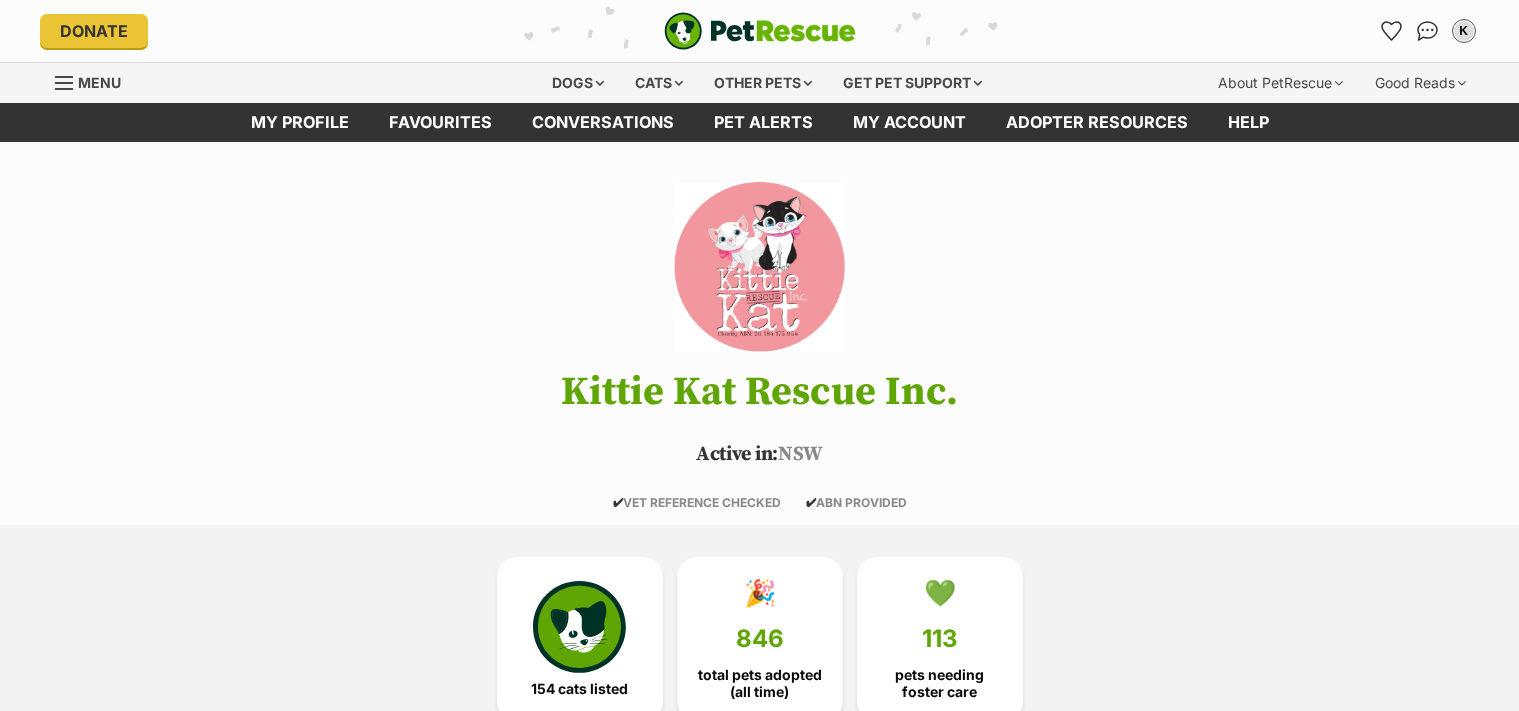 scroll, scrollTop: 0, scrollLeft: 0, axis: both 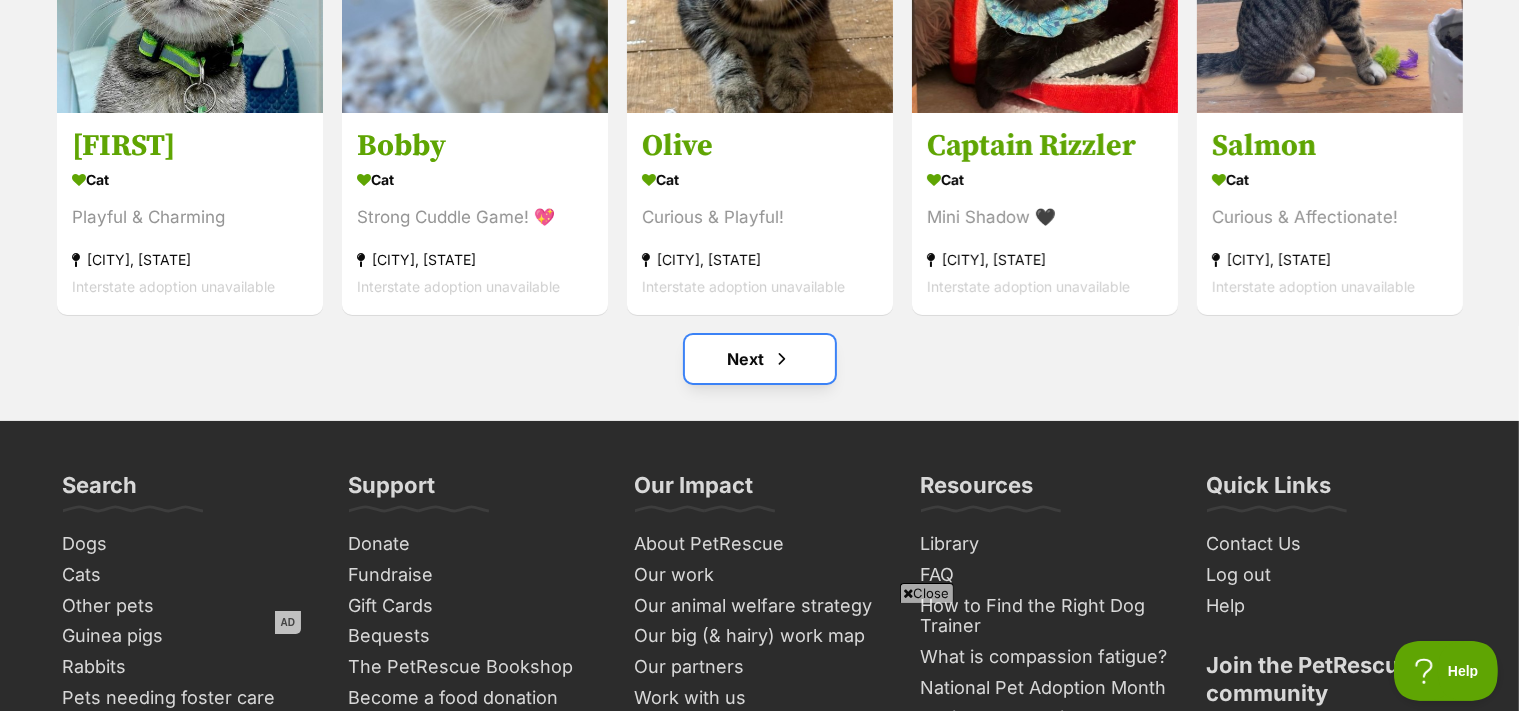 click on "Next" at bounding box center (760, 359) 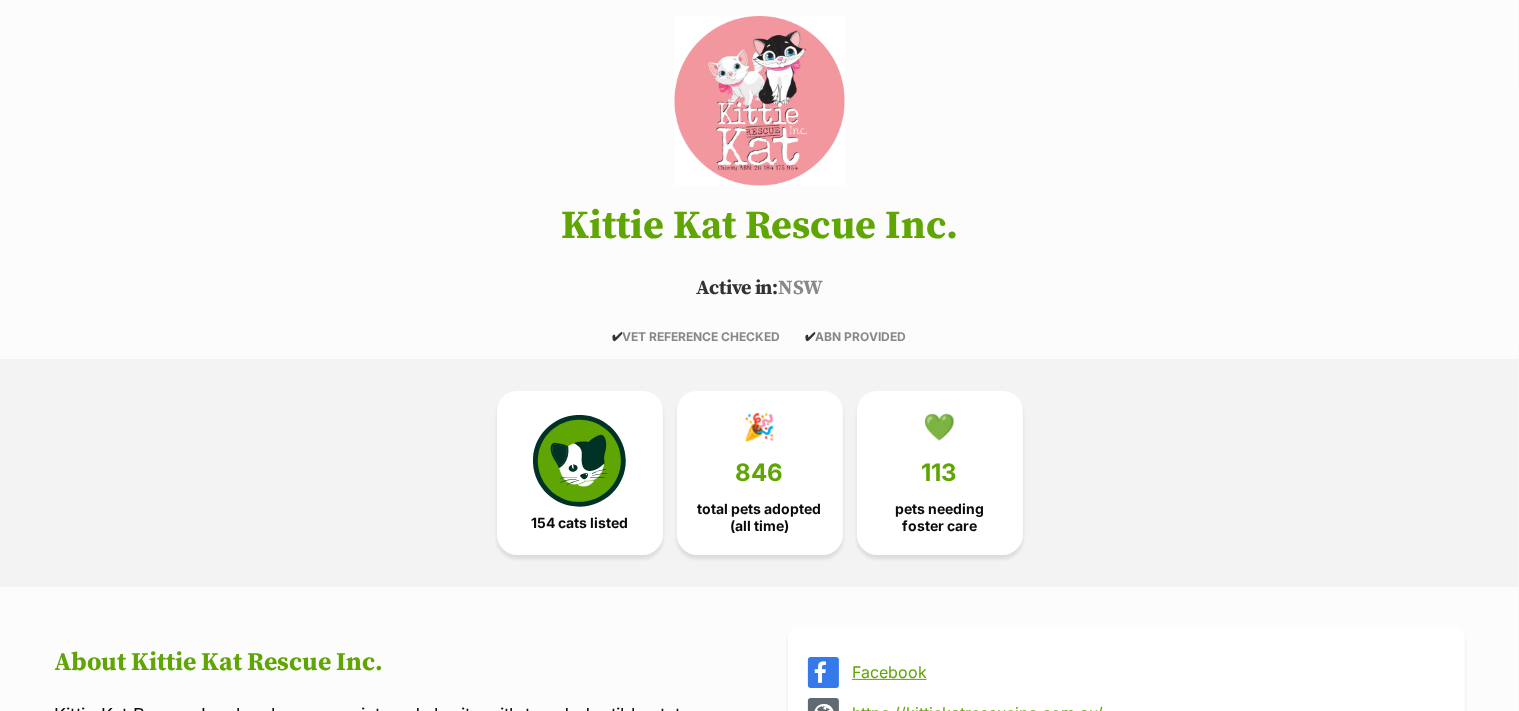scroll, scrollTop: 500, scrollLeft: 0, axis: vertical 